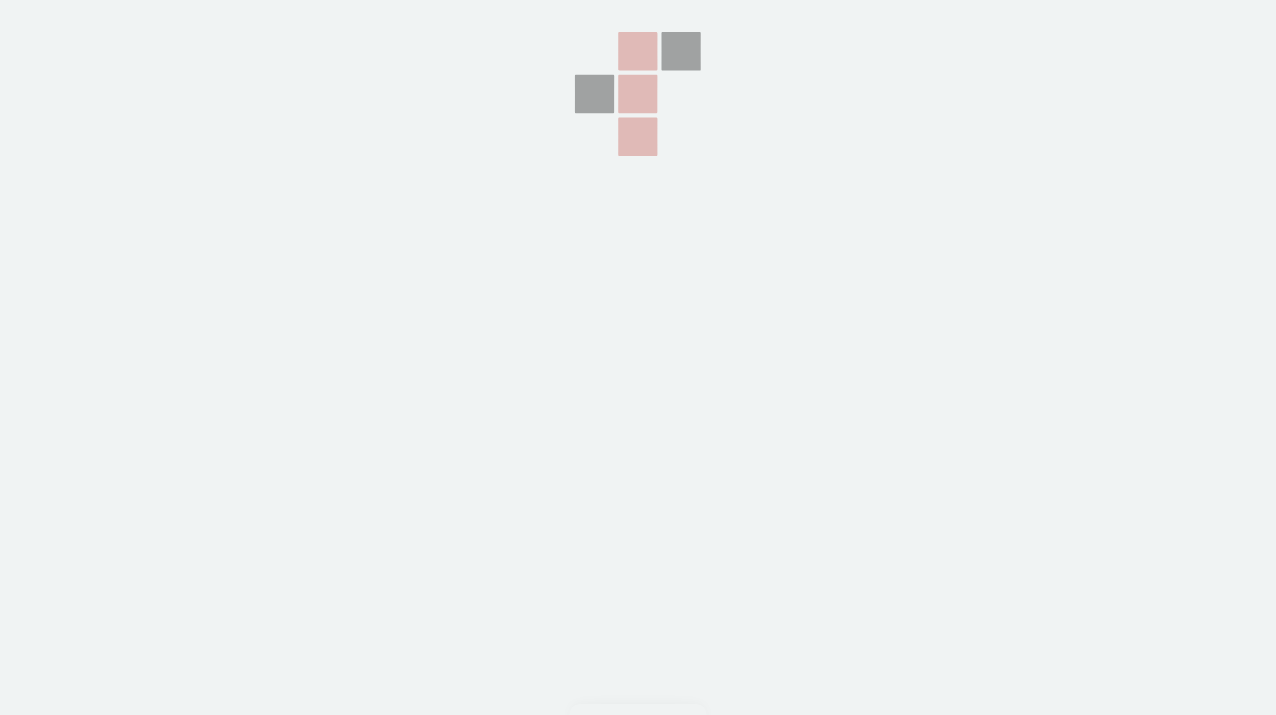 scroll, scrollTop: 0, scrollLeft: 0, axis: both 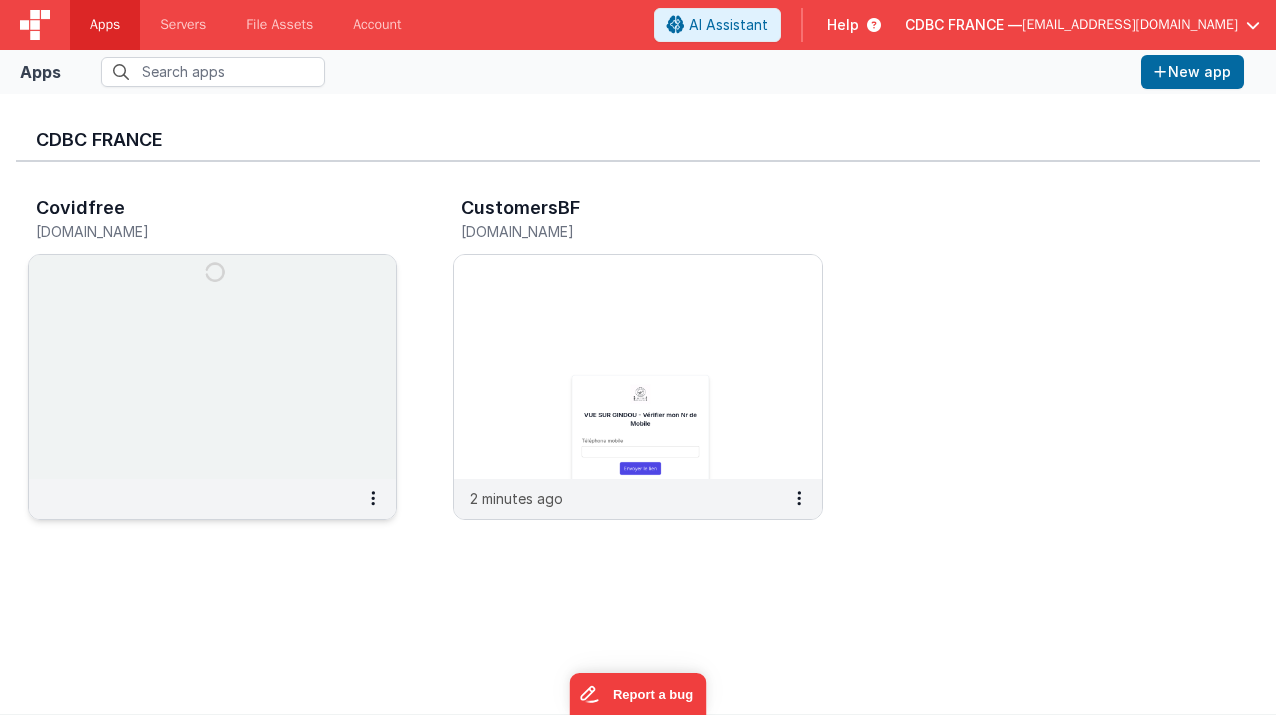 click at bounding box center [212, 367] 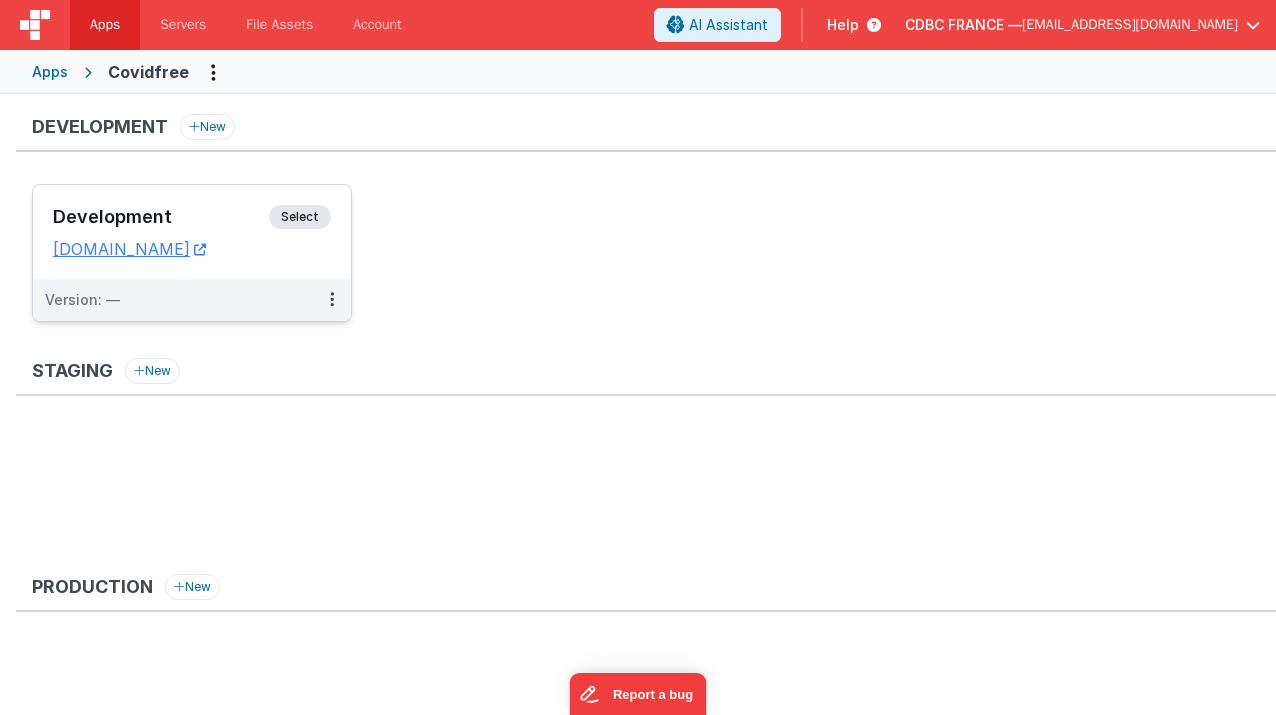 click on "Select" at bounding box center (300, 217) 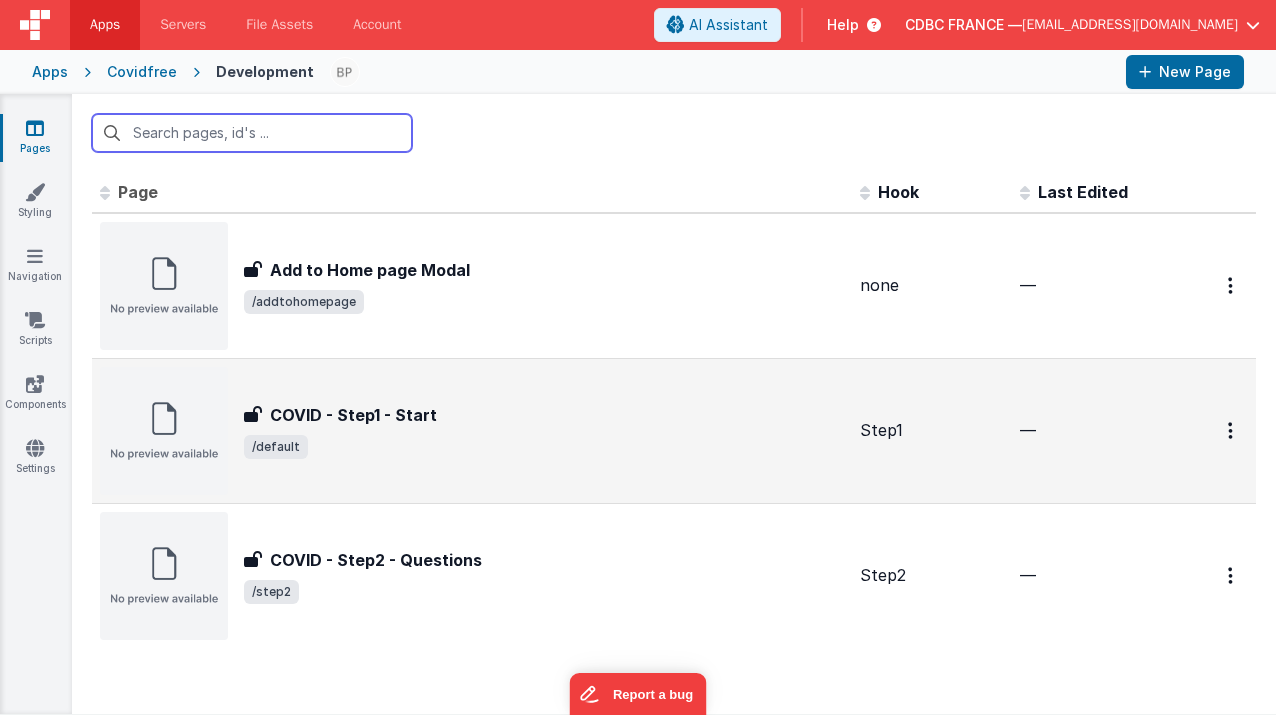scroll, scrollTop: 30, scrollLeft: 0, axis: vertical 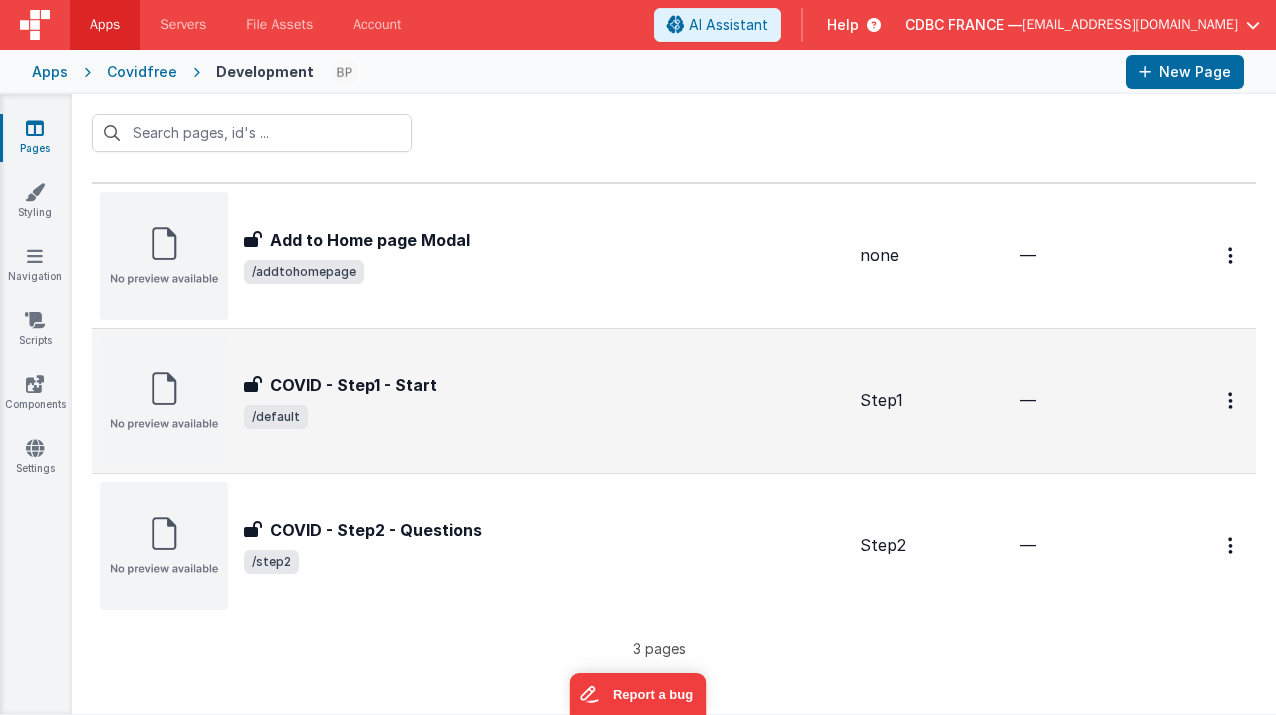 click on "COVID - Step1 - Start" at bounding box center (353, 385) 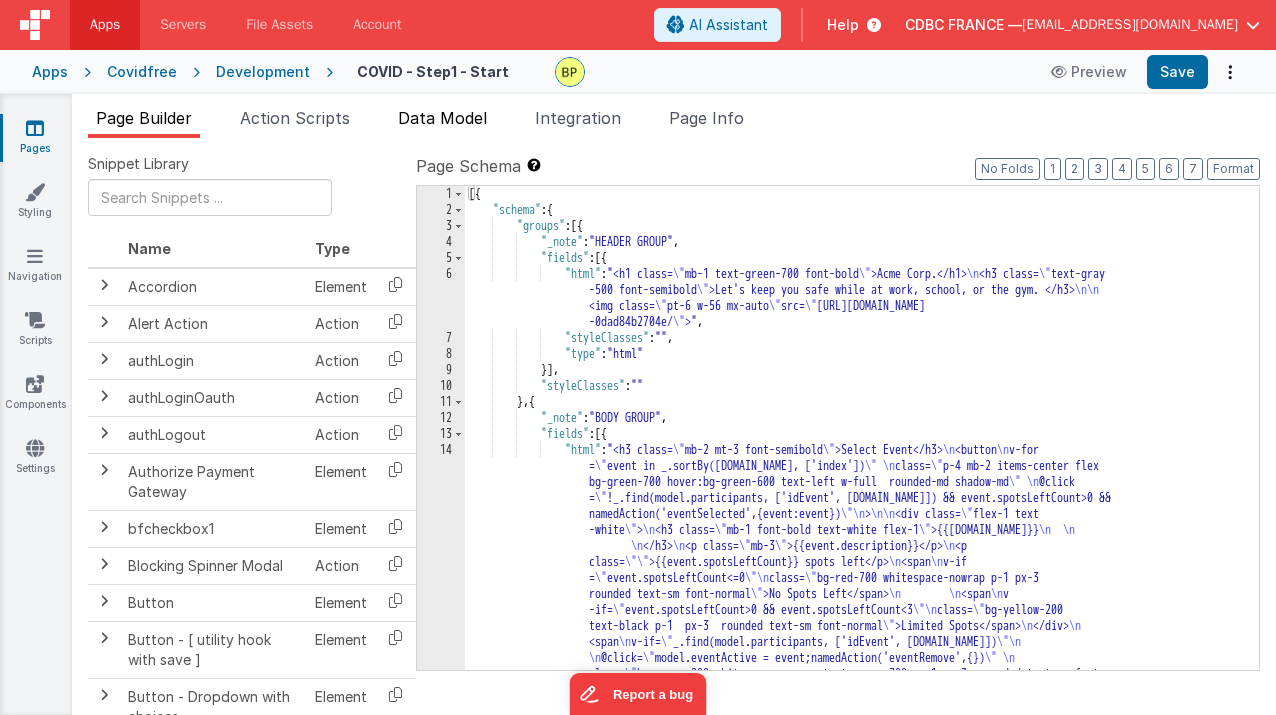 click on "Data Model" at bounding box center [442, 118] 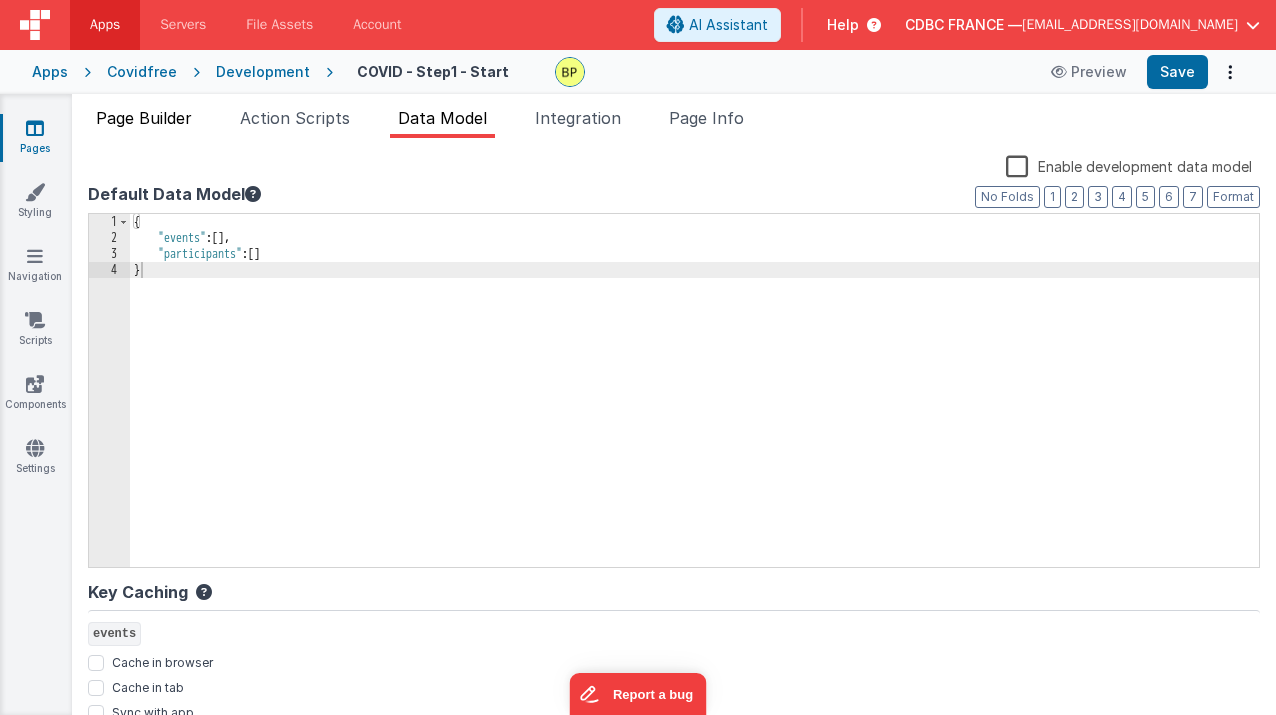 click on "Page Builder" at bounding box center (144, 118) 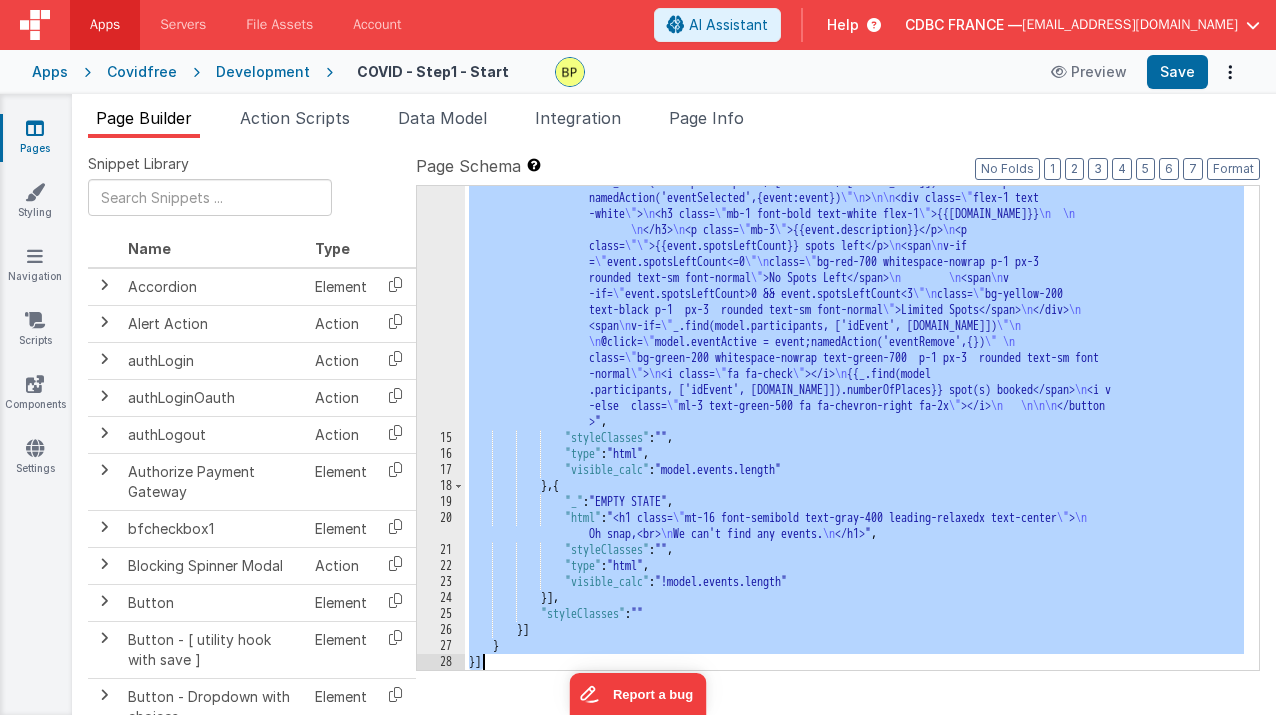 scroll, scrollTop: 316, scrollLeft: 0, axis: vertical 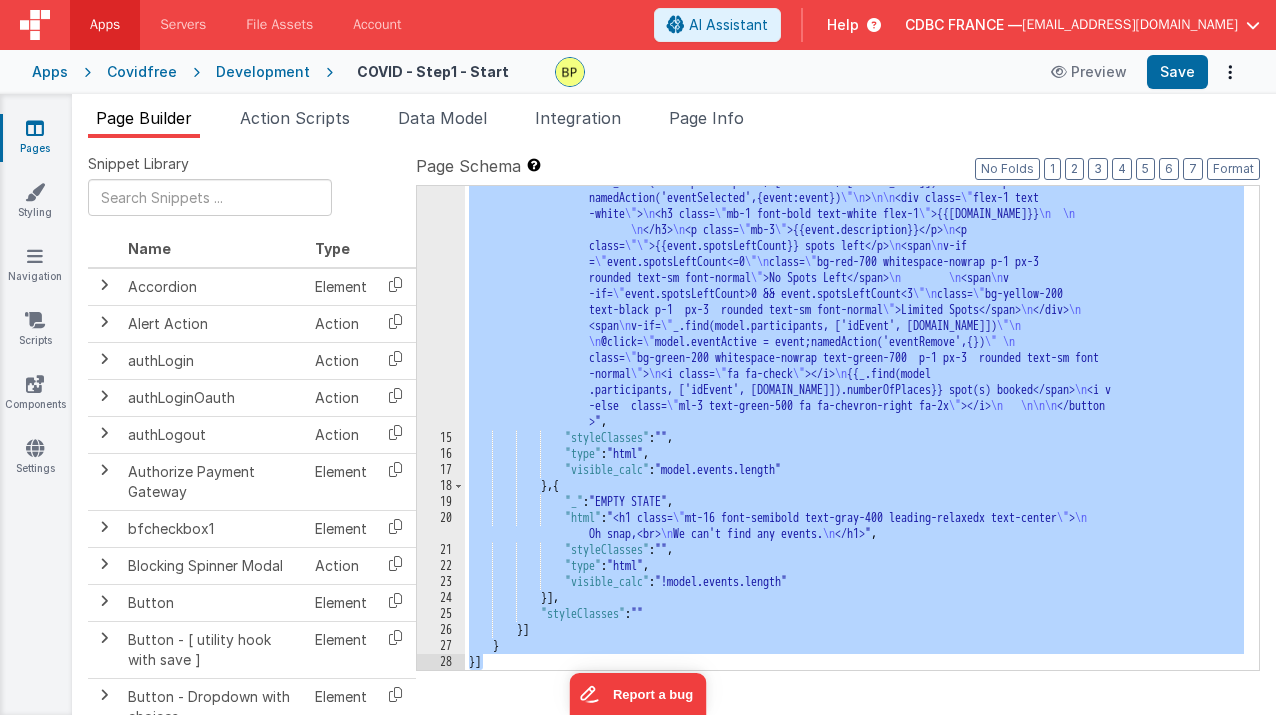 drag, startPoint x: 467, startPoint y: 193, endPoint x: 752, endPoint y: 708, distance: 588.60004 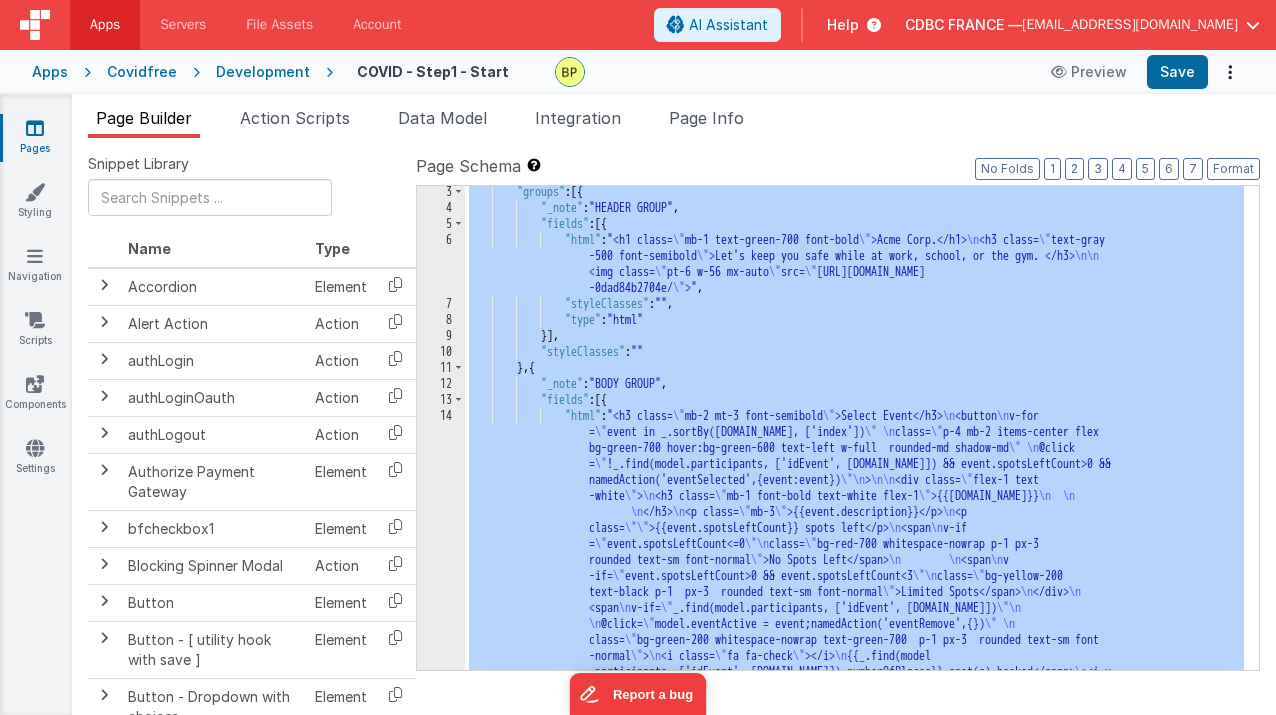 scroll, scrollTop: 36, scrollLeft: 0, axis: vertical 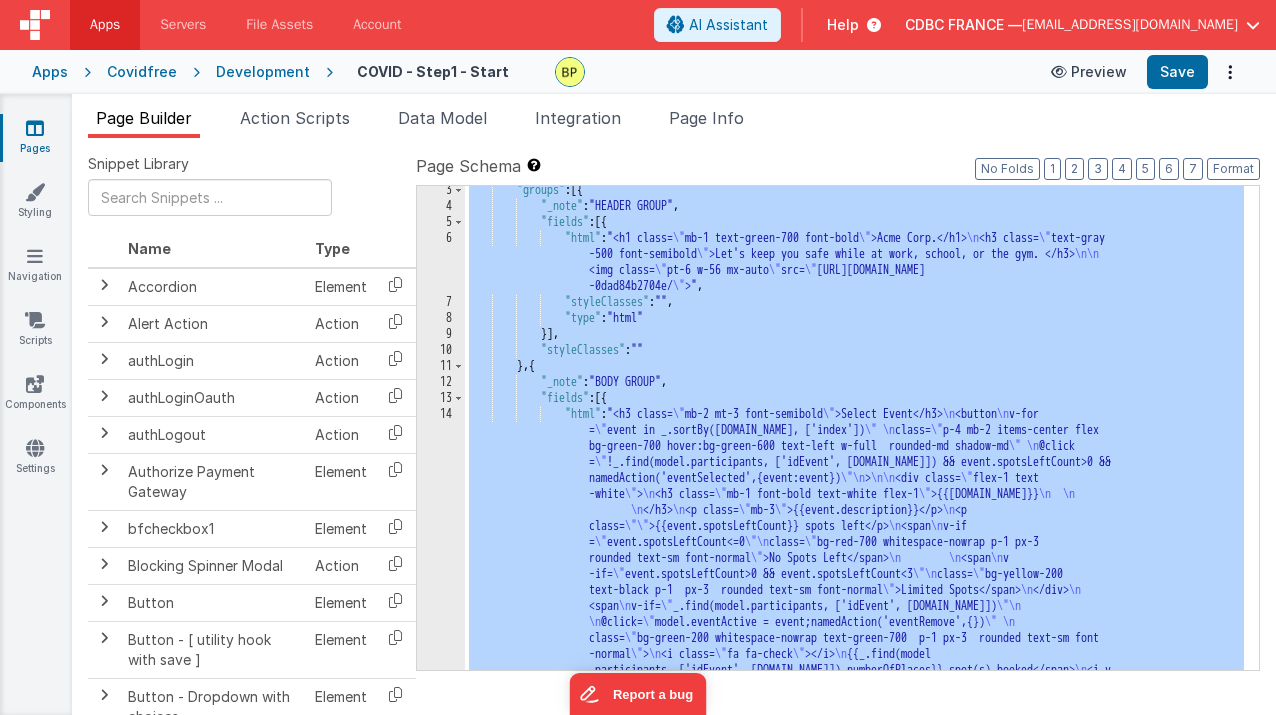 click on "Preview" at bounding box center [1089, 72] 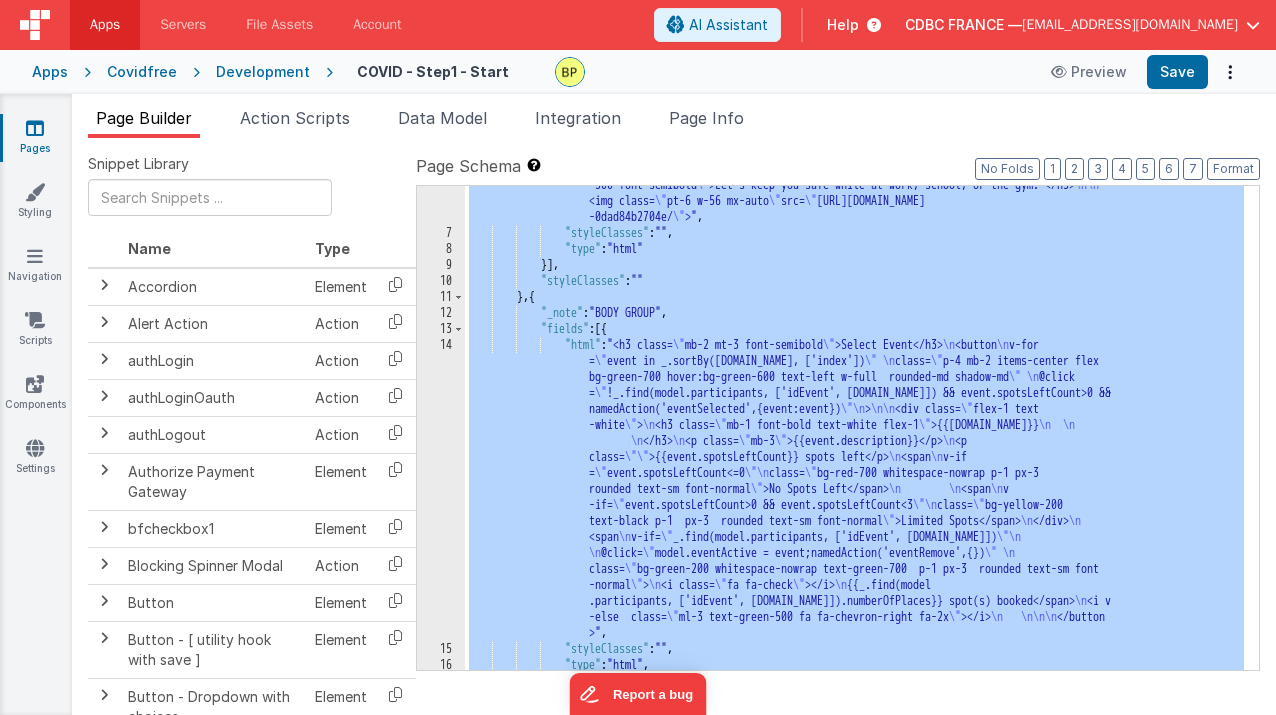 scroll, scrollTop: 105, scrollLeft: 0, axis: vertical 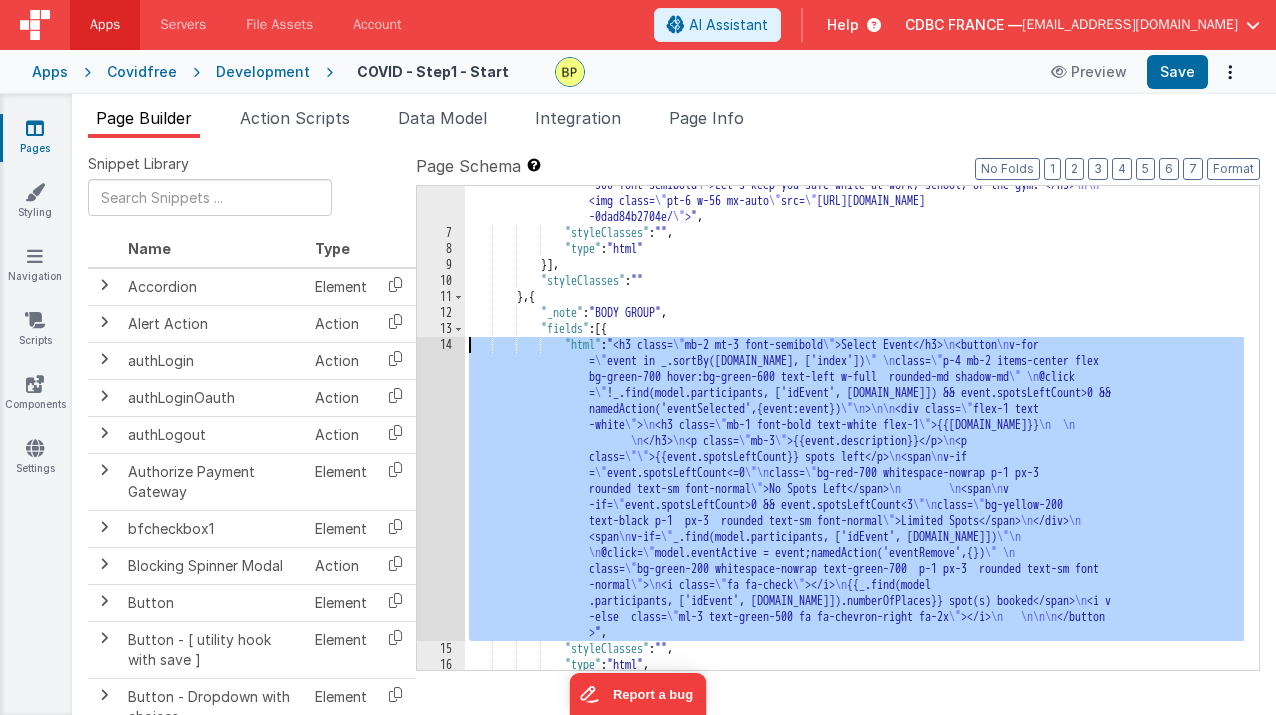 click on "14" at bounding box center [441, 489] 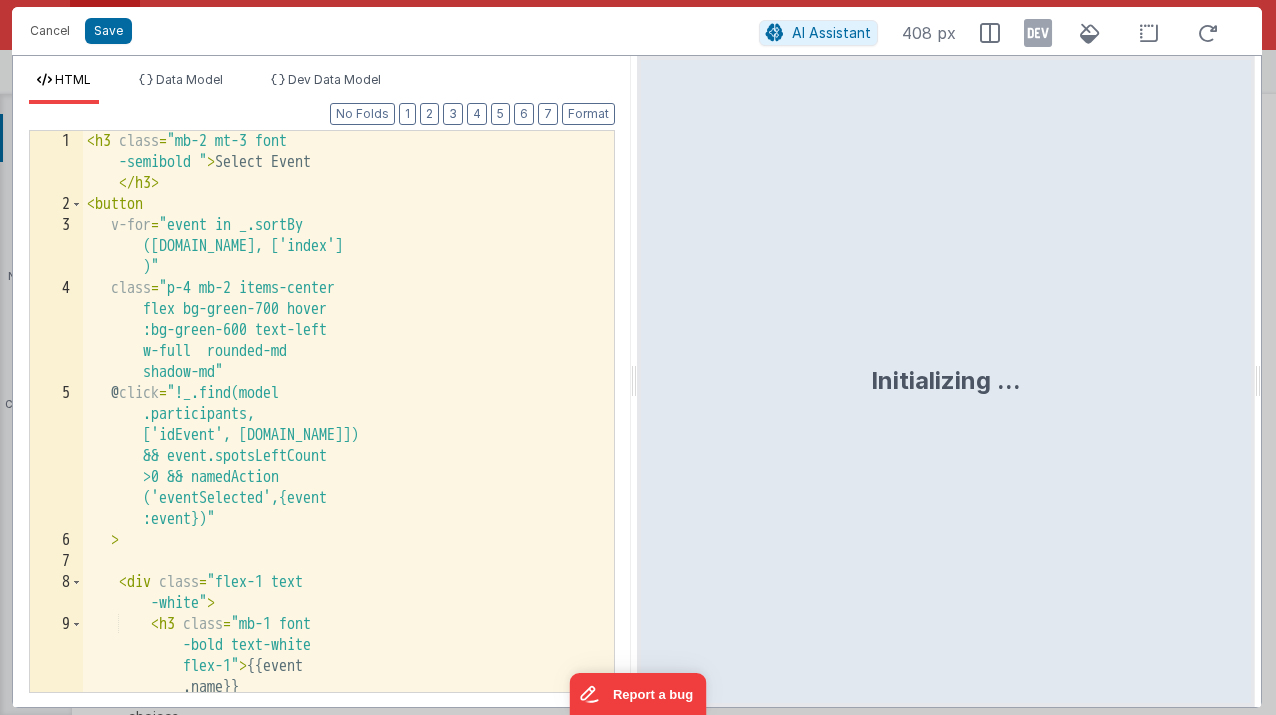 click on "< h3   class = "mb-2 mt-3 font      -semibold " > Select Event      </ h3 > < button       v-for = "event in _.sortBy         ([DOMAIN_NAME], ['index']         )"       class = "p-4 mb-2 items-center          flex bg-green-700 hover         :bg-green-600 text-left          w-full  rounded-md          shadow-md"       @ click = "!_.find(model         .participants,          ['idEvent', [DOMAIN_NAME]])          && event.spotsLeftCount         >0 && namedAction         ('eventSelected',{event         :event})"     >      < div   class = "flex-1 text          -white" >           < h3   class = "mb-1 font              -bold text-white               flex-1" > {{event              .name}}" at bounding box center [341, 464] 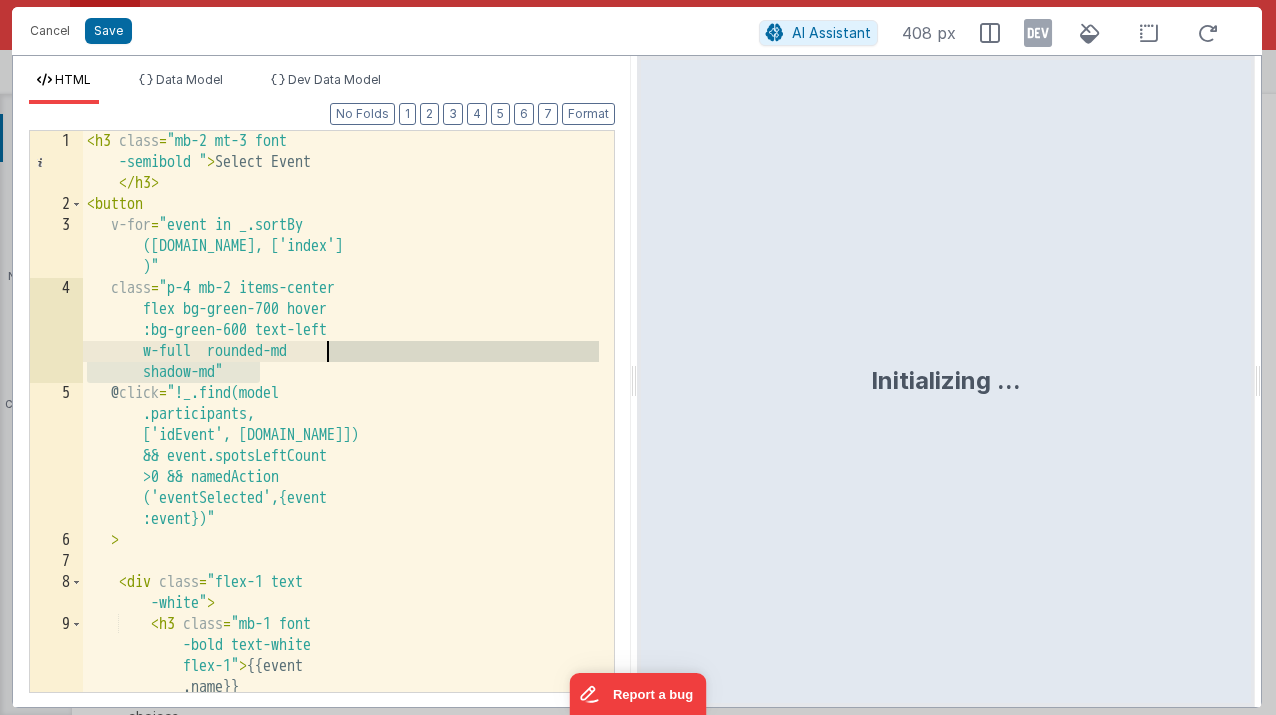 click on "< h3   class = "mb-2 mt-3 font      -semibold " > Select Event      </ h3 > < button       v-for = "event in _.sortBy         ([DOMAIN_NAME], ['index']         )"       class = "p-4 mb-2 items-center          flex bg-green-700 hover         :bg-green-600 text-left          w-full  rounded-md          shadow-md"       @ click = "!_.find(model         .participants,          ['idEvent', [DOMAIN_NAME]])          && event.spotsLeftCount         >0 && namedAction         ('eventSelected',{event         :event})"     >      < div   class = "flex-1 text          -white" >           < h3   class = "mb-1 font              -bold text-white               flex-1" > {{event              .name}}" at bounding box center (341, 464) 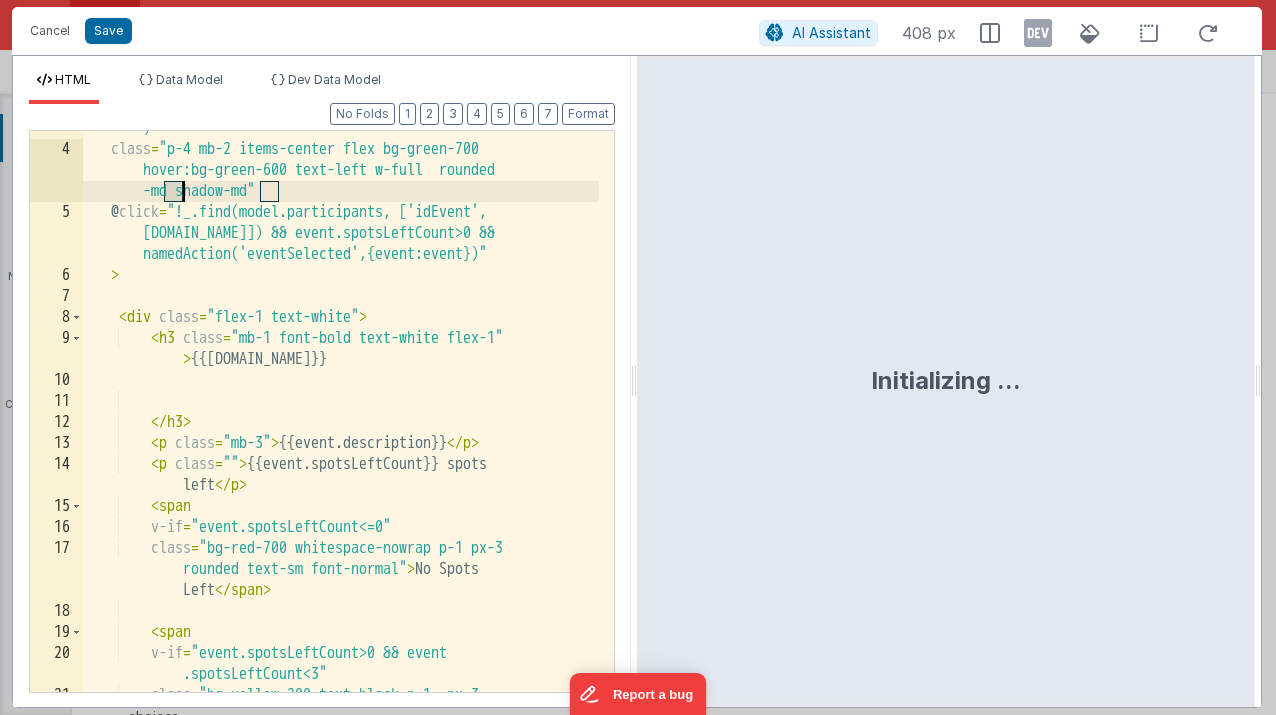 scroll, scrollTop: 0, scrollLeft: 0, axis: both 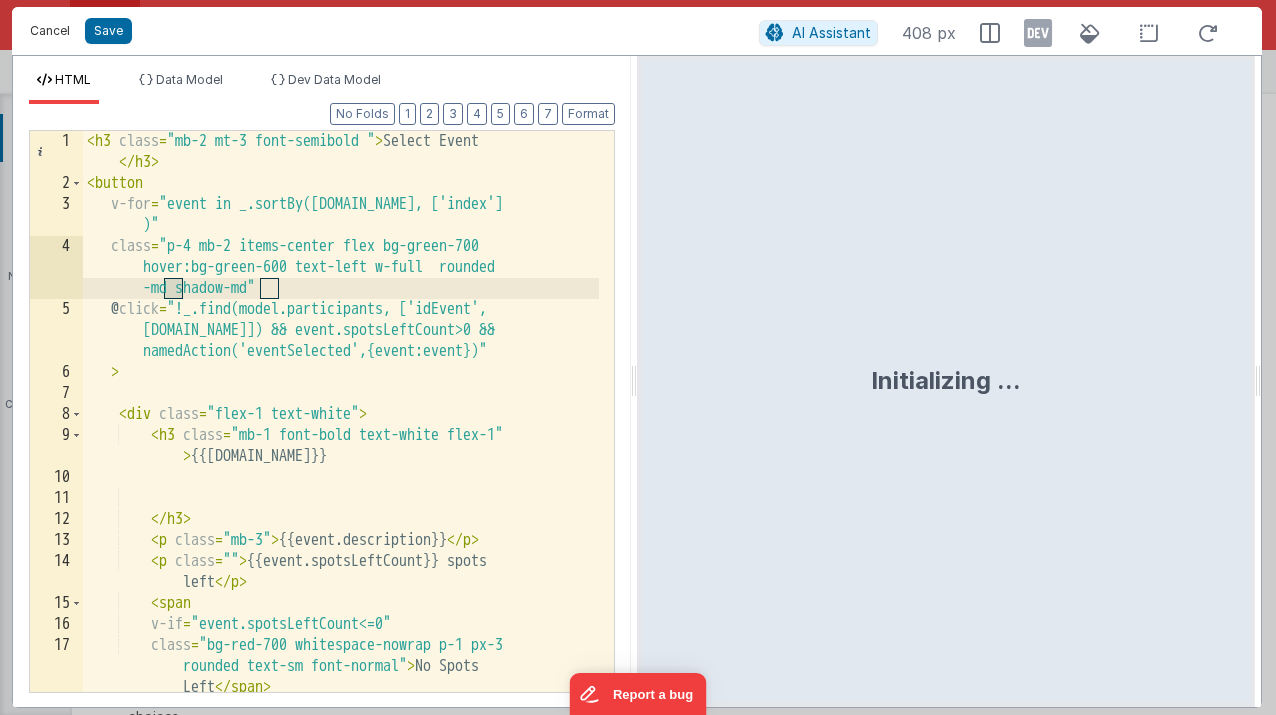 click on "Cancel" at bounding box center (50, 31) 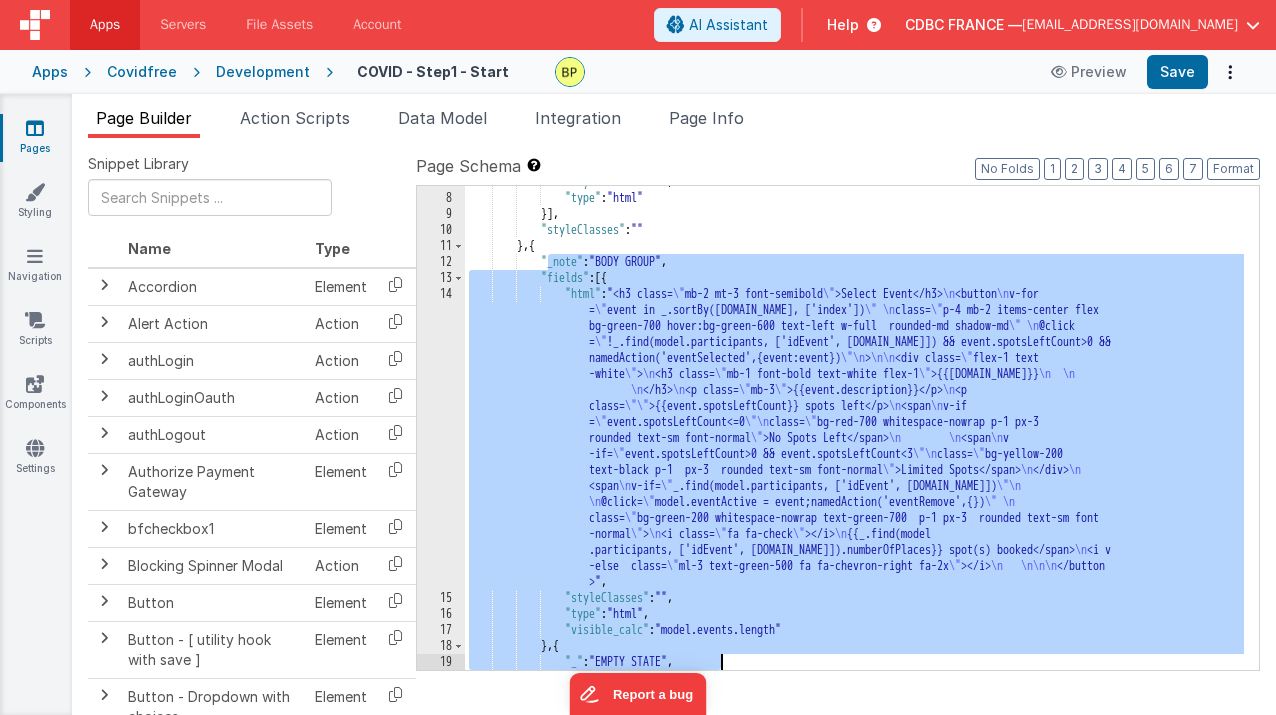 scroll, scrollTop: 316, scrollLeft: 0, axis: vertical 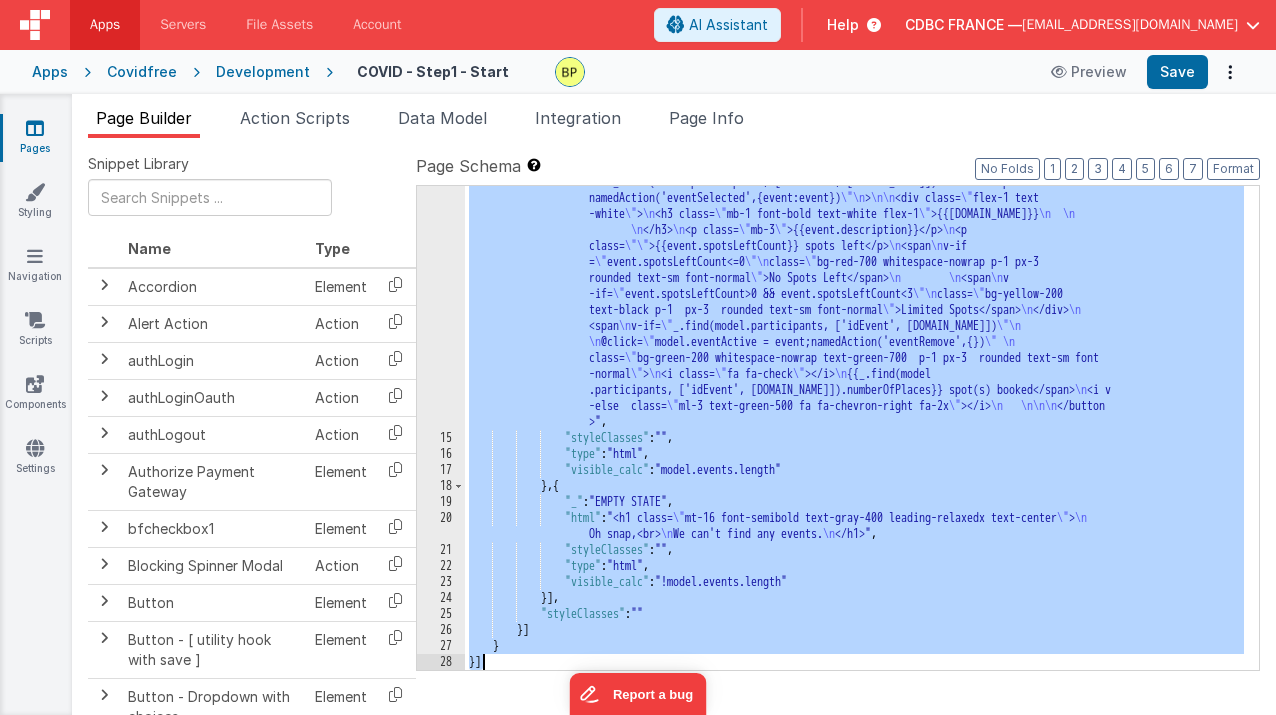 drag, startPoint x: 551, startPoint y: 314, endPoint x: 740, endPoint y: 675, distance: 407.4825 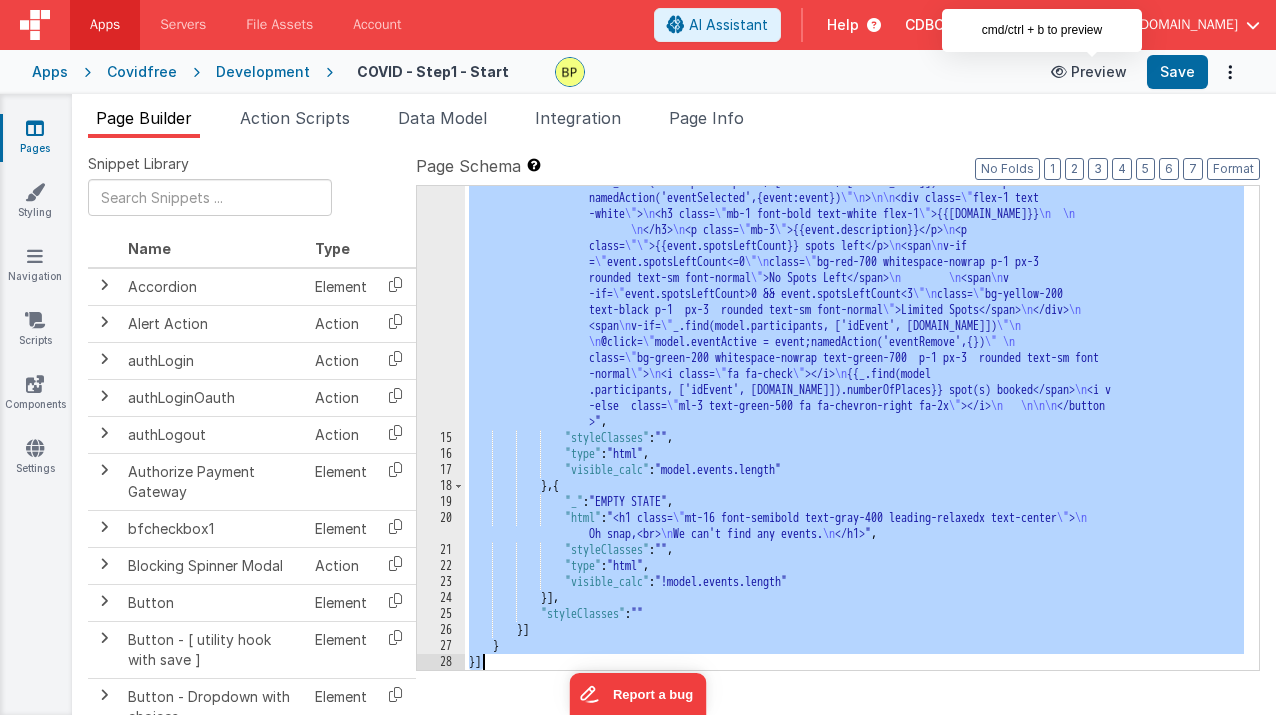 click on "Preview" at bounding box center (1089, 72) 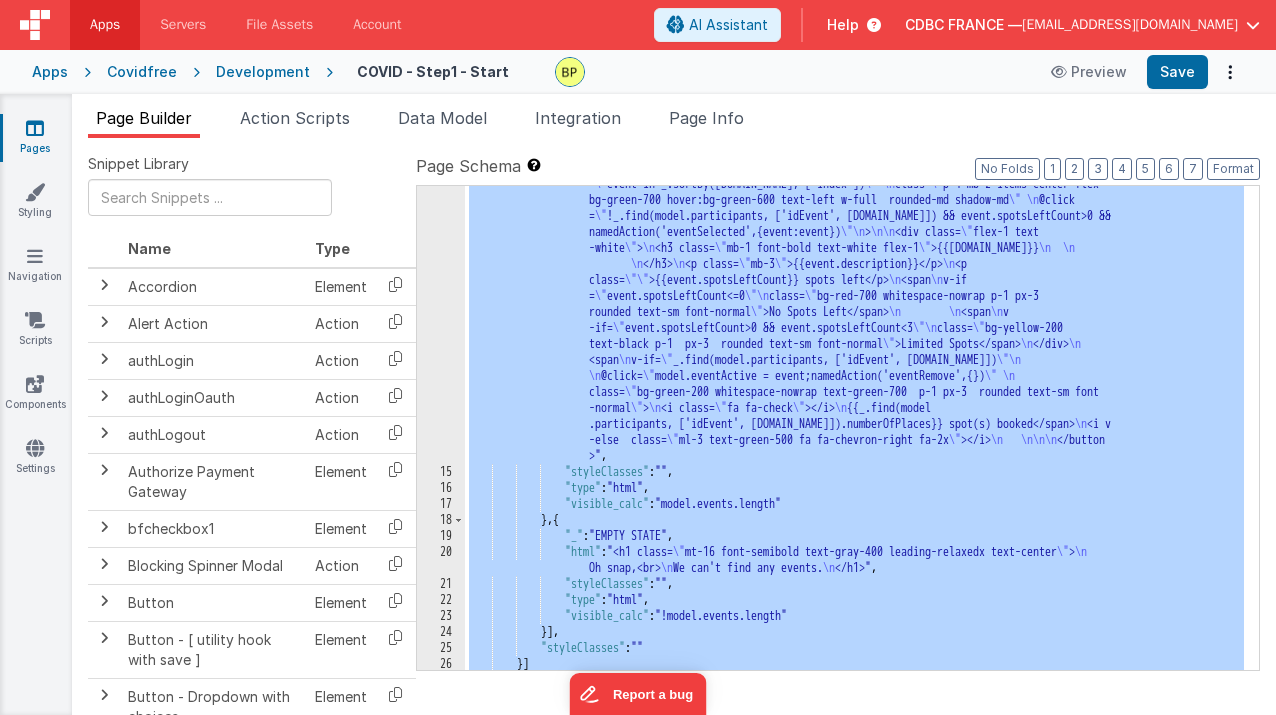 scroll, scrollTop: 316, scrollLeft: 0, axis: vertical 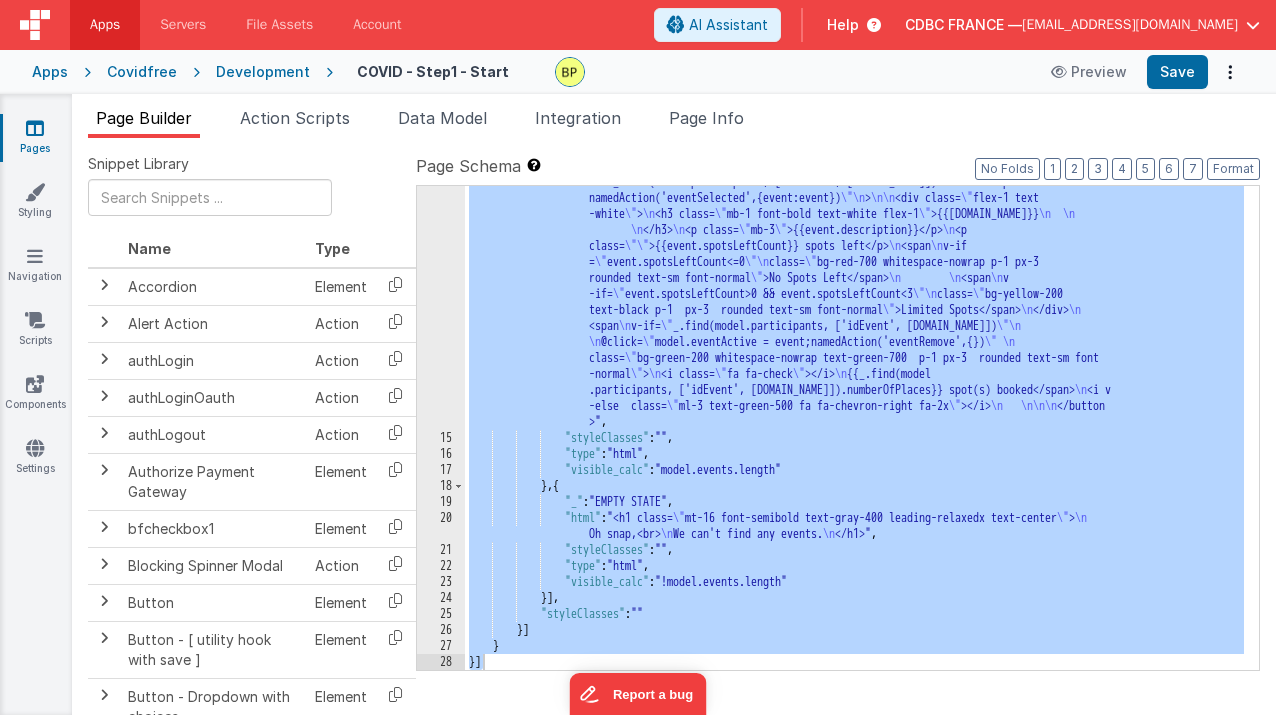 click on "Apps" at bounding box center (50, 72) 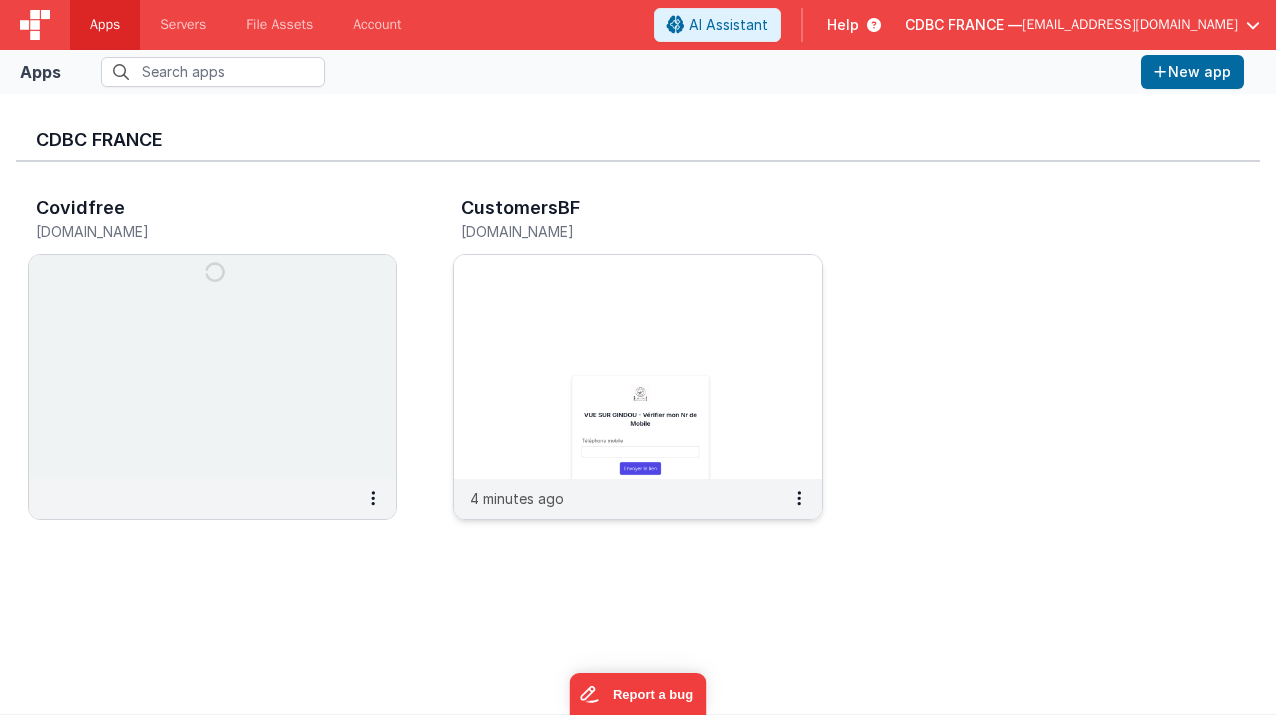 click at bounding box center [637, 367] 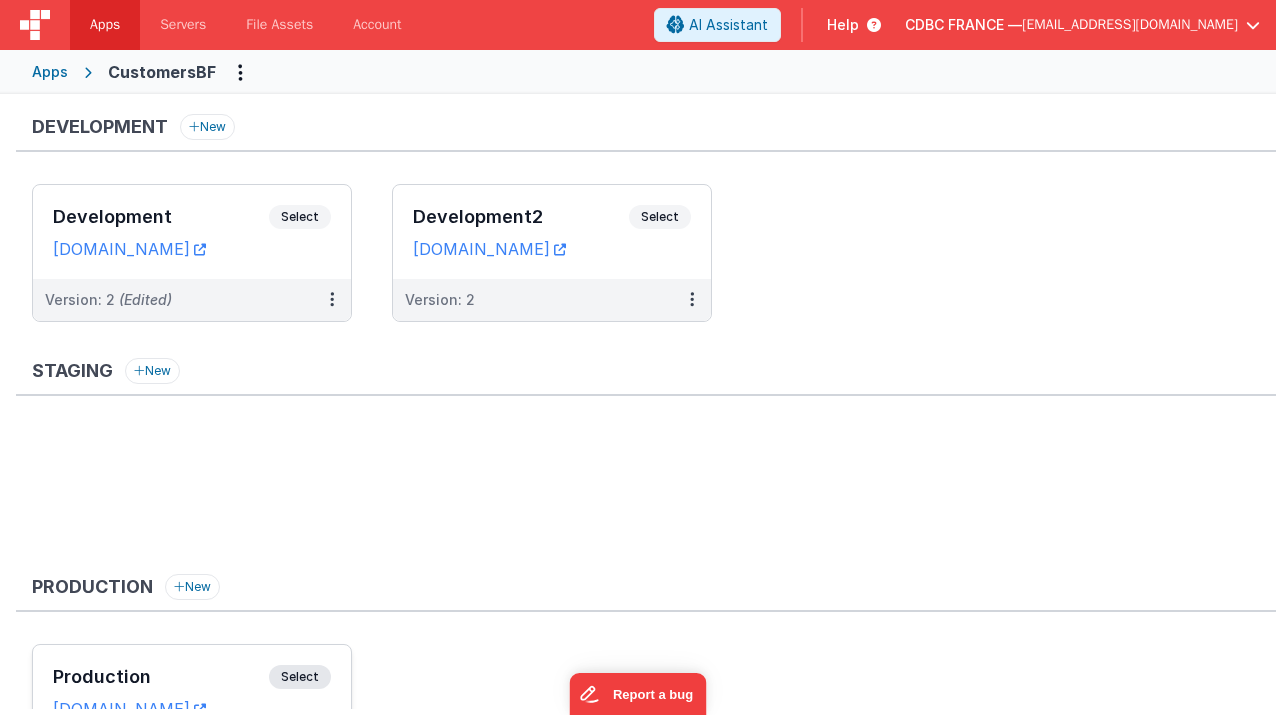 scroll, scrollTop: 141, scrollLeft: 0, axis: vertical 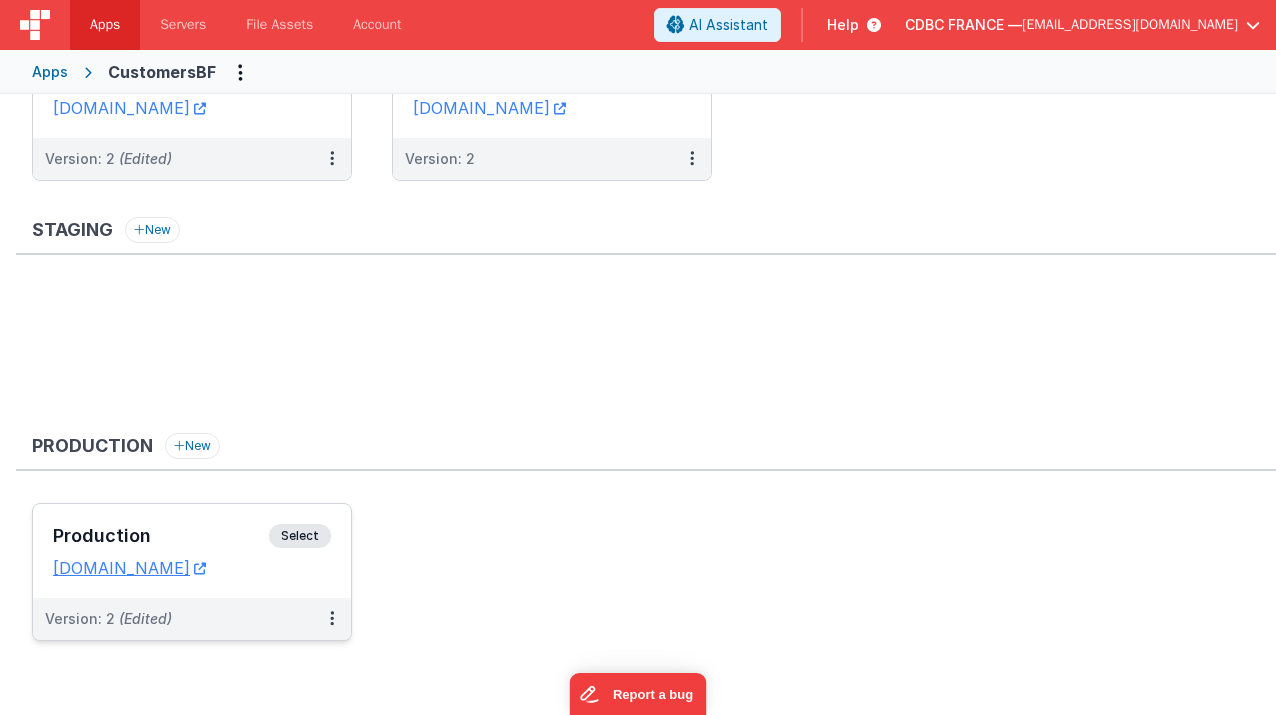 click on "Select" at bounding box center (300, 536) 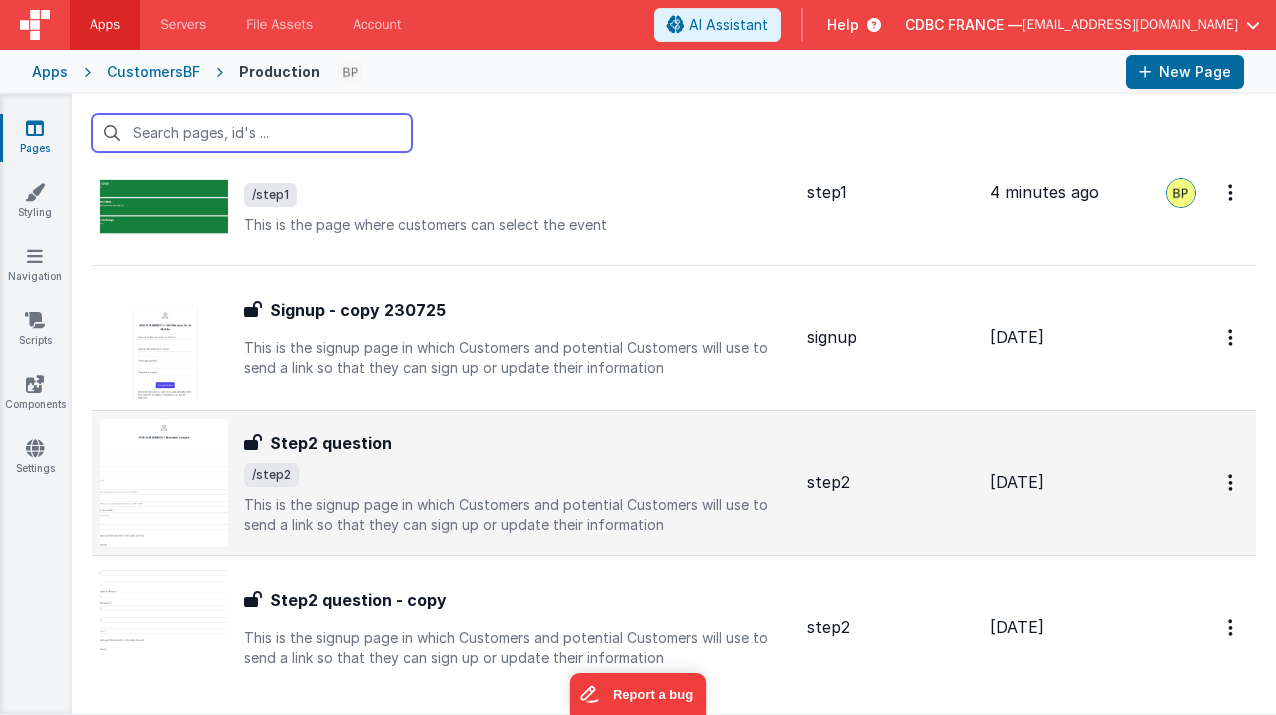 scroll, scrollTop: 1348, scrollLeft: 0, axis: vertical 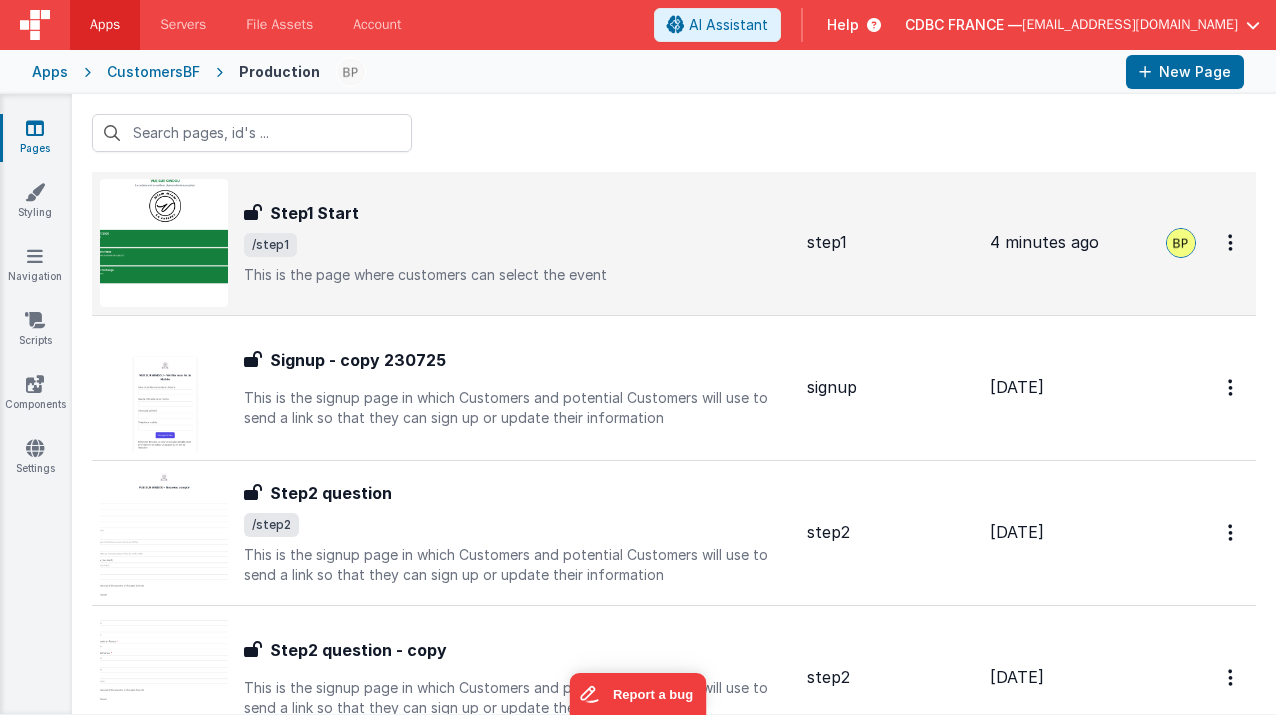 click on "/step1" at bounding box center (517, 245) 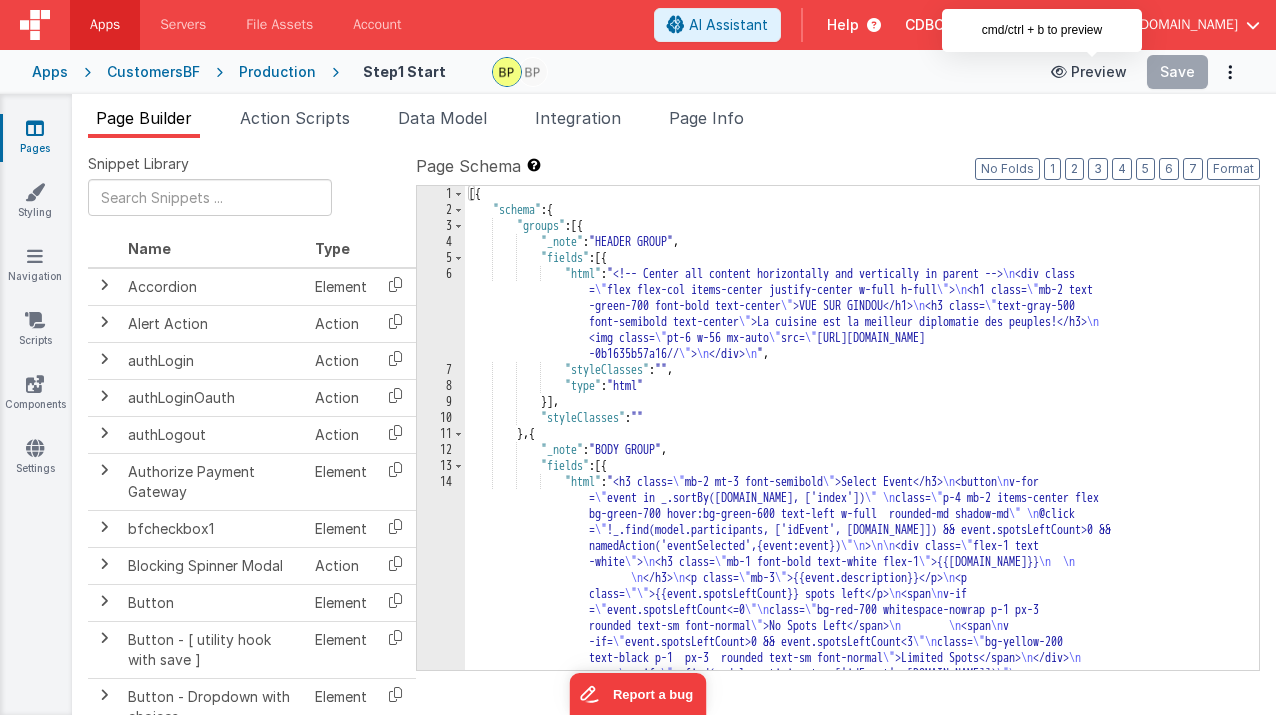 click on "Preview" at bounding box center (1089, 72) 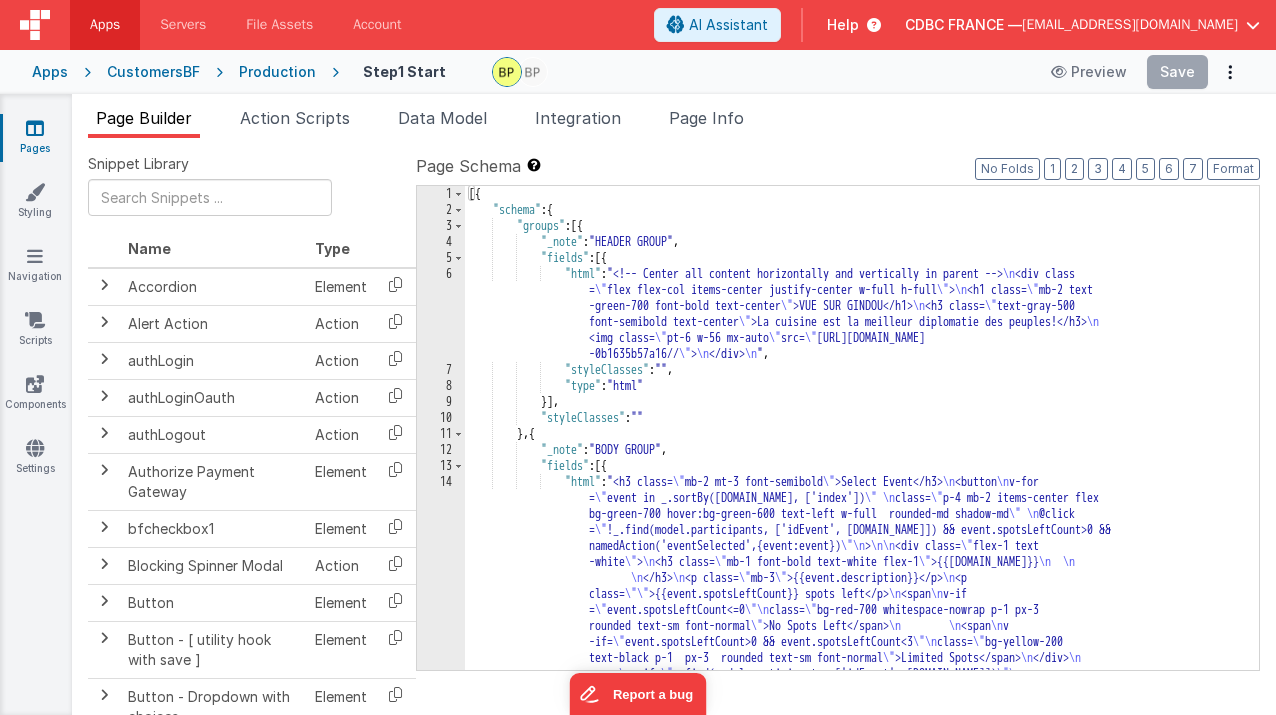 click on "Apps" at bounding box center [105, 25] 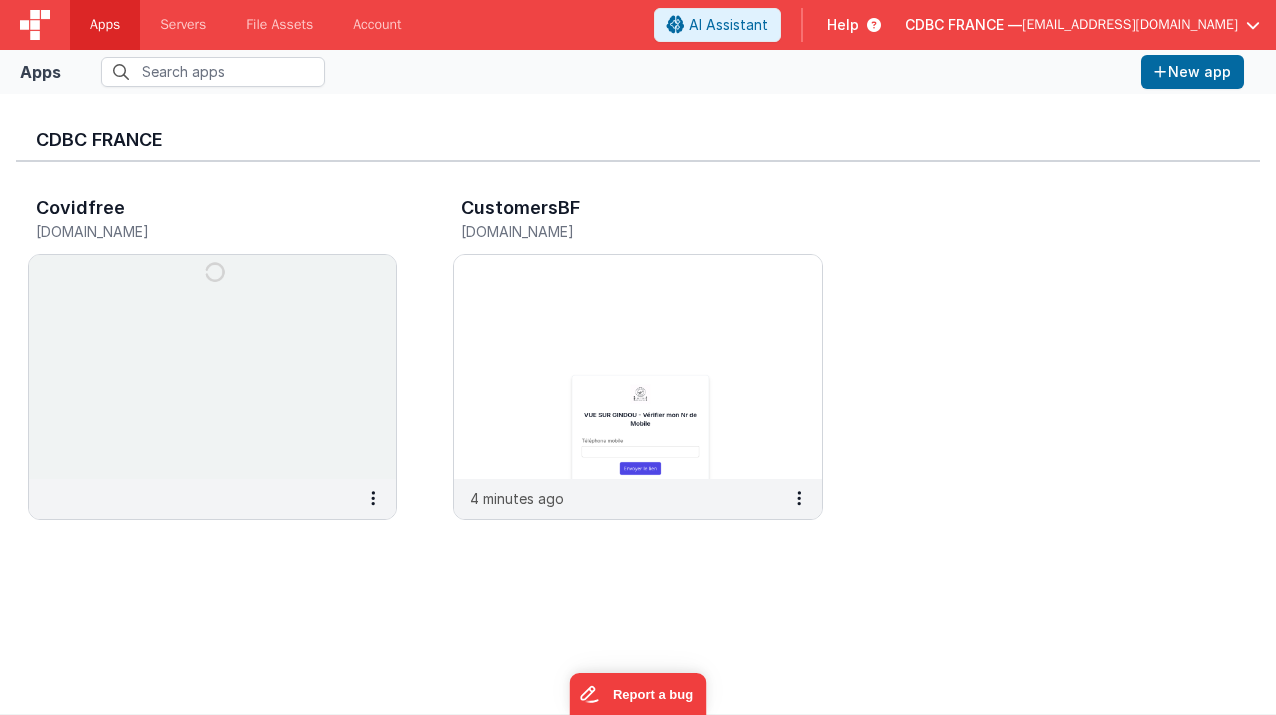click on "Apps" at bounding box center [40, 72] 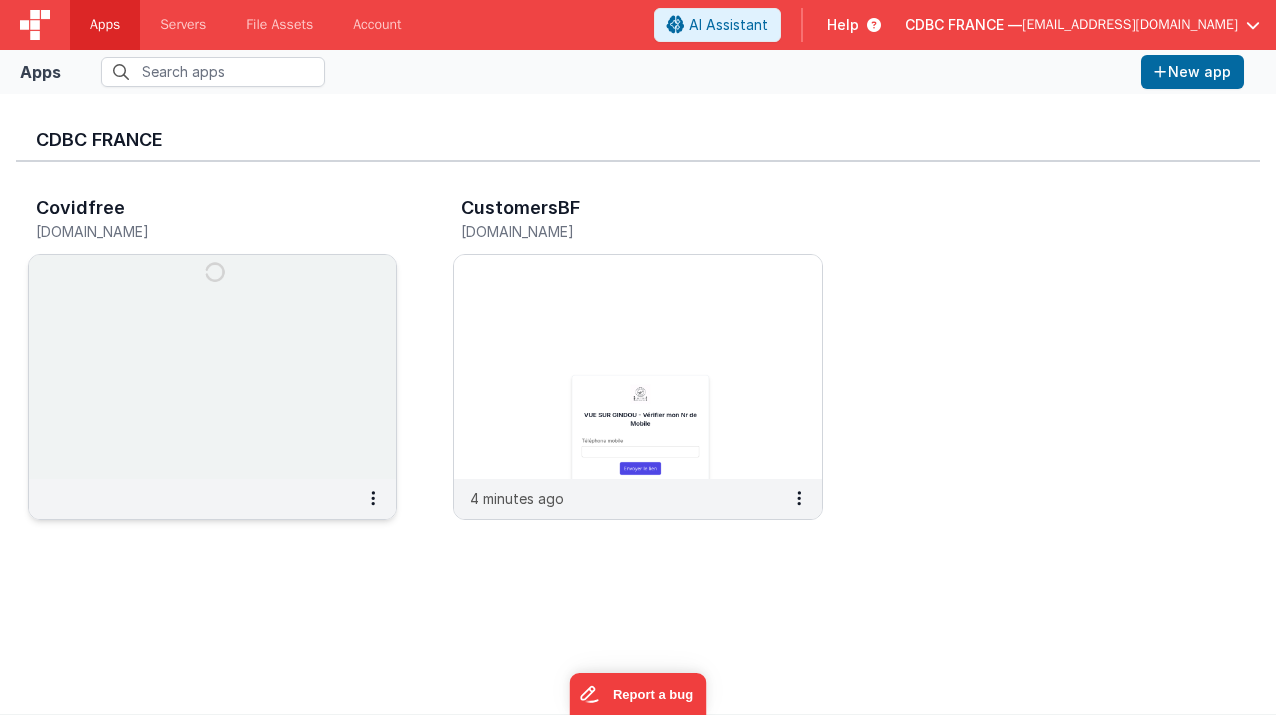 click at bounding box center (212, 367) 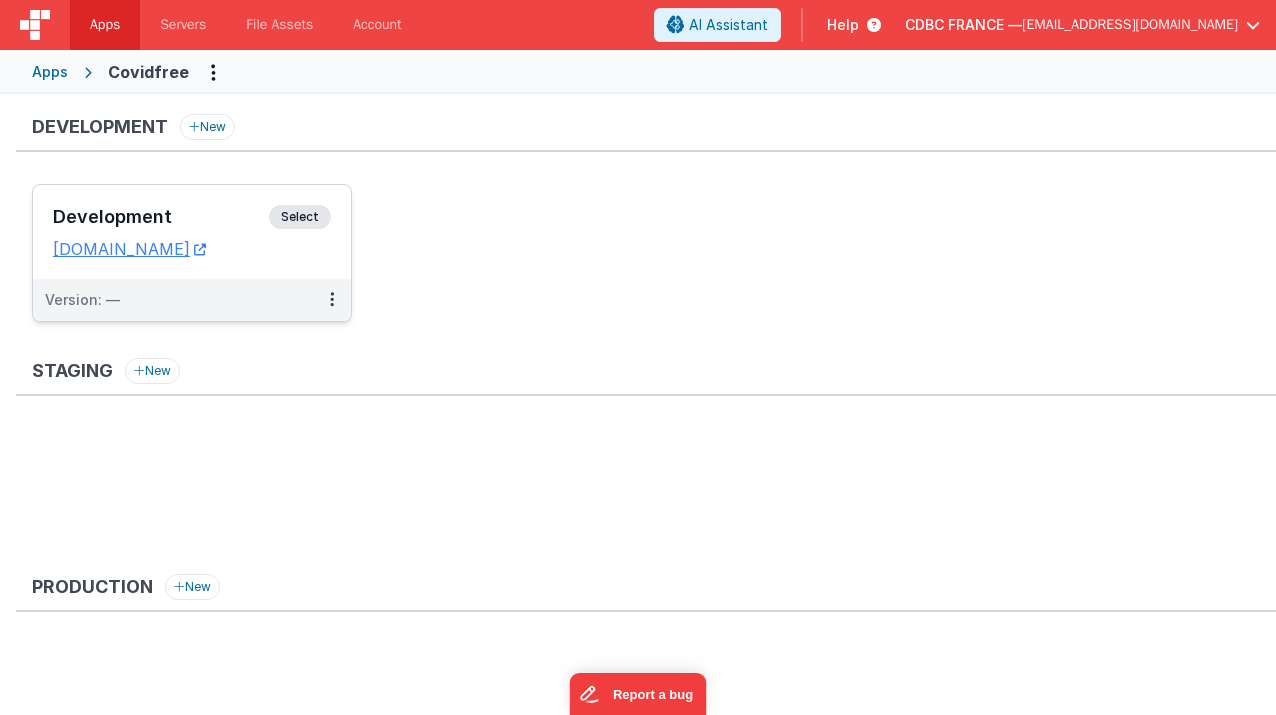 click on "Select" at bounding box center [300, 217] 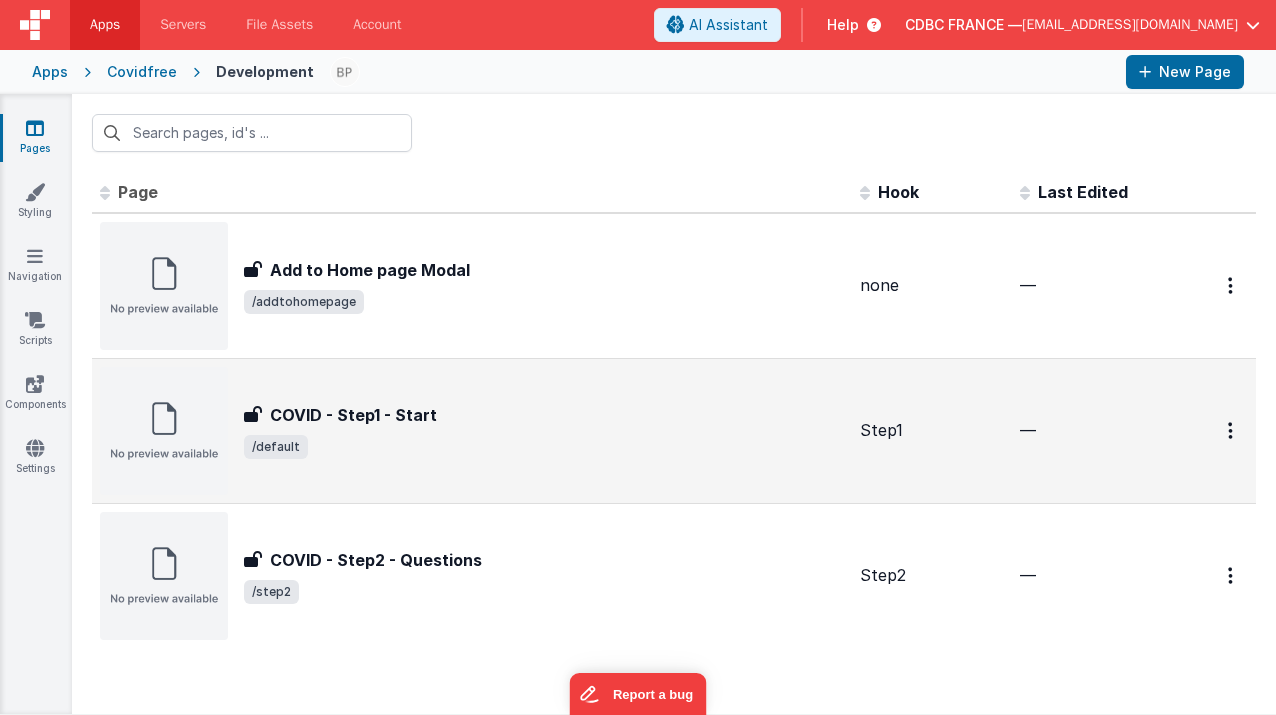 click on "COVID - Step1 - Start" at bounding box center [353, 415] 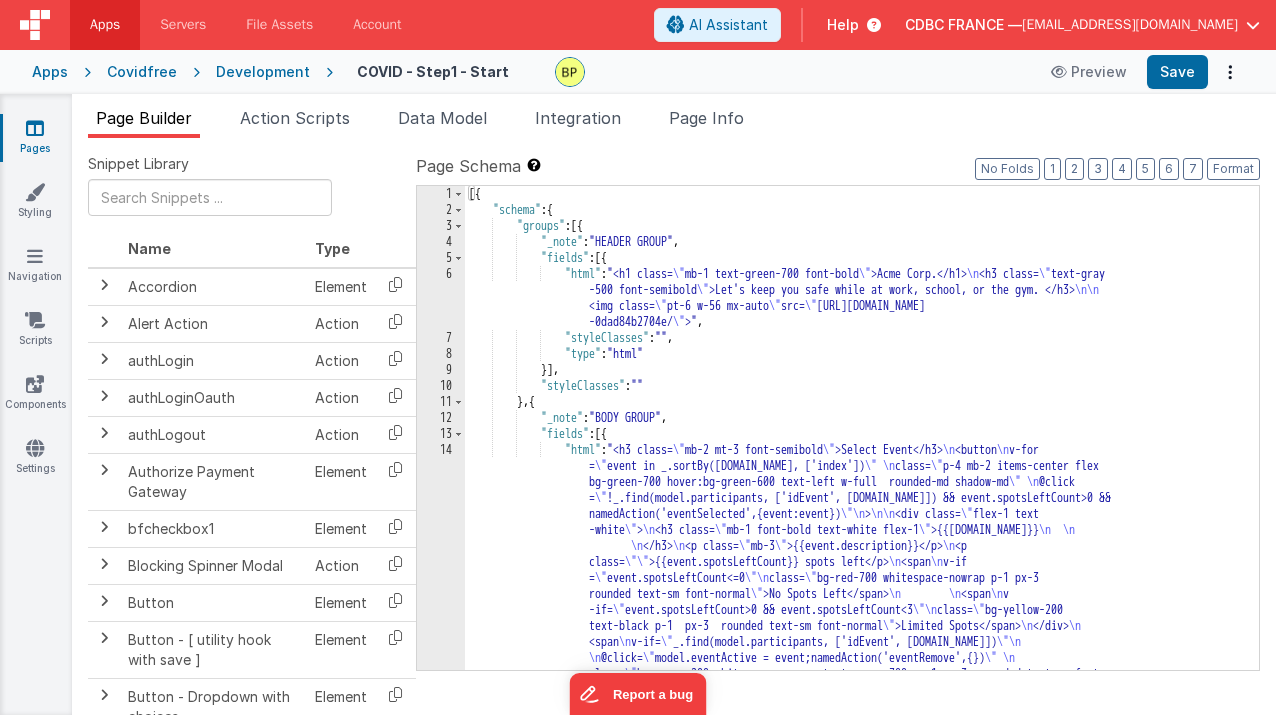 click on "14" at bounding box center (441, 594) 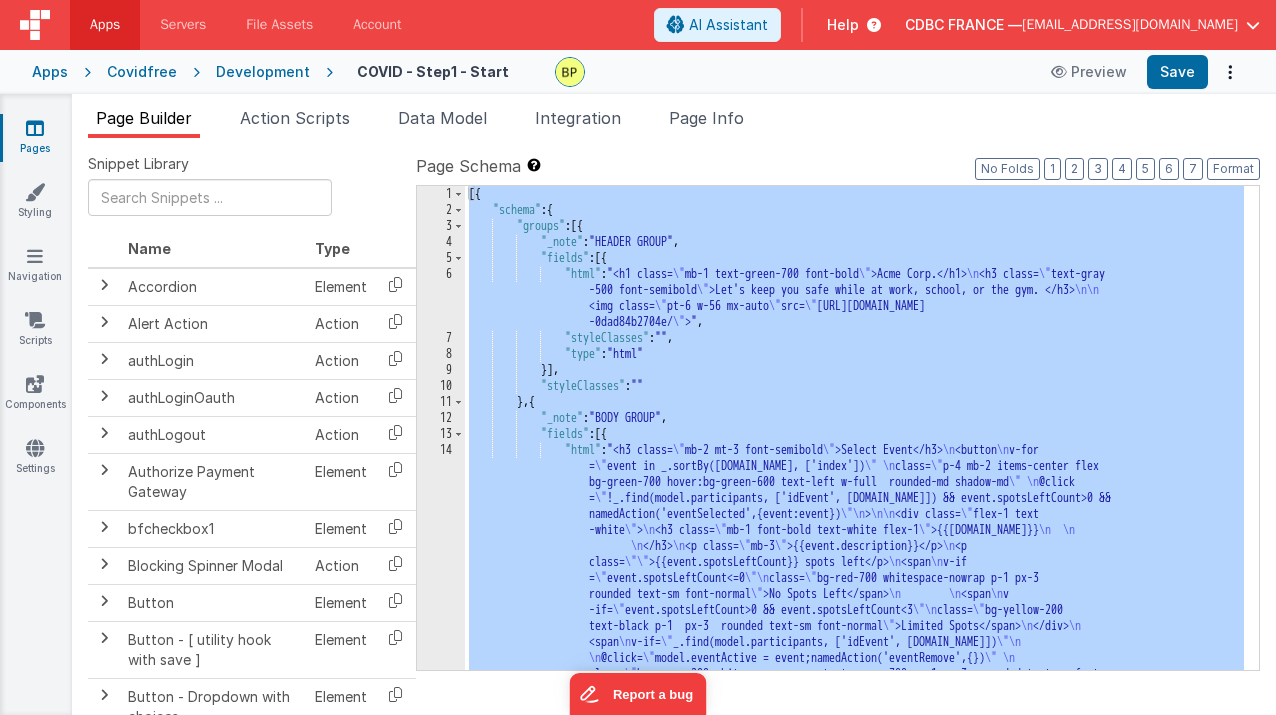 click on "14" at bounding box center (441, 594) 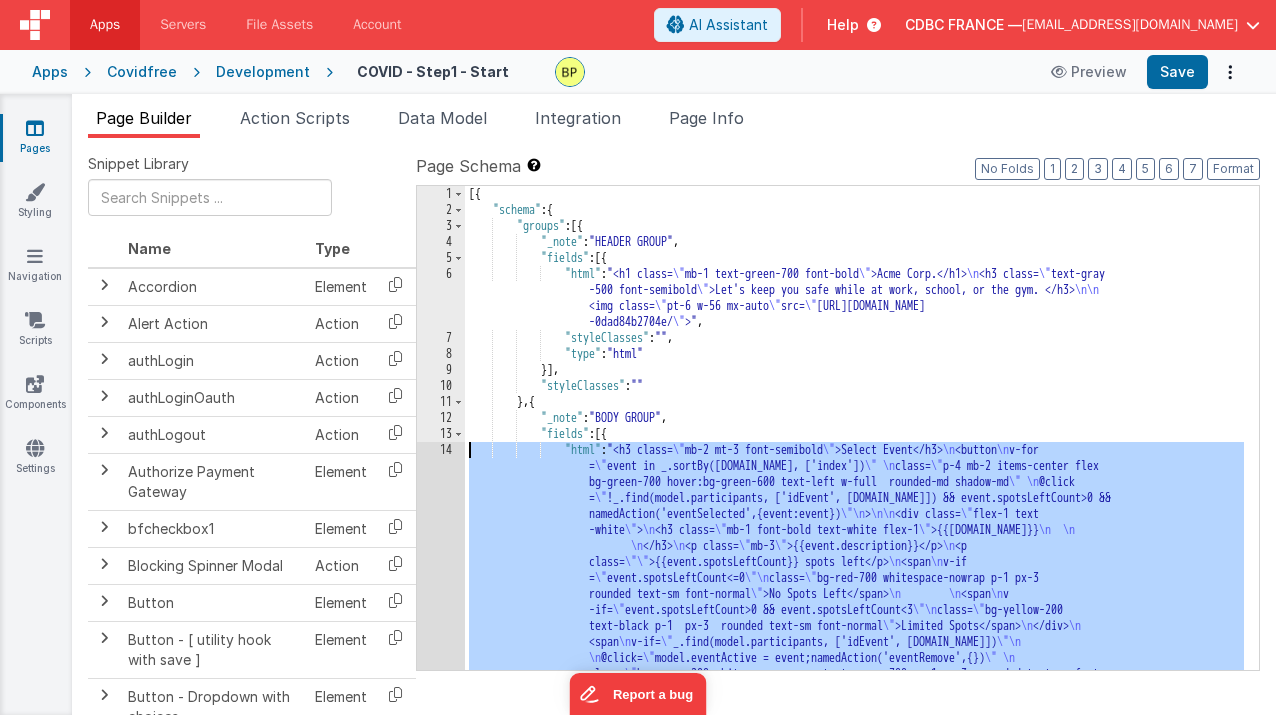 click on "14" at bounding box center [441, 594] 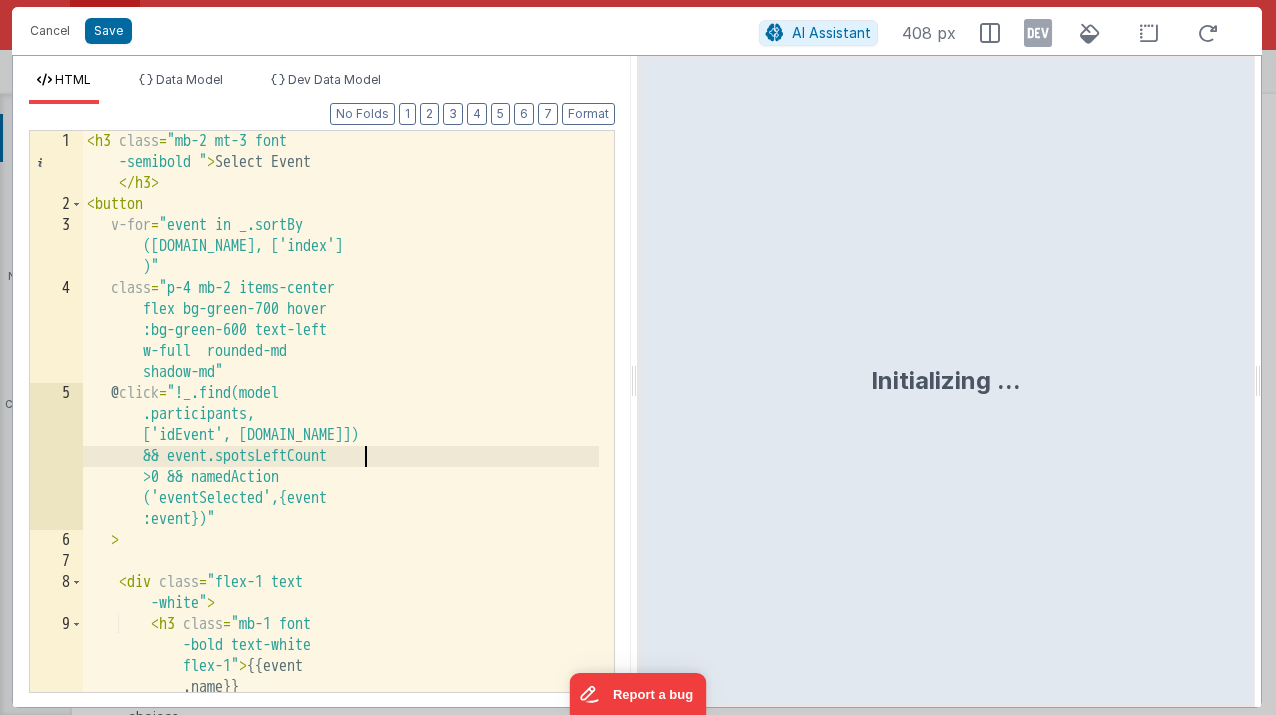 click on "< h3   class = "mb-2 mt-3 font      -semibold " > Select Event      </ h3 > < button       v-for = "event in _.sortBy         ([DOMAIN_NAME], ['index']         )"       class = "p-4 mb-2 items-center          flex bg-green-700 hover         :bg-green-600 text-left          w-full  rounded-md          shadow-md"       @ click = "!_.find(model         .participants,          ['idEvent', [DOMAIN_NAME]])          && event.spotsLeftCount         >0 && namedAction         ('eventSelected',{event         :event})"     >      < div   class = "flex-1 text          -white" >           < h3   class = "mb-1 font              -bold text-white               flex-1" > {{event              .name}}" at bounding box center (341, 453) 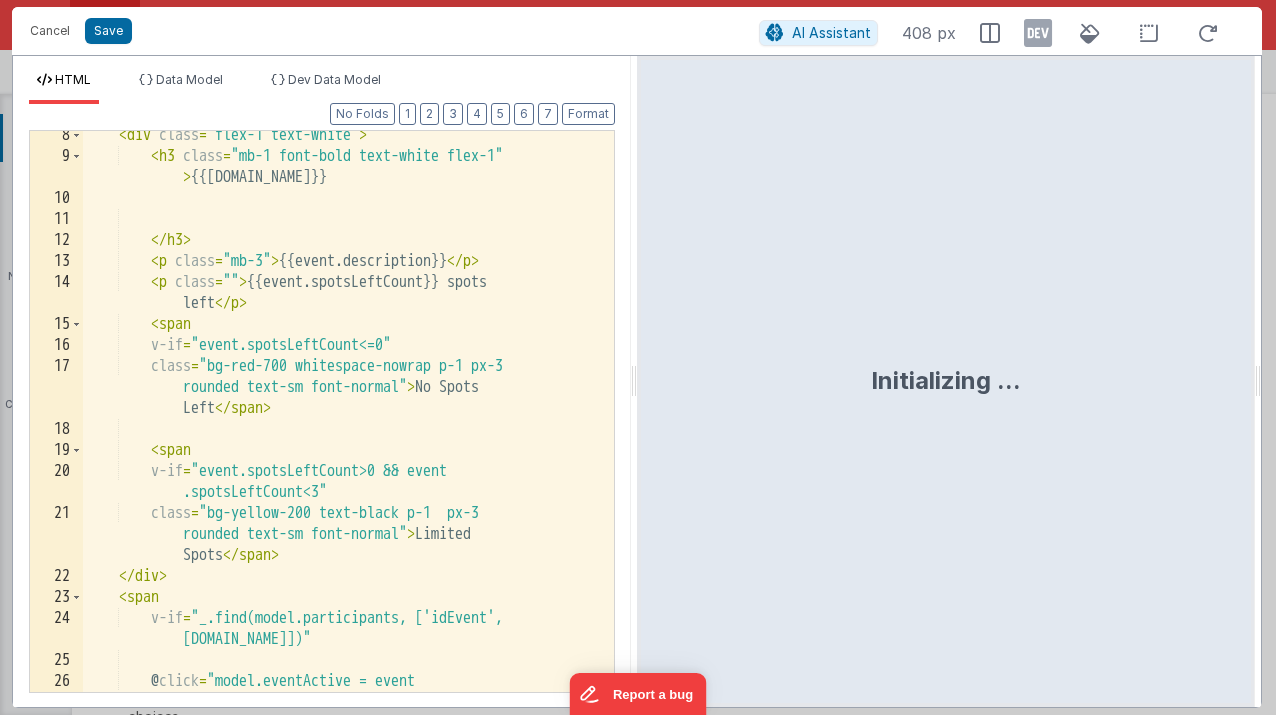 scroll, scrollTop: 411, scrollLeft: 0, axis: vertical 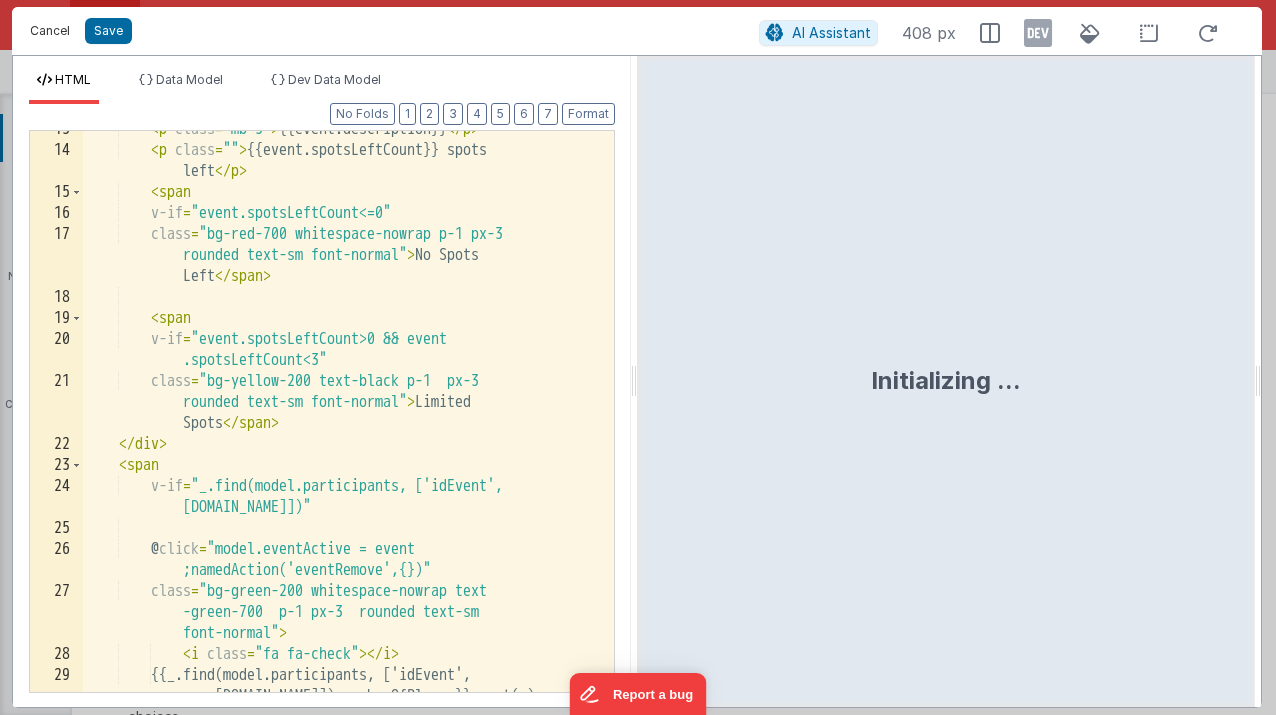 click on "Cancel" at bounding box center [50, 31] 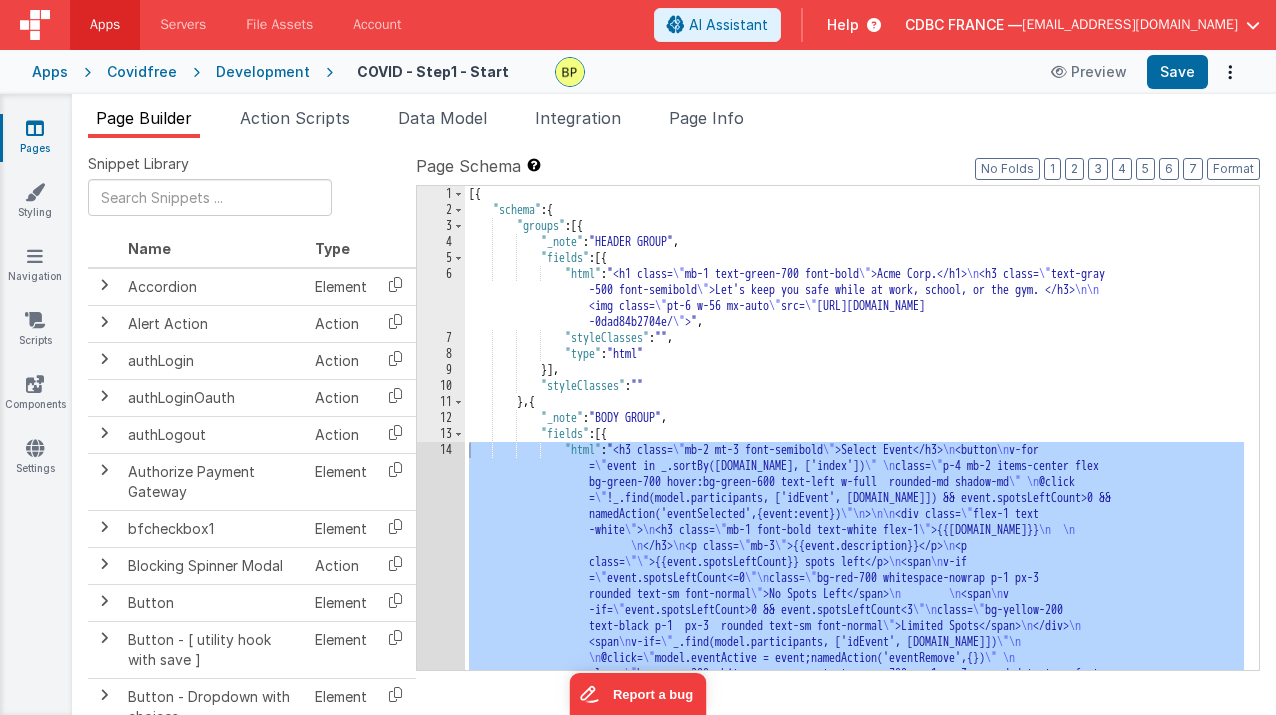 click on "Development" at bounding box center (263, 72) 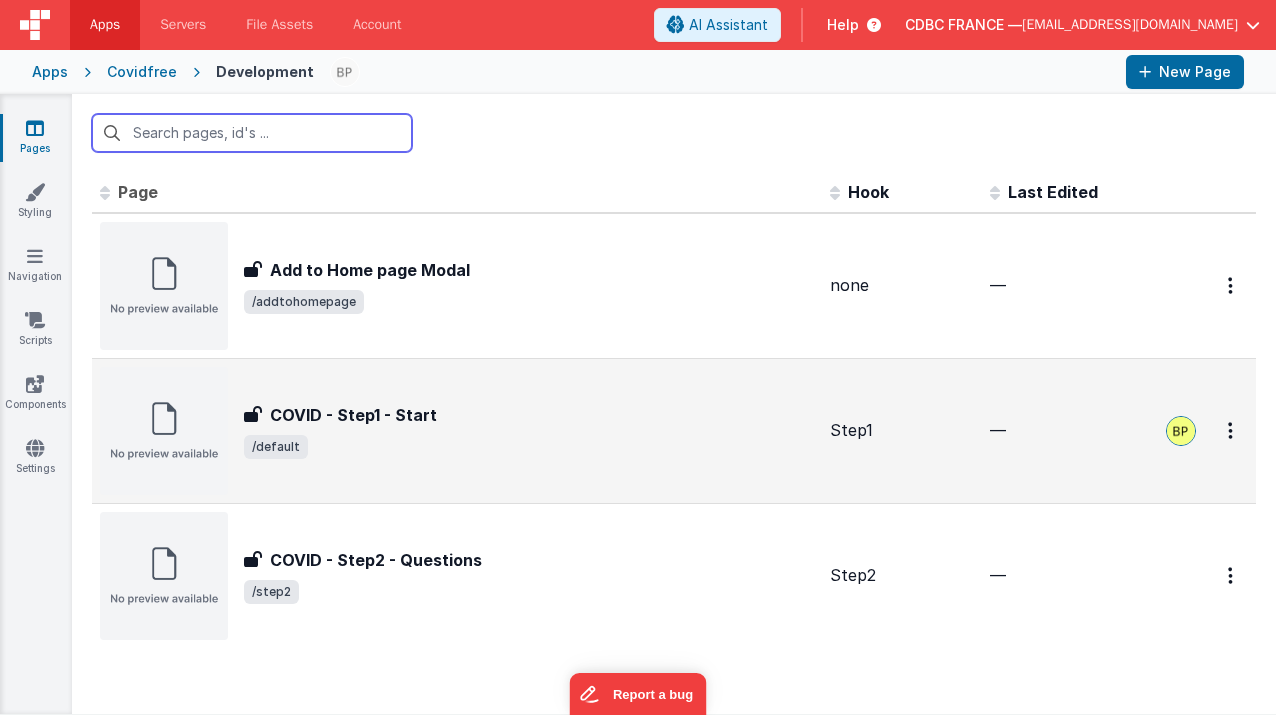 scroll, scrollTop: 30, scrollLeft: 0, axis: vertical 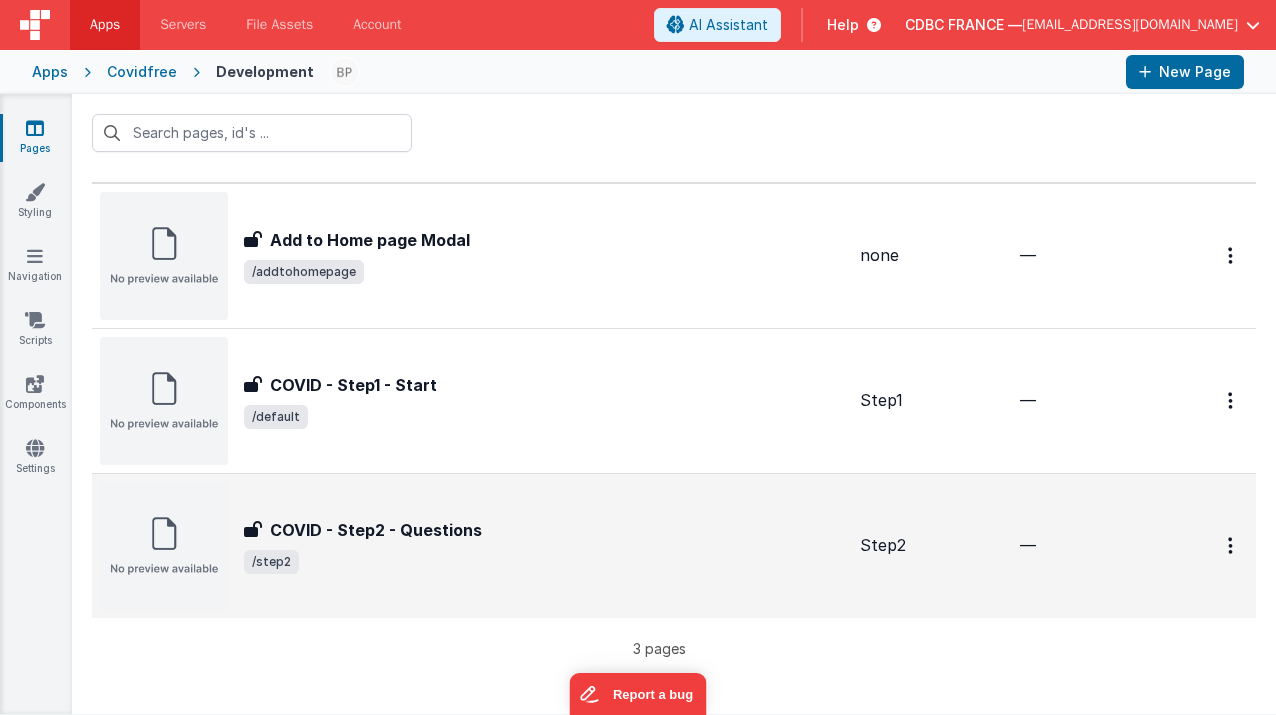 click on "COVID - Step2 - Questions" at bounding box center [376, 530] 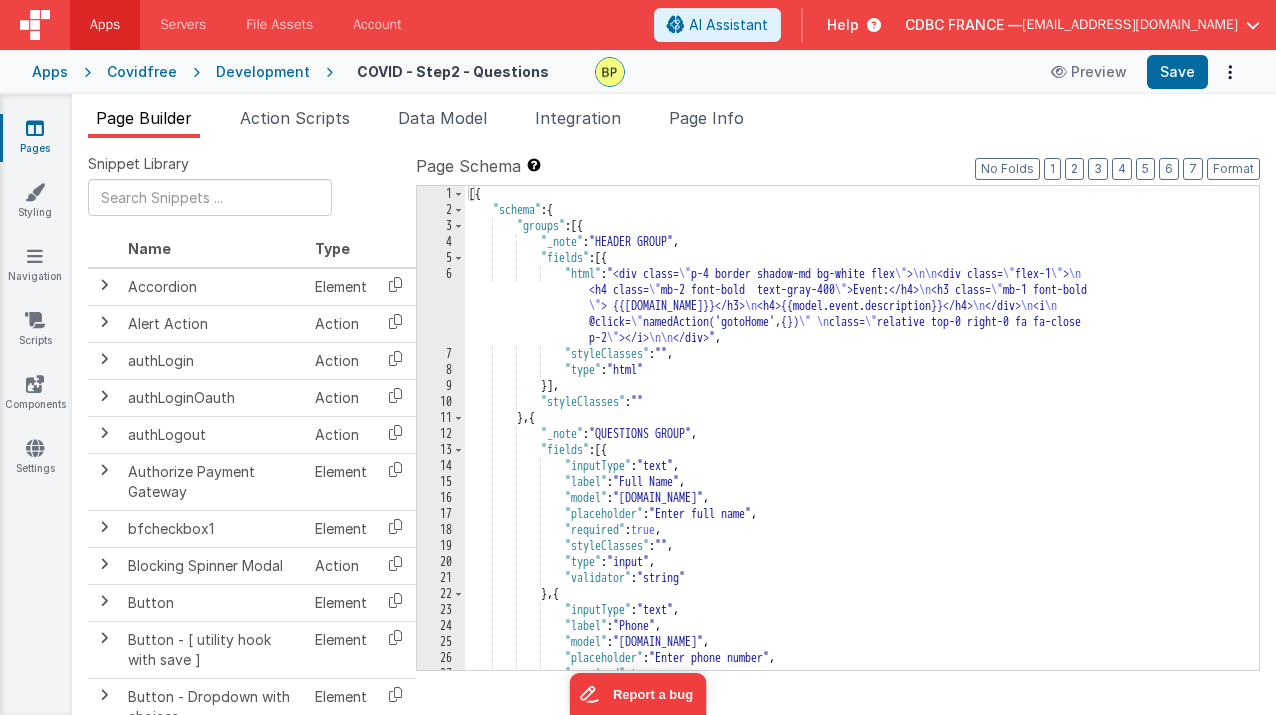 click on "6" at bounding box center (441, 306) 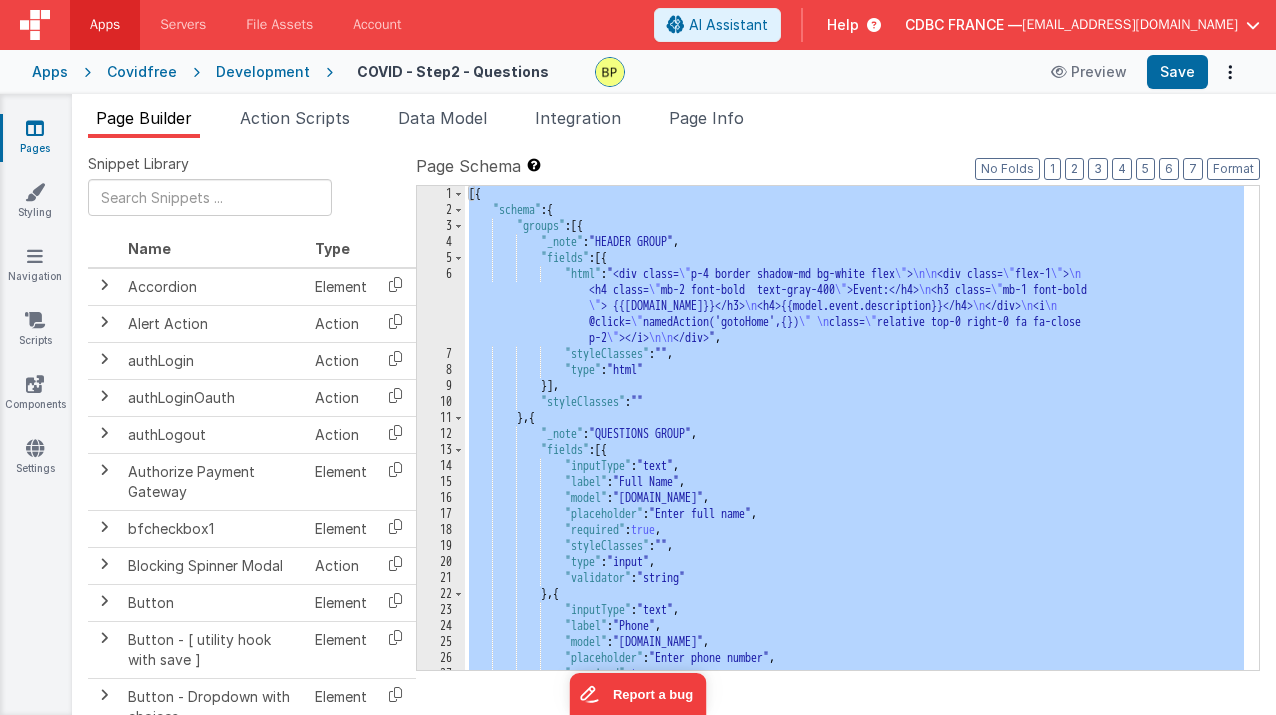click on "6" at bounding box center (441, 306) 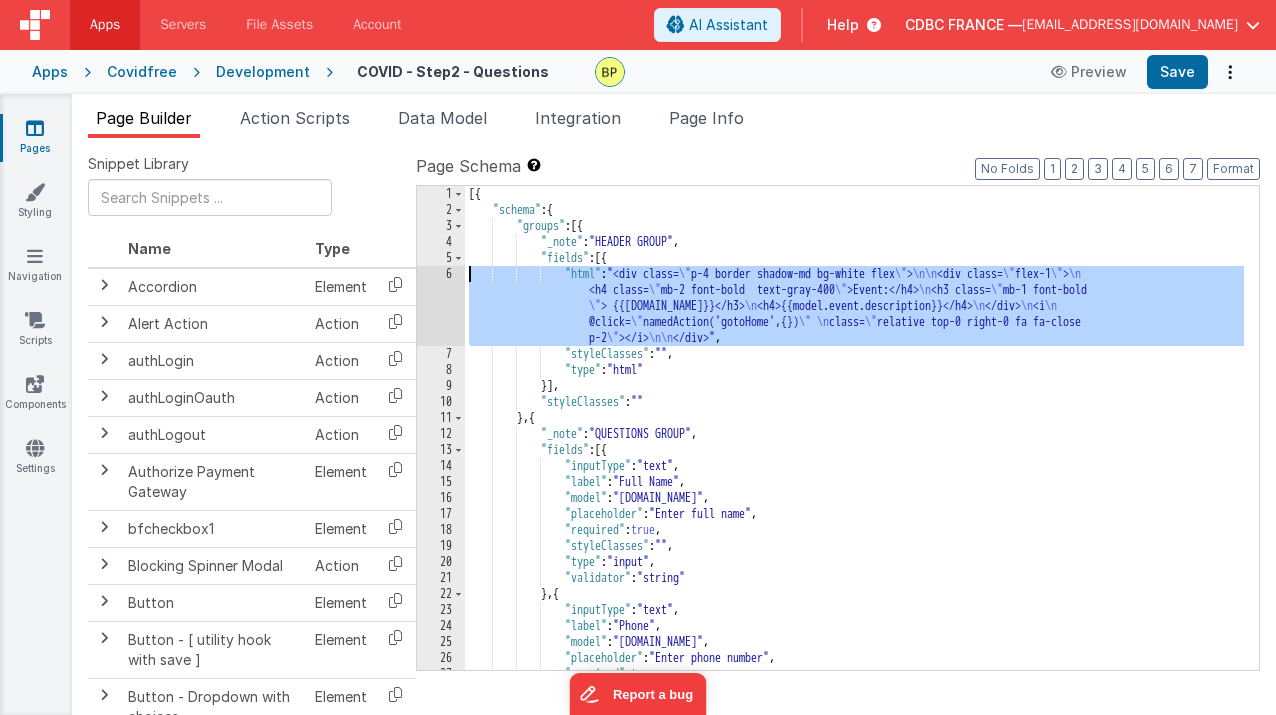 click on "6" at bounding box center [441, 306] 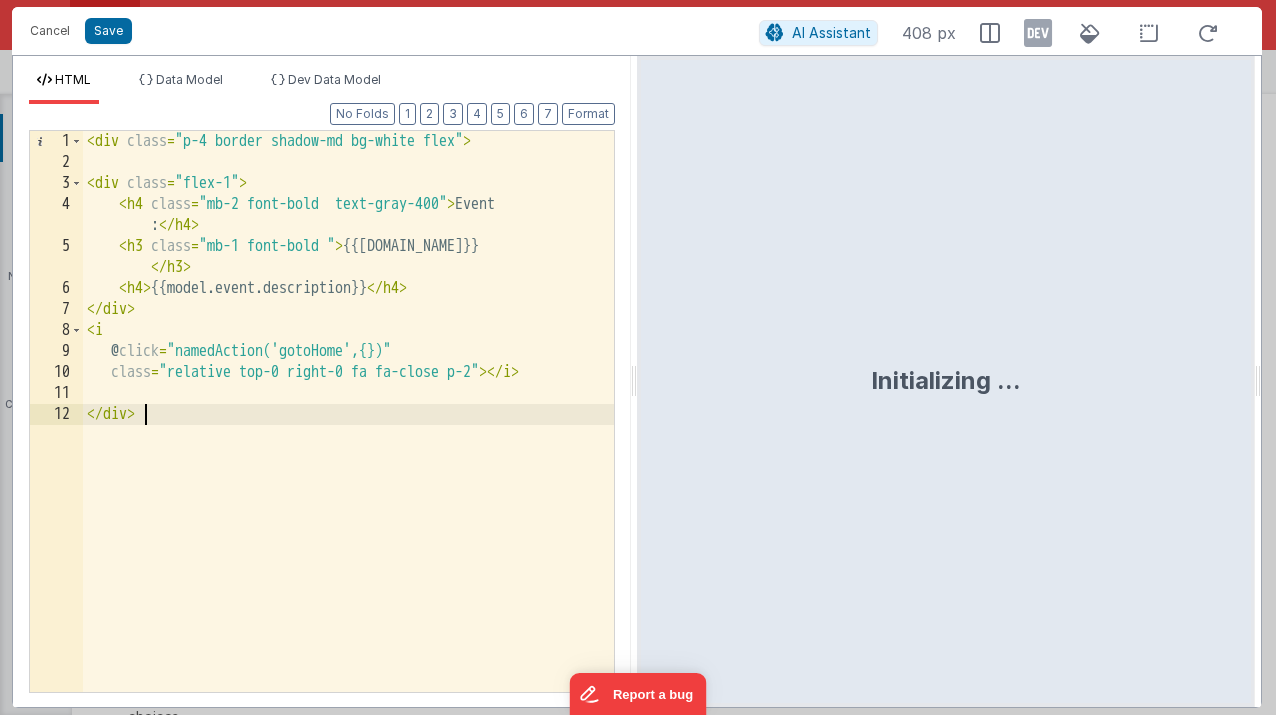 drag, startPoint x: 44, startPoint y: 140, endPoint x: 189, endPoint y: 249, distance: 181.40012 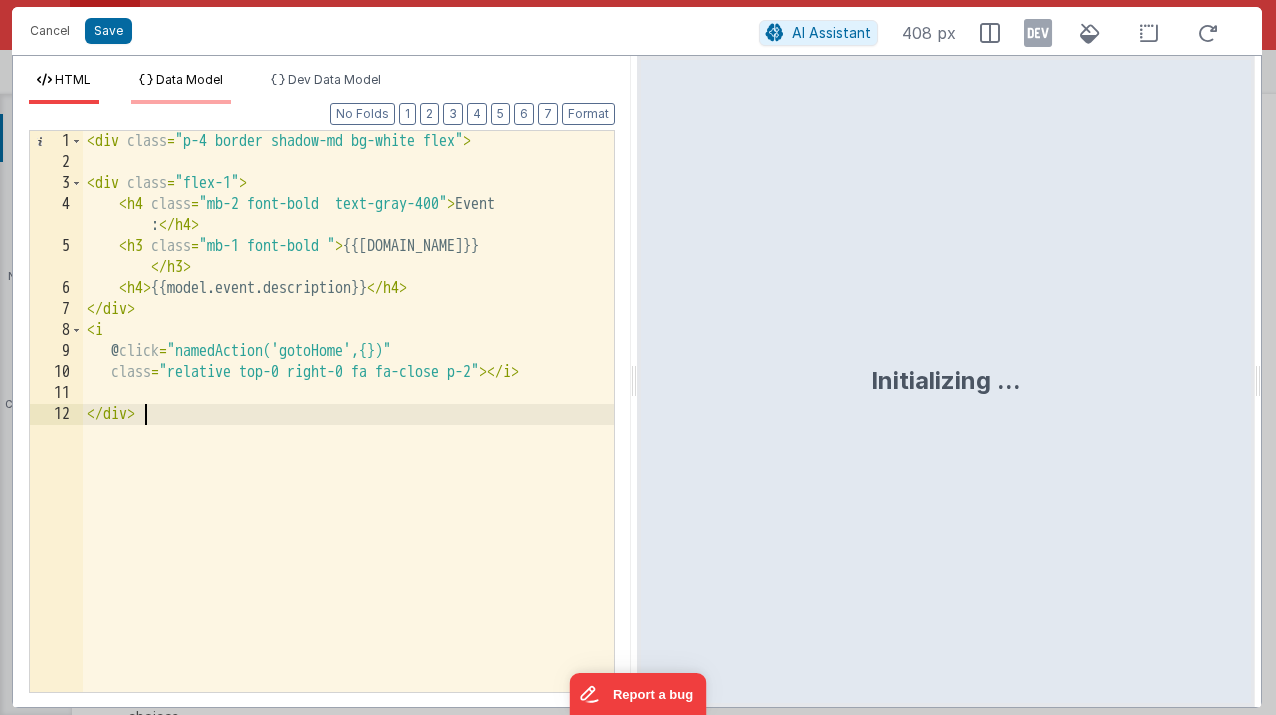 click on "Data Model" at bounding box center [189, 79] 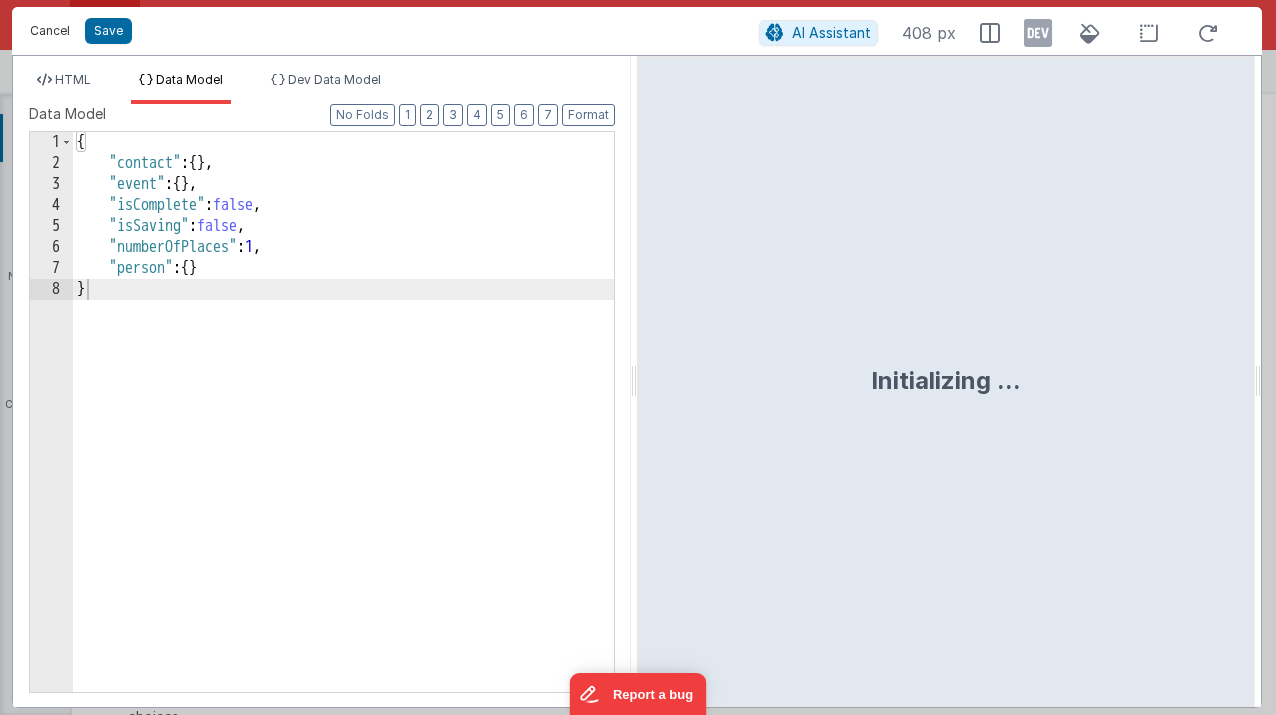 click on "Cancel" at bounding box center [50, 31] 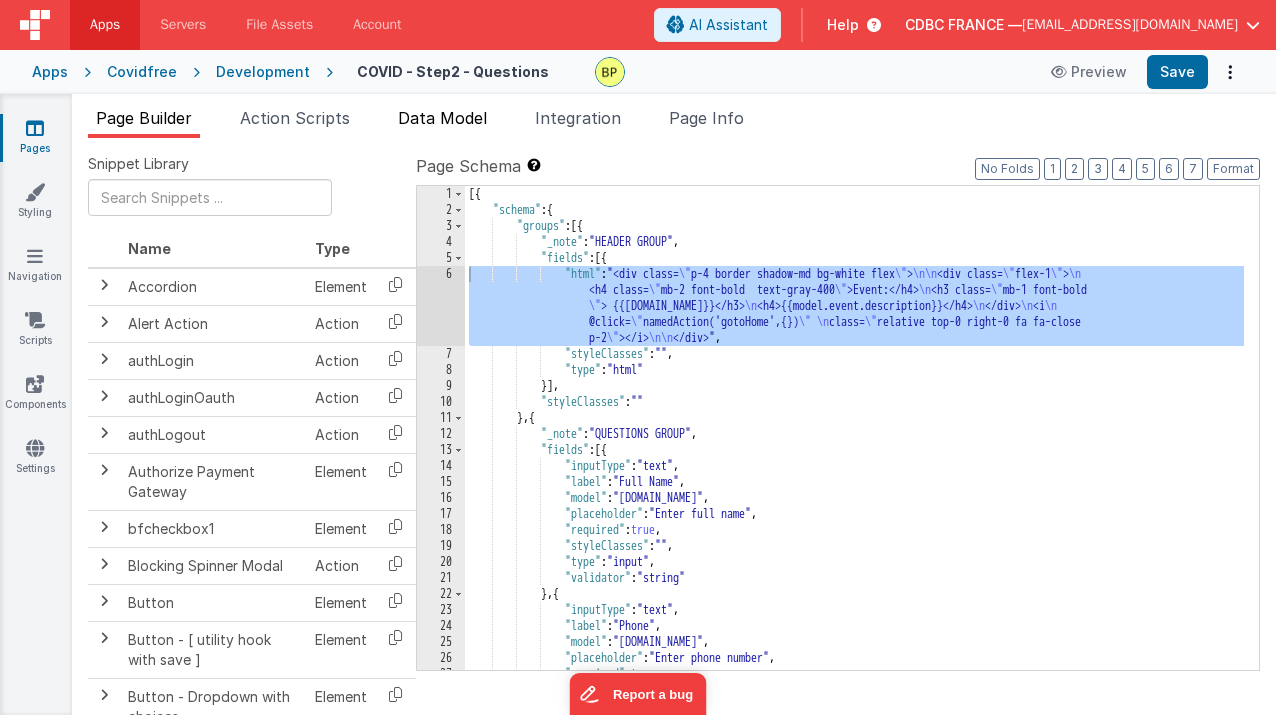 click on "Data Model" at bounding box center [442, 118] 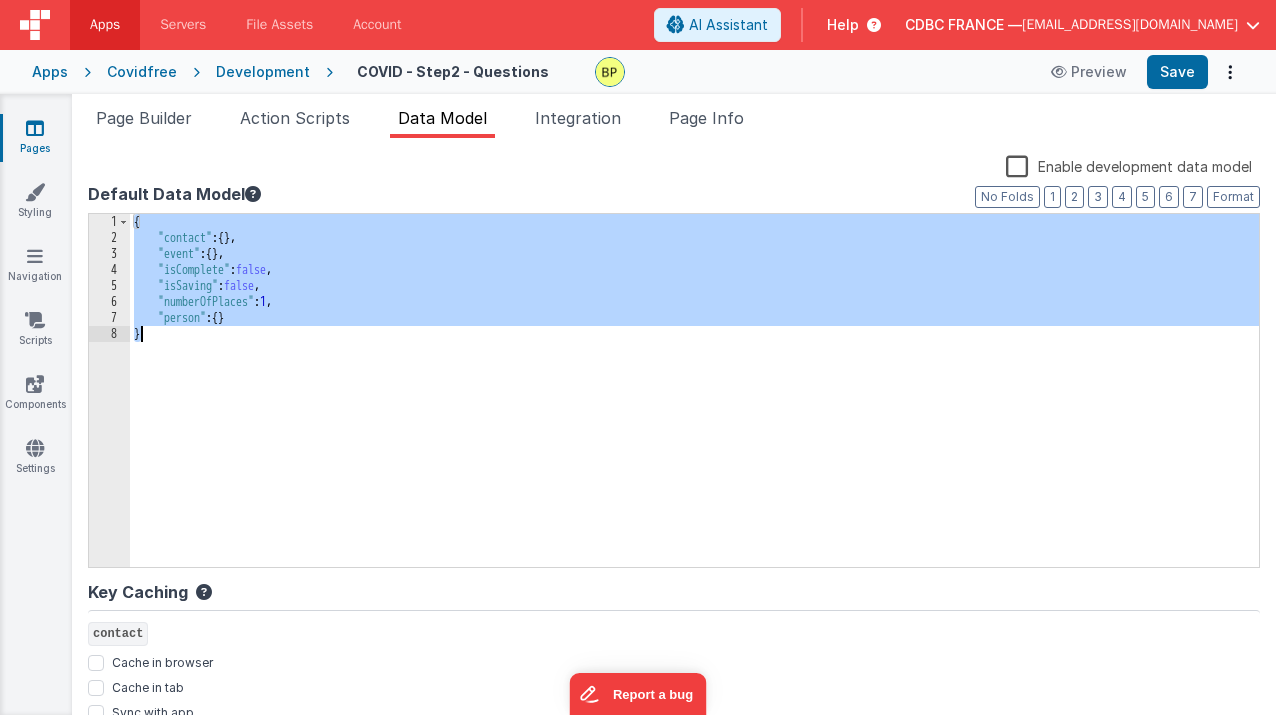 drag, startPoint x: 132, startPoint y: 219, endPoint x: 280, endPoint y: 342, distance: 192.4396 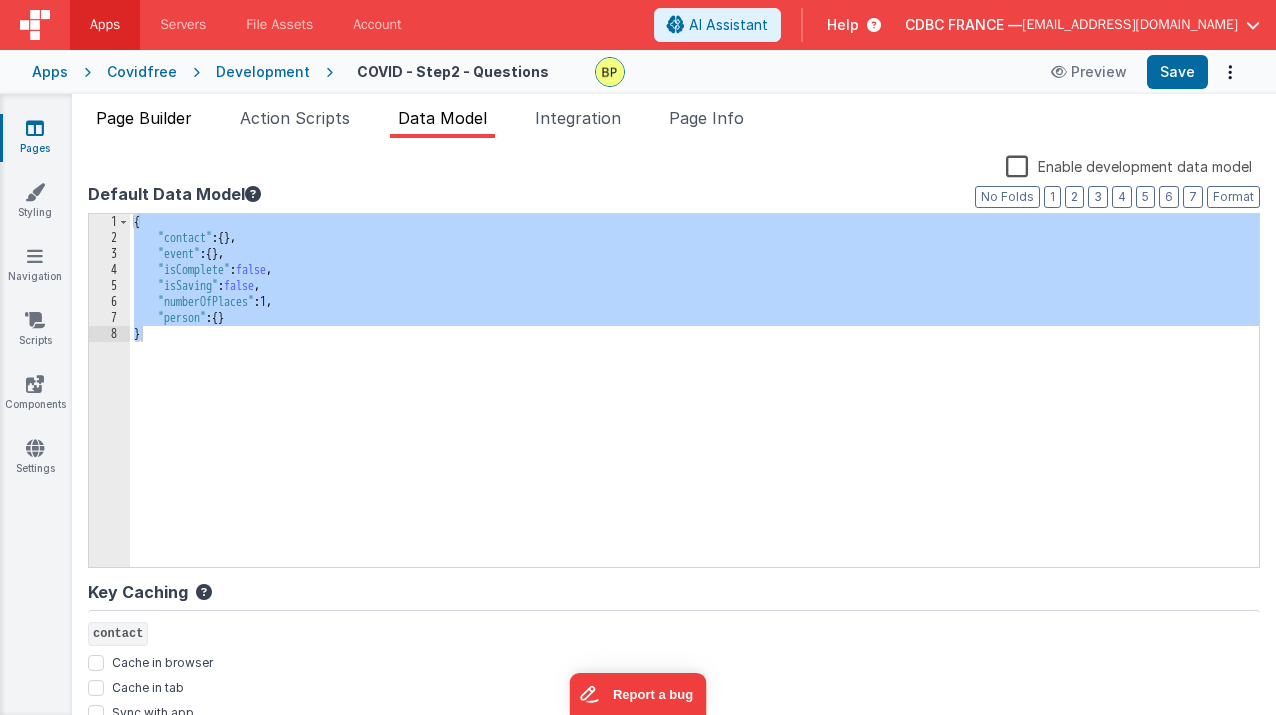 click on "Page Builder" at bounding box center (144, 118) 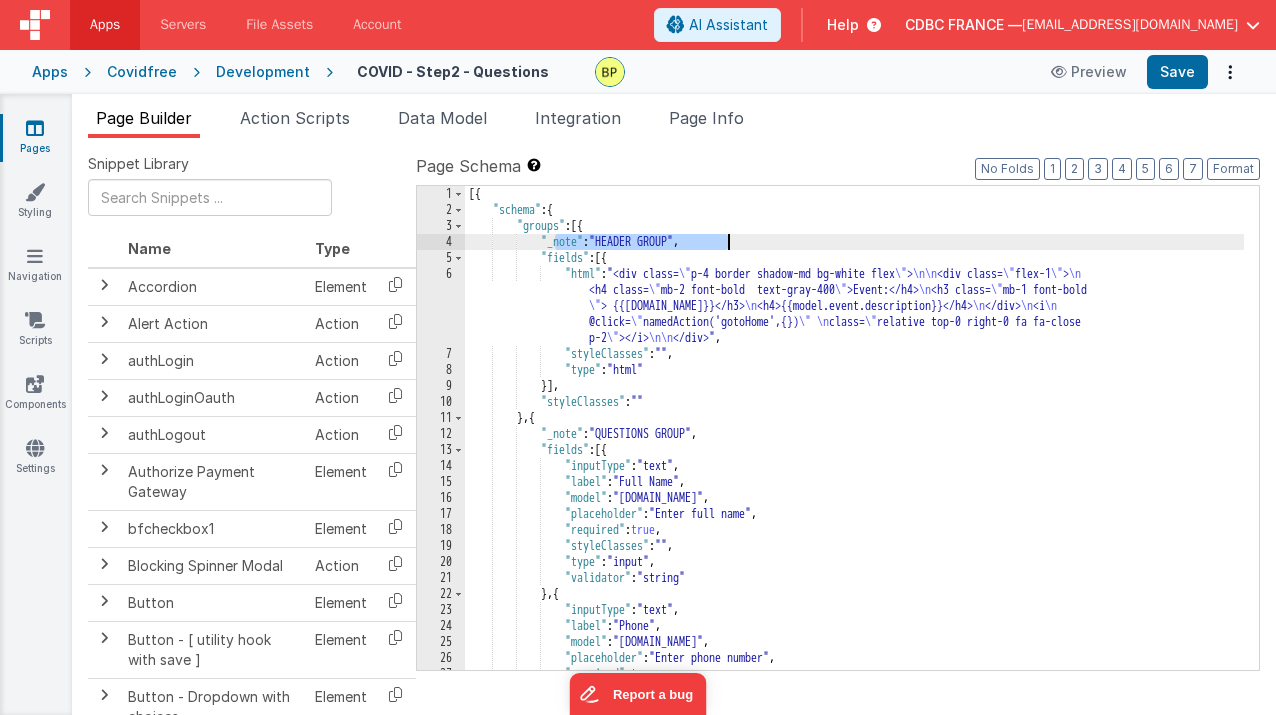 drag, startPoint x: 552, startPoint y: 243, endPoint x: 763, endPoint y: 245, distance: 211.00948 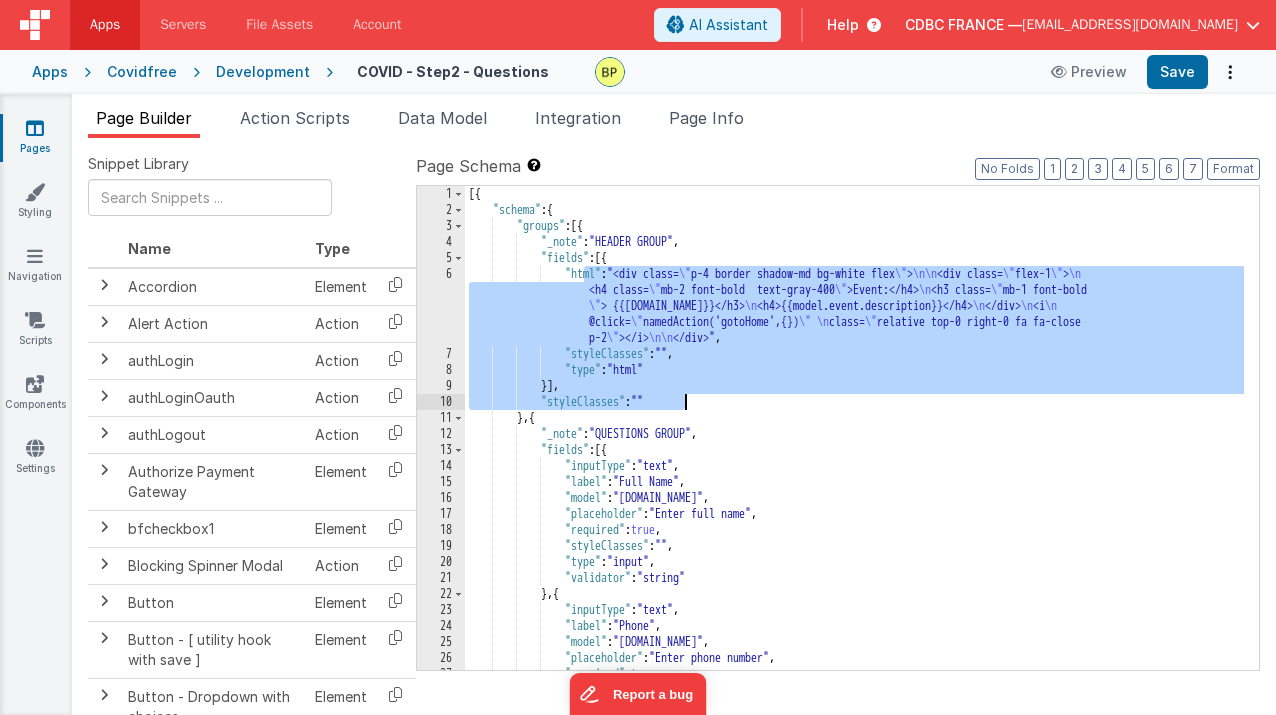 drag, startPoint x: 582, startPoint y: 274, endPoint x: 771, endPoint y: 401, distance: 227.70595 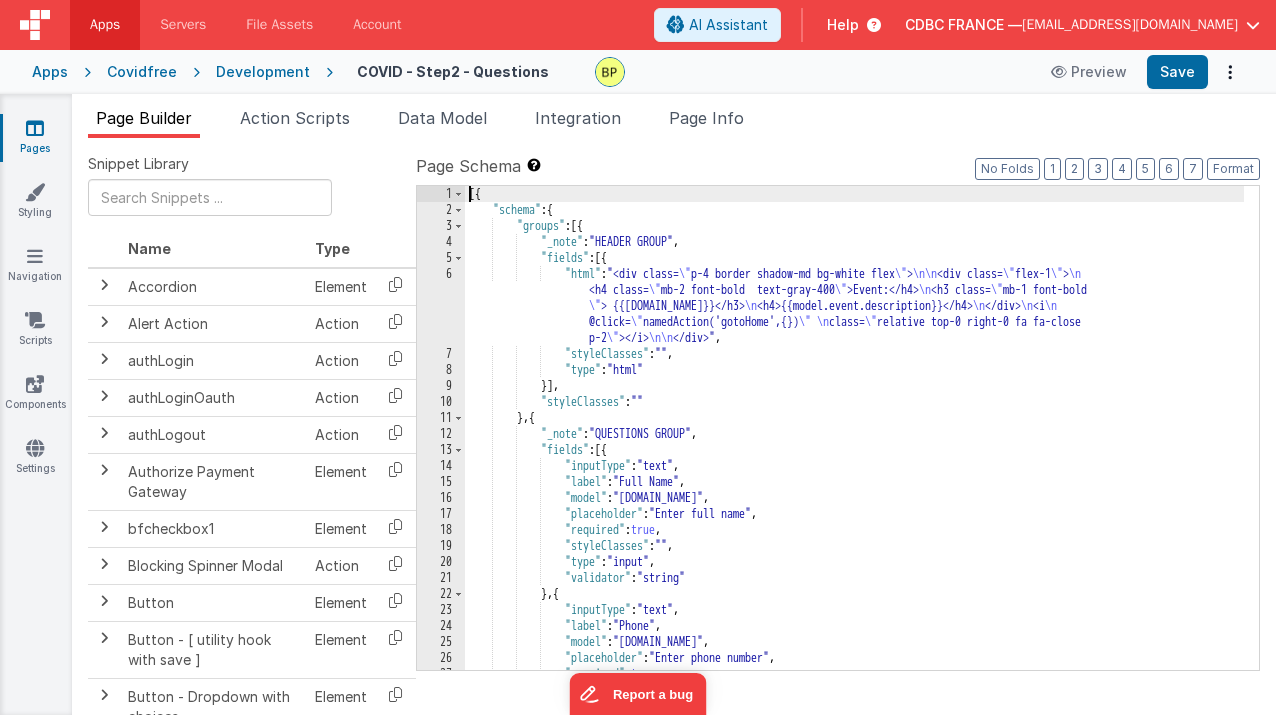 click on "[{      "schema" :  {           "groups" :  [{                "_note" :  "HEADER GROUP" ,                "fields" :  [{                     "html" :  "<div class= \" p-4 border shadow-md bg-white flex \" > \n\n <div class= \" flex-1 \" > \n                           <h4 class= \" mb-2 font-bold  text-gray-400 \" >Event:</h4> \n     <h3 class= \" mb-1 font-bold                       \" > {{[DOMAIN_NAME]}}</h3> \n     <h4>{{model.event.description}}</h4> \n </div> \n <i  \n                          @click= \" namedAction('gotoHome',{}) \"   \n    class= \" relative top-0 right-0 fa fa-close                       p-2 \" ></i> \n\n </div>" ,                     "styleClasses" :  "" ,                     "type" :  "html"                }] ,                "styleClasses" :  ""           } ,  {                "_note" :  "QUESTIONS GROUP" ,                "fields" :  [{                     "inputType" :  "text" ,                     :" at bounding box center (854, 444) 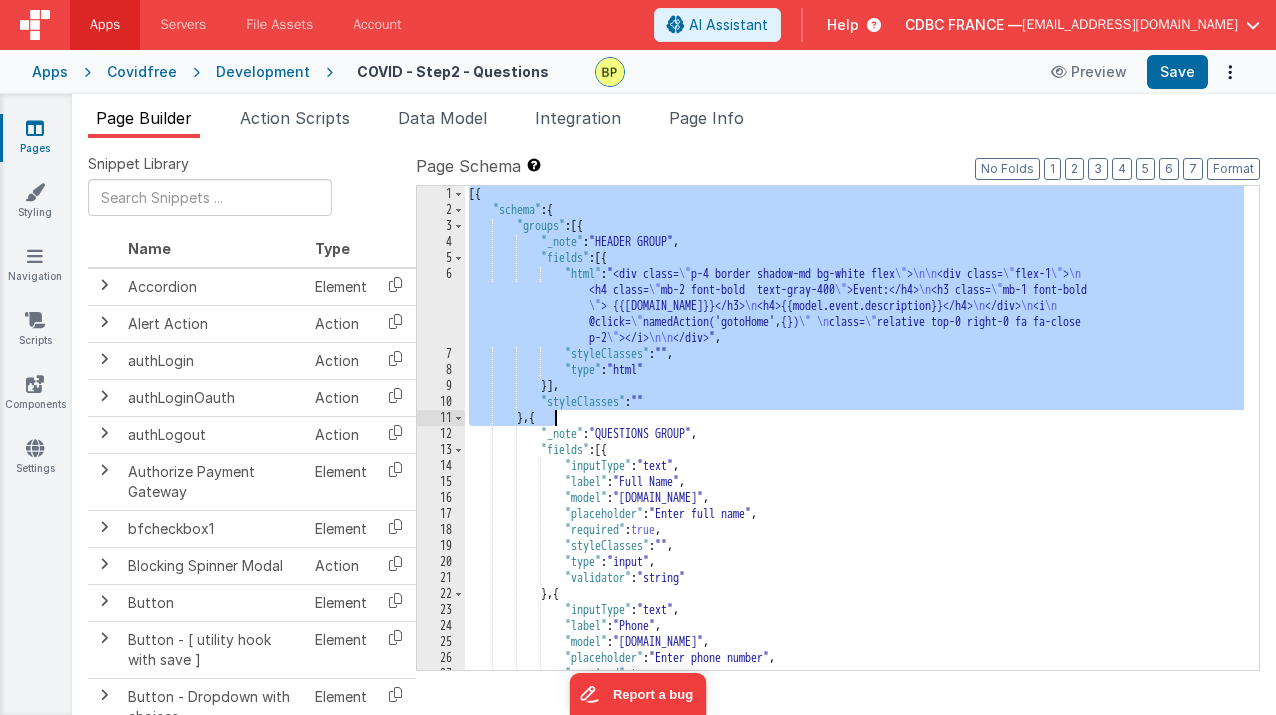 drag, startPoint x: 468, startPoint y: 192, endPoint x: 647, endPoint y: 416, distance: 286.73508 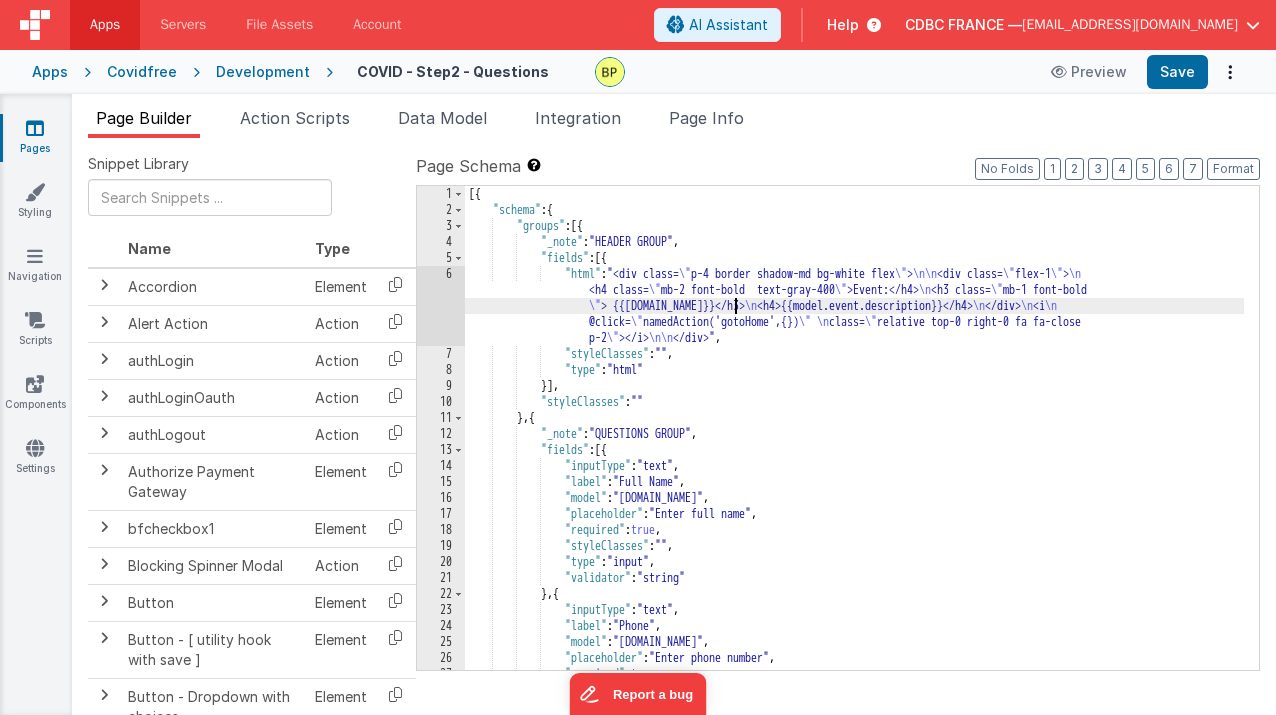 click on "[{      "schema" :  {           "groups" :  [{                "_note" :  "HEADER GROUP" ,                "fields" :  [{                     "html" :  "<div class= \" p-4 border shadow-md bg-white flex \" > \n\n <div class= \" flex-1 \" > \n                           <h4 class= \" mb-2 font-bold  text-gray-400 \" >Event:</h4> \n     <h3 class= \" mb-1 font-bold                       \" > {{[DOMAIN_NAME]}}</h3> \n     <h4>{{model.event.description}}</h4> \n </div> \n <i  \n                          @click= \" namedAction('gotoHome',{}) \"   \n    class= \" relative top-0 right-0 fa fa-close                       p-2 \" ></i> \n\n </div>" ,                     "styleClasses" :  "" ,                     "type" :  "html"                }] ,                "styleClasses" :  ""           } ,  {                "_note" :  "QUESTIONS GROUP" ,                "fields" :  [{                     "inputType" :  "text" ,                     :" at bounding box center [854, 444] 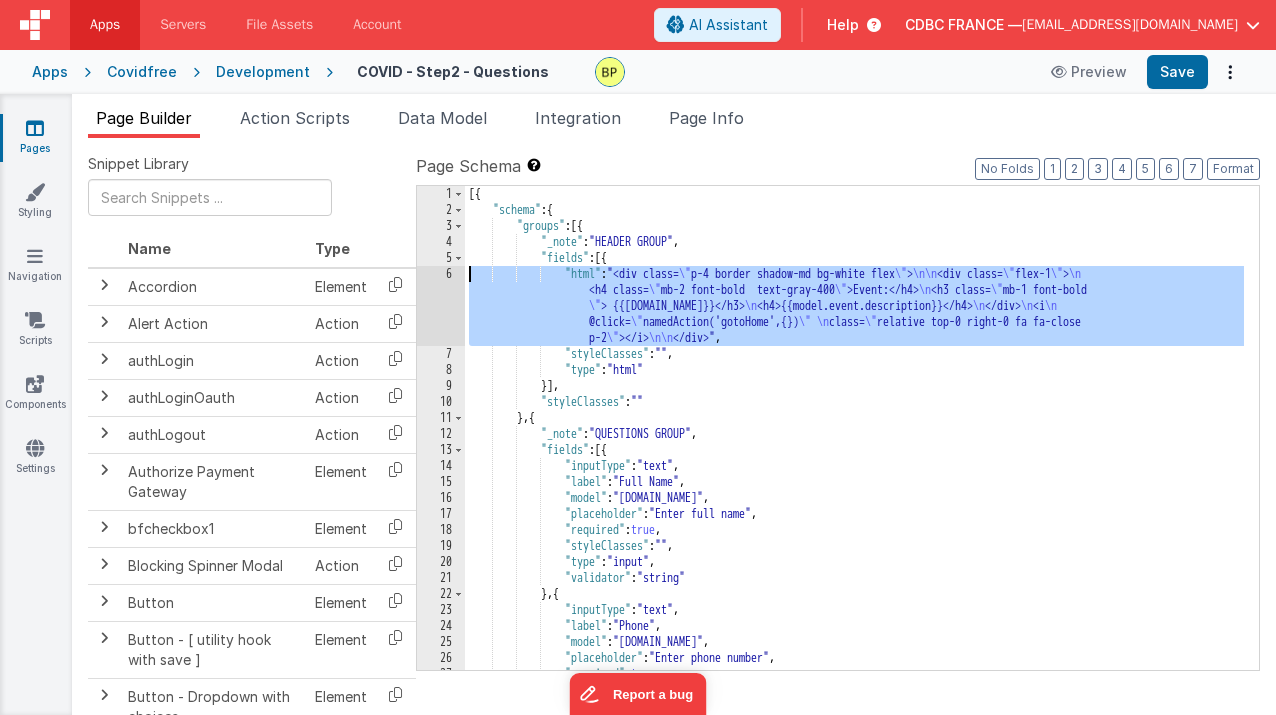 click on "6" at bounding box center (441, 306) 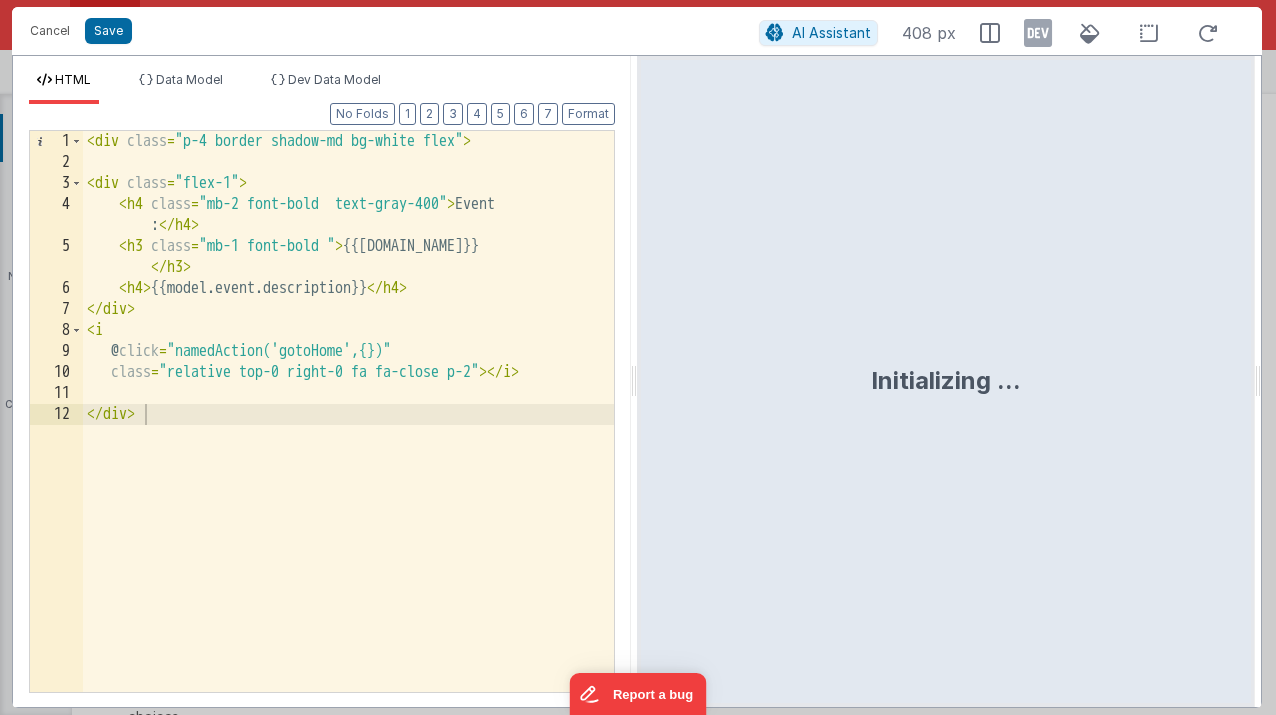 click on "< div   class = "p-4 border shadow-md bg-white flex" > < div   class = "flex-1" >      < h4   class = "mb-2 font-bold  text-gray-400" > Event          : </ h4 >      < h3   class = "mb-1 font-bold " >  {{[DOMAIN_NAME]}}          </ h3 >      < h4 > {{model.event.description}} </ h4 > </ div > < i       @ click = "namedAction('gotoHome',{})"       class = "relative top-0 right-0 fa fa-close p-2" > </ i > </ div >" at bounding box center [348, 432] 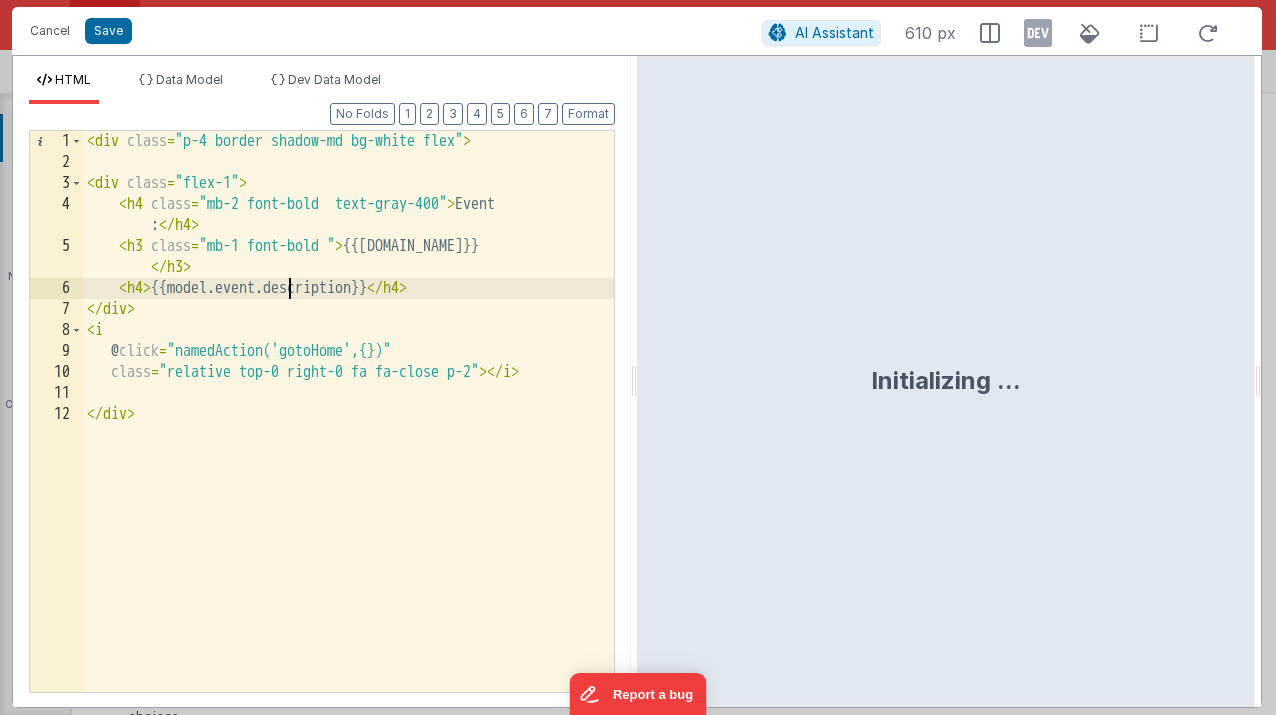 drag, startPoint x: 288, startPoint y: 287, endPoint x: 307, endPoint y: 300, distance: 23.021729 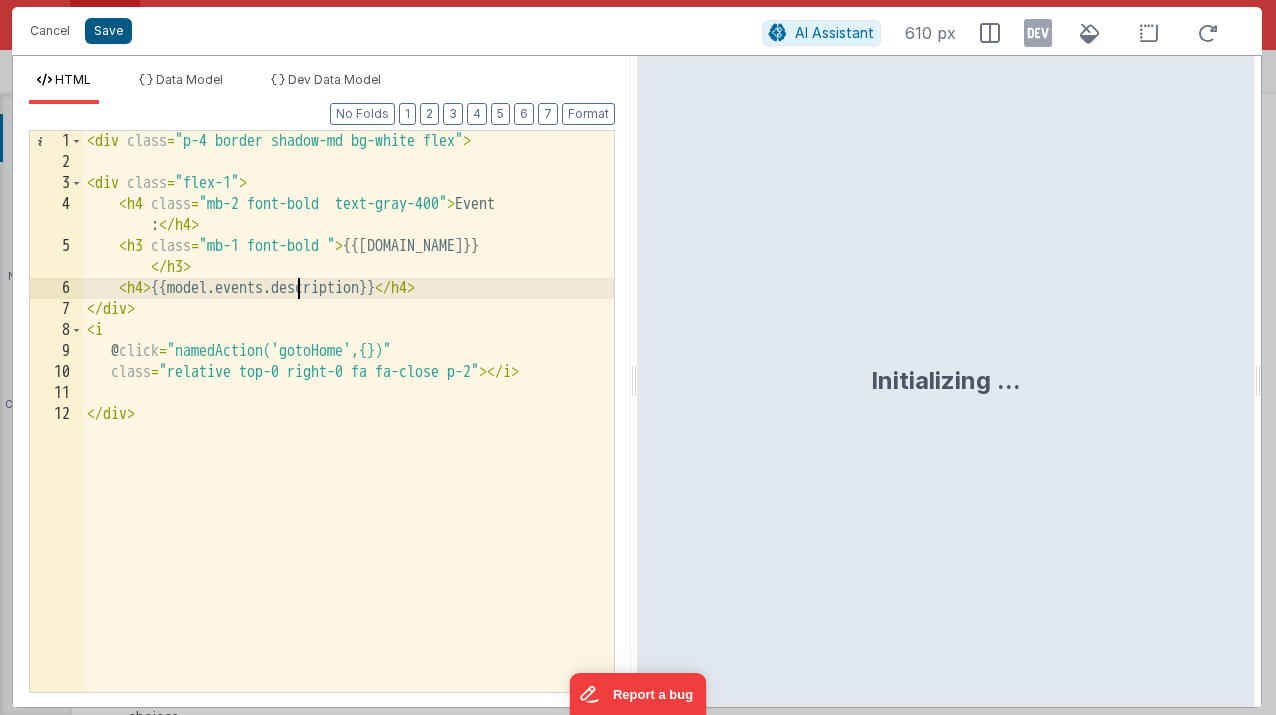 click on "Save" at bounding box center (108, 31) 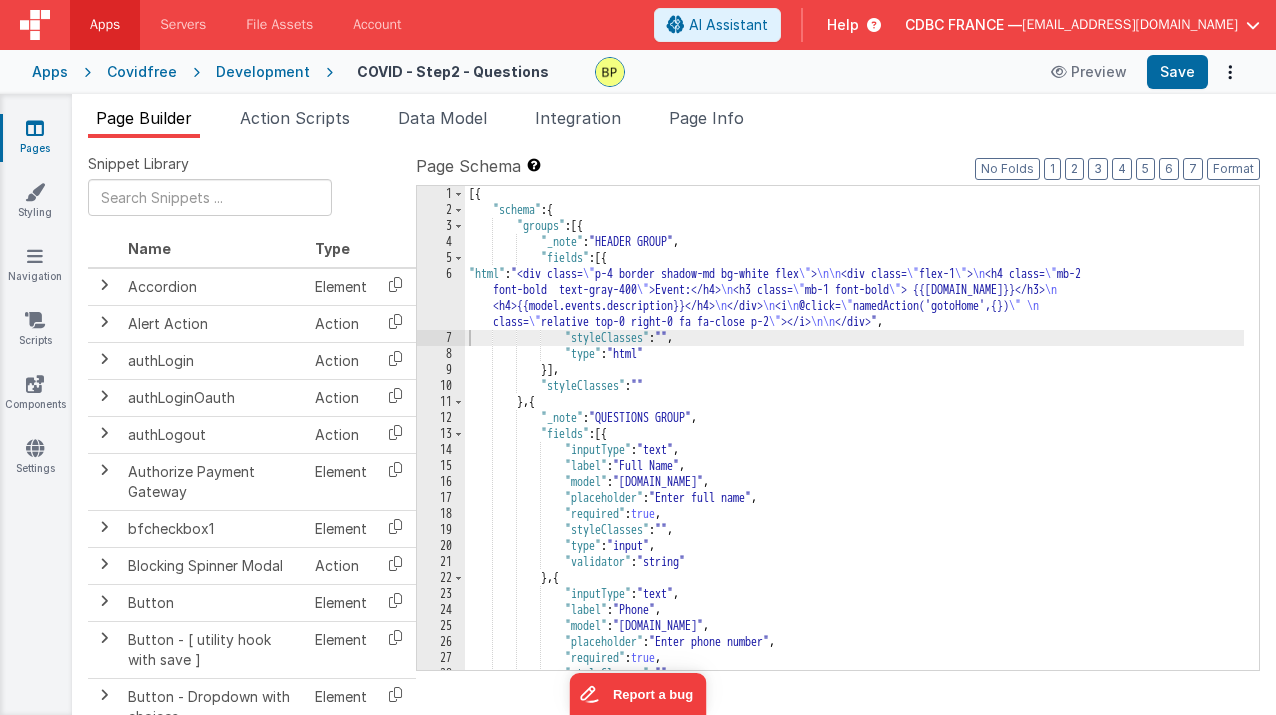 click on "6" at bounding box center (441, 298) 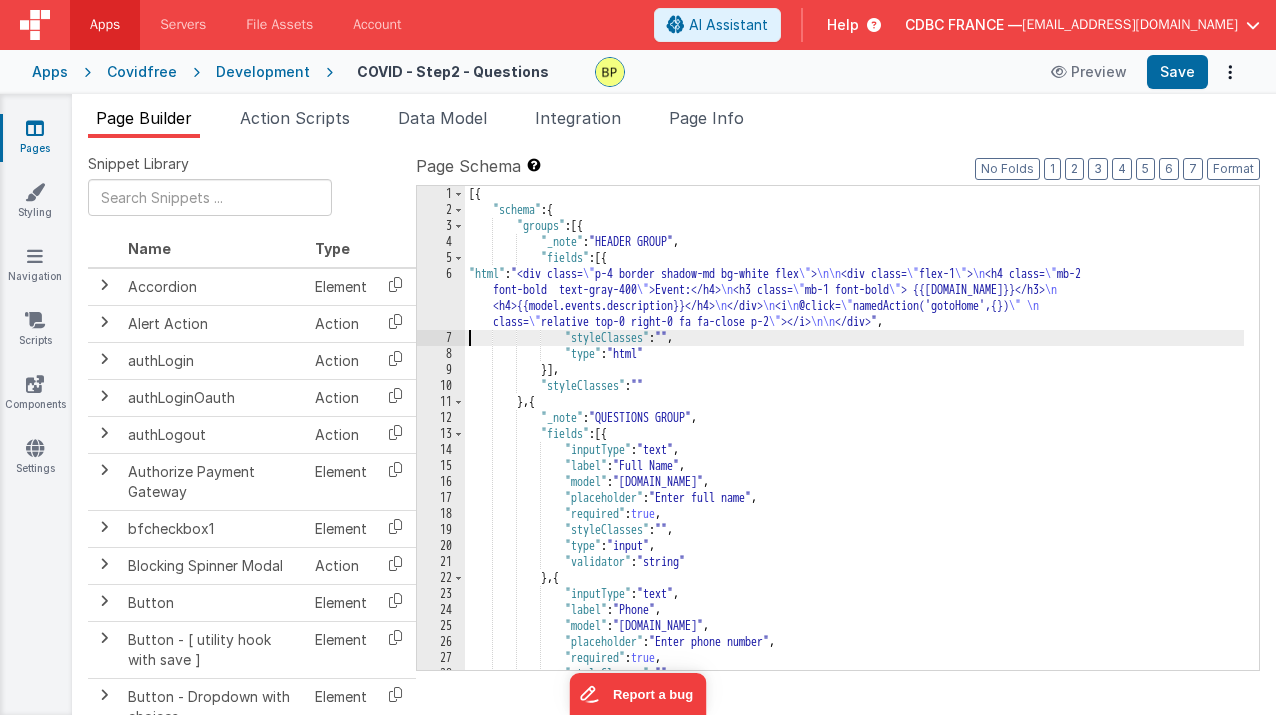 click on "6" at bounding box center [441, 298] 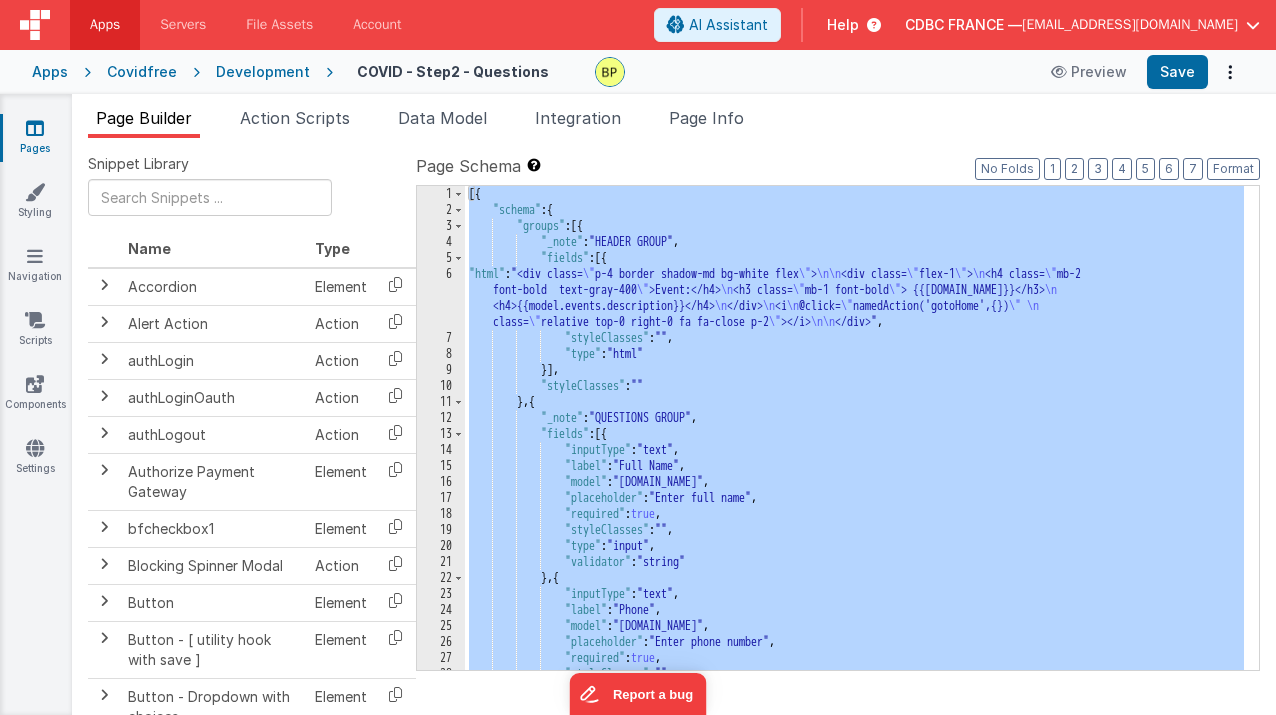 click on "6" at bounding box center [441, 298] 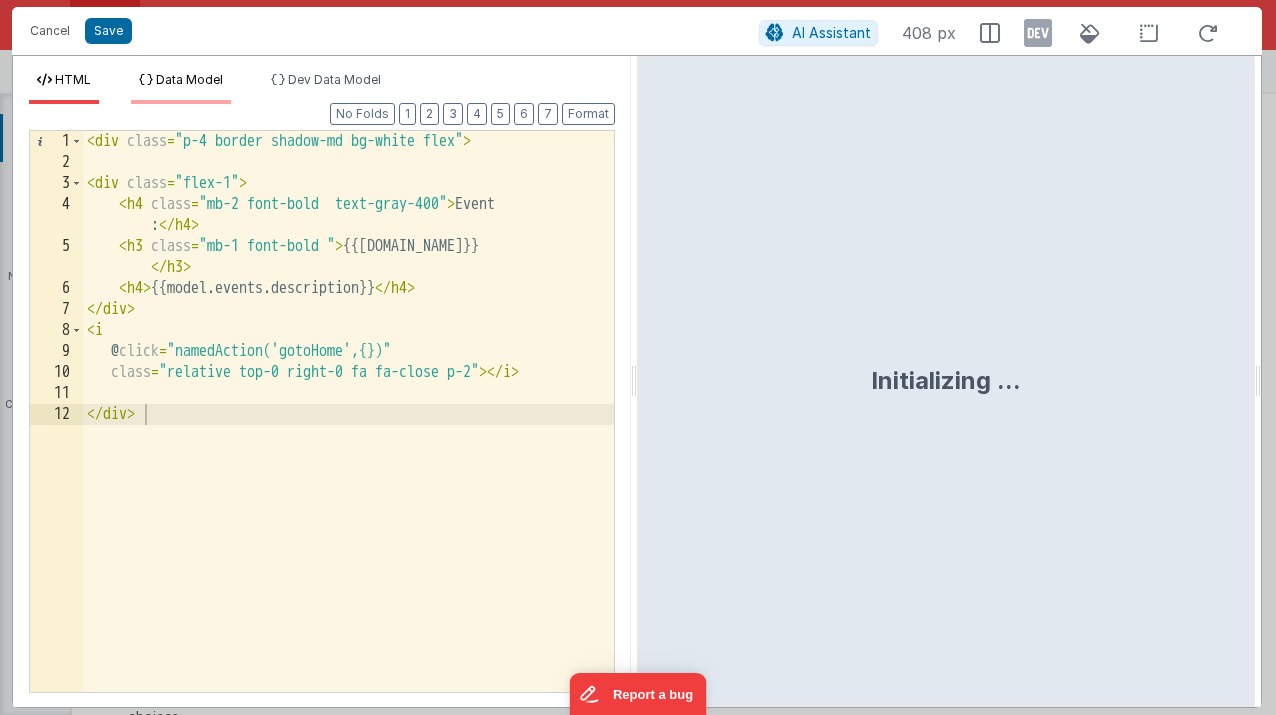click on "Data Model" at bounding box center [189, 79] 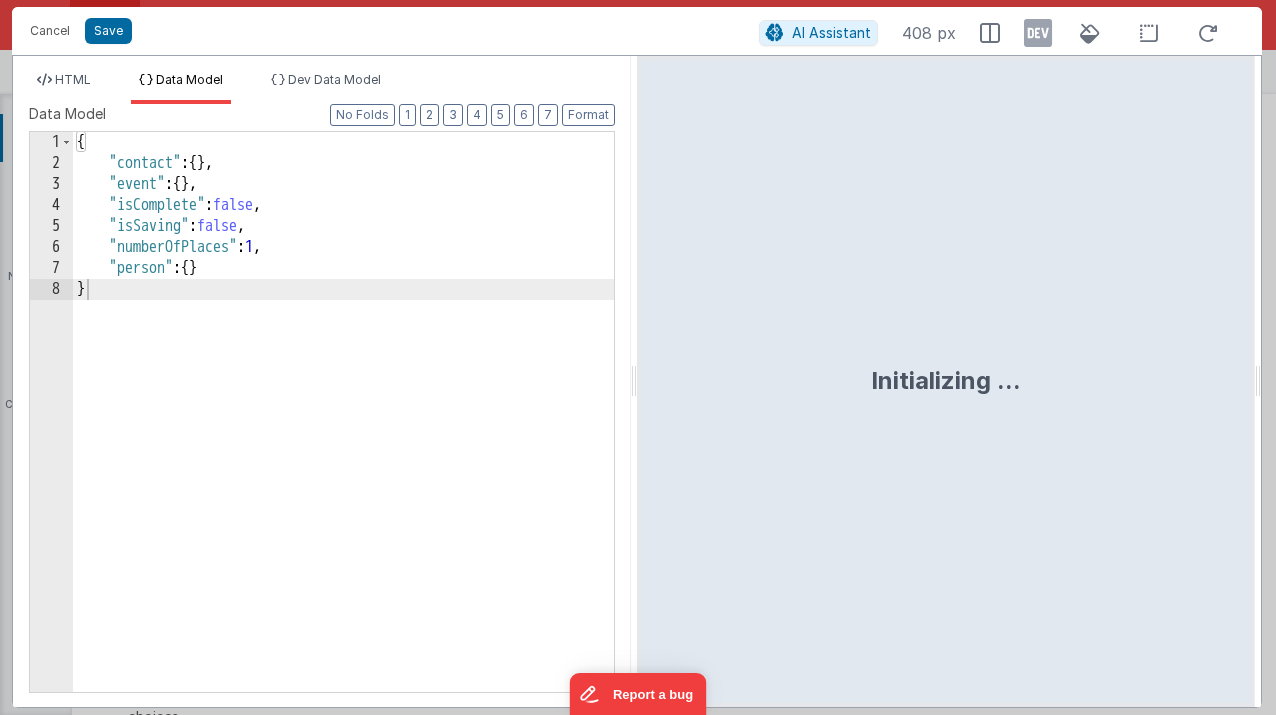 click on "{      "contact" :  { } ,      "event" :  { } ,      "isComplete" :  false ,      "isSaving" :  false ,      "numberOfPlaces" :  1 ,      "person" :  { } }" at bounding box center [343, 433] 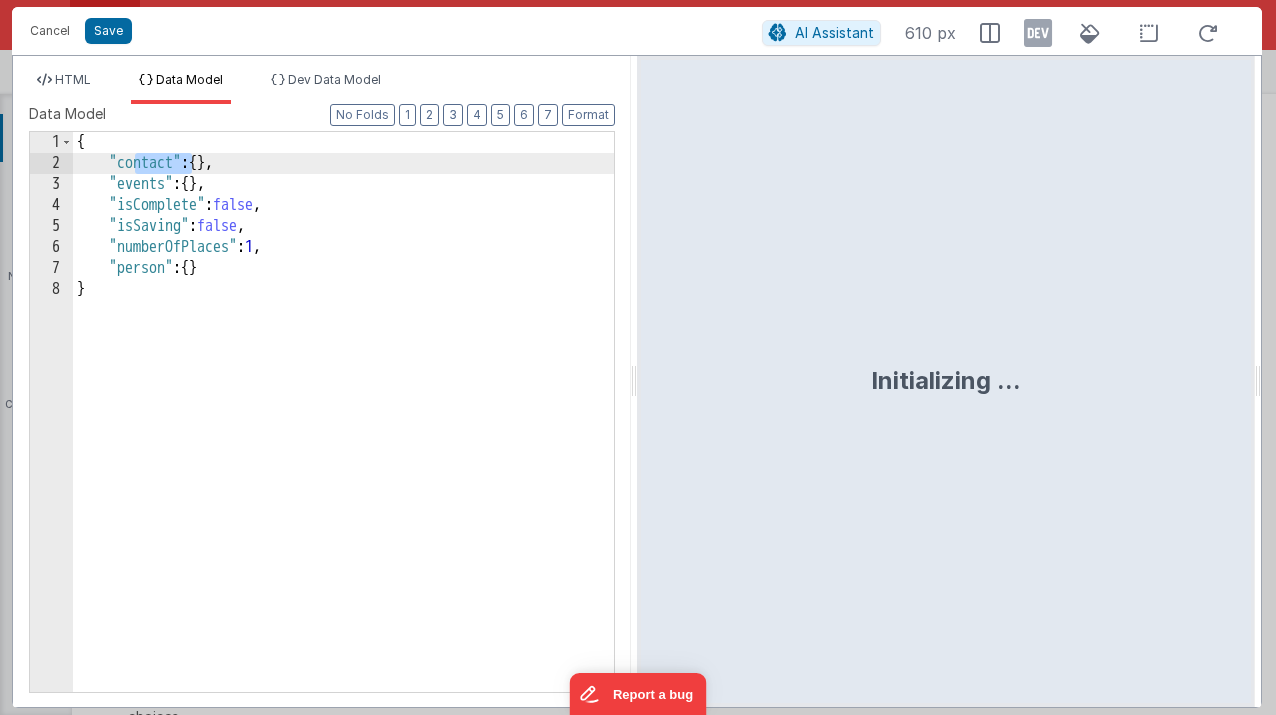 drag, startPoint x: 189, startPoint y: 160, endPoint x: 125, endPoint y: 179, distance: 66.760765 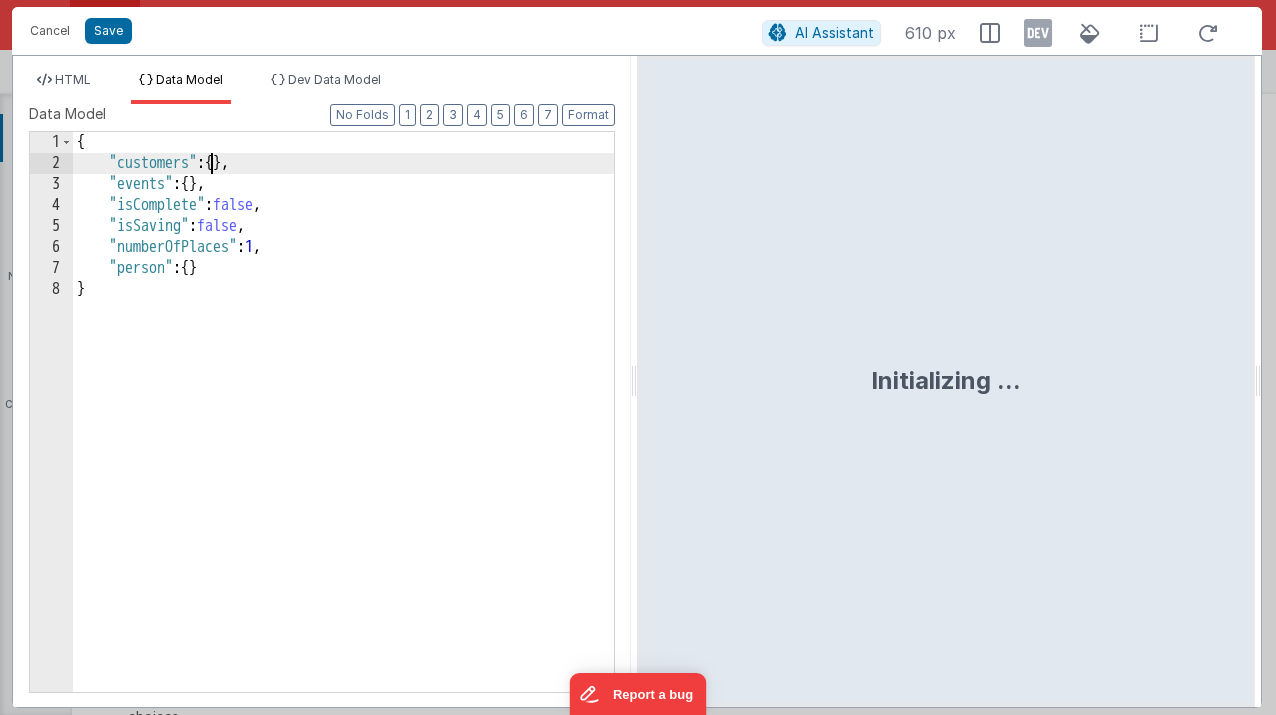 click on "{      "customers" :  { } ,      "events" :  { } ,      "isComplete" :  false ,      "isSaving" :  false ,      "numberOfPlaces" :  1 ,      "person" :  { } }" at bounding box center [343, 433] 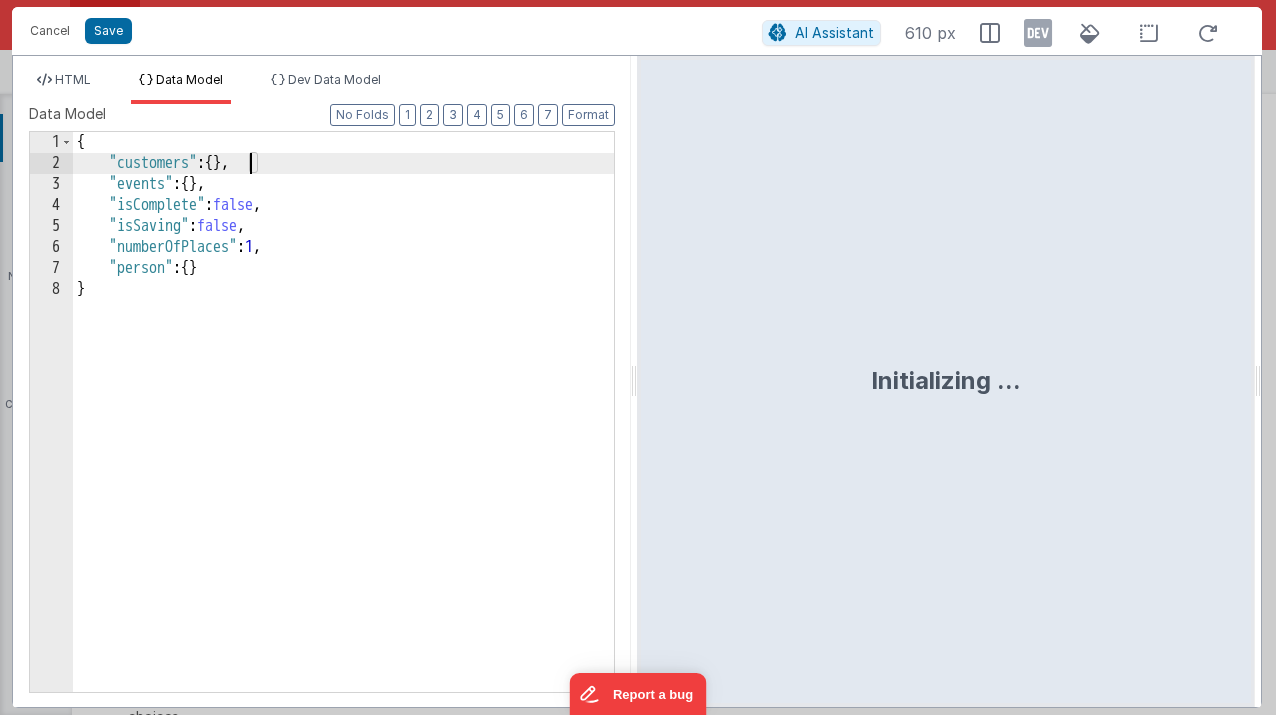 click on "{      "customers" :  { } ,      "events" :  { } ,      "isComplete" :  false ,      "isSaving" :  false ,      "numberOfPlaces" :  1 ,      "person" :  { } }" at bounding box center [343, 433] 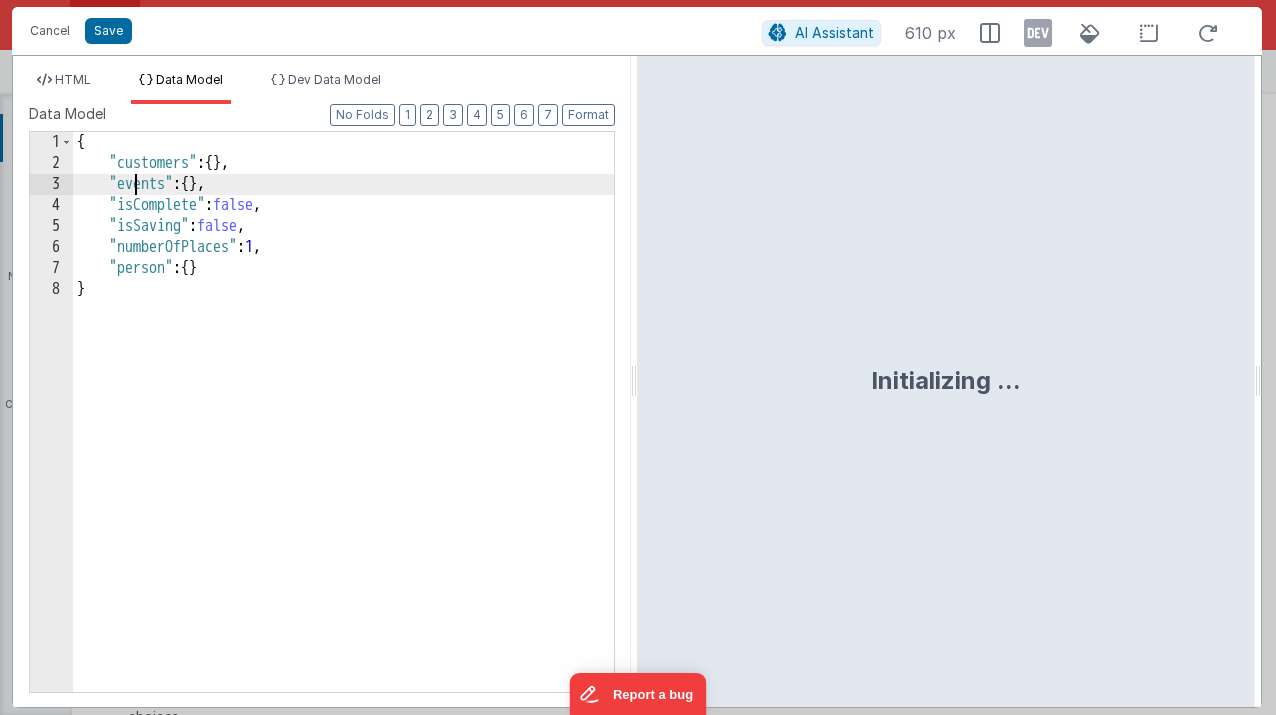 click on "{      "customers" :  { } ,      "events" :  { } ,      "isComplete" :  false ,      "isSaving" :  false ,      "numberOfPlaces" :  1 ,      "person" :  { } }" at bounding box center (343, 433) 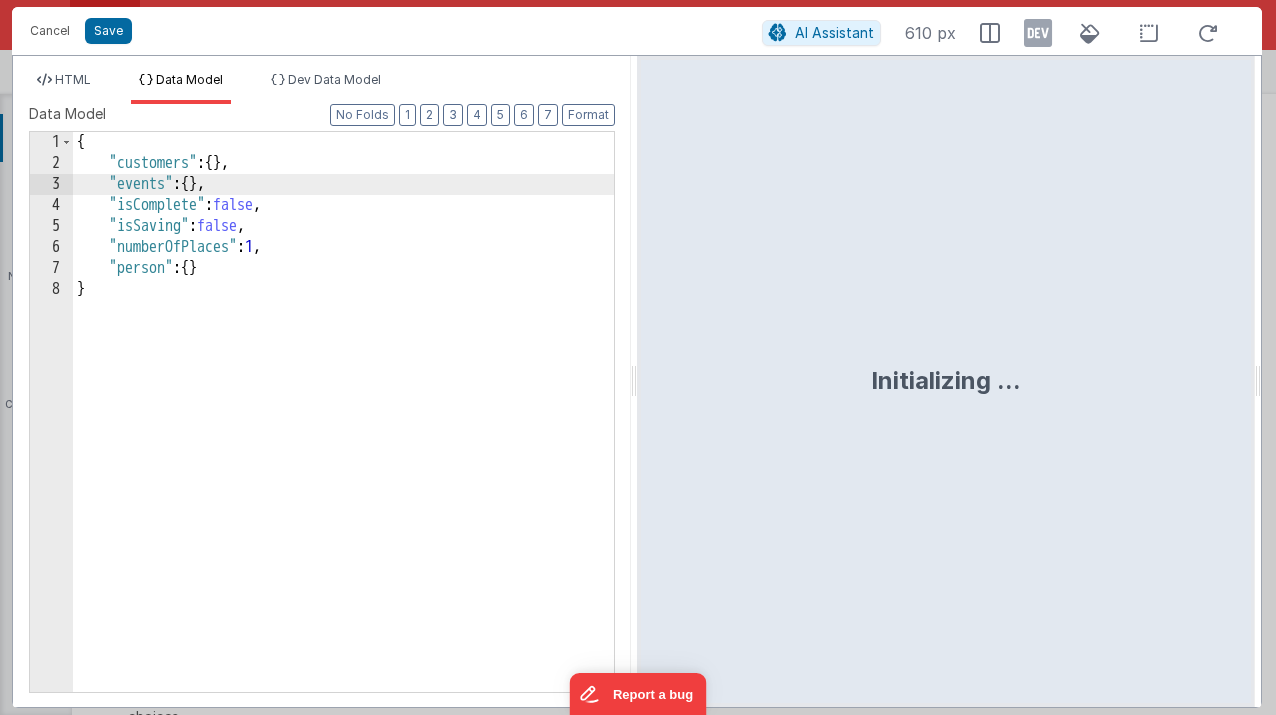 click on "{      "customers" :  { } ,      "events" :  { } ,      "isComplete" :  false ,      "isSaving" :  false ,      "numberOfPlaces" :  1 ,      "person" :  { } }" at bounding box center [343, 433] 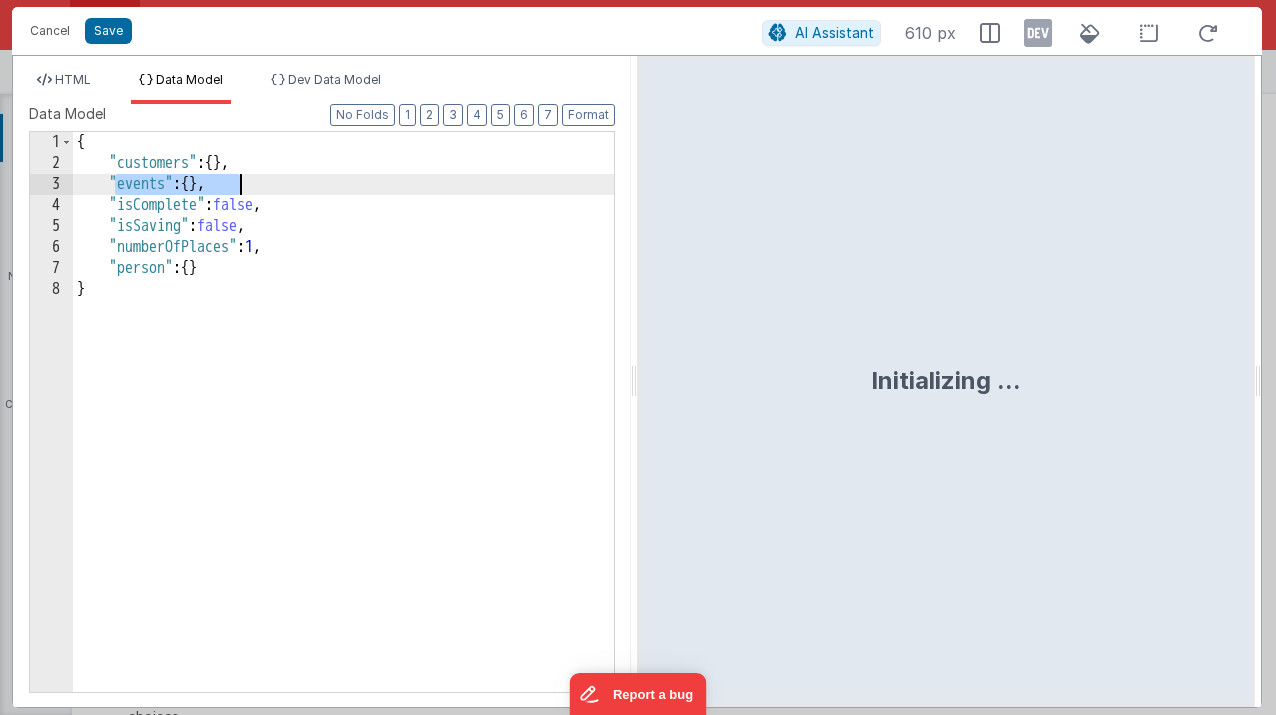 drag, startPoint x: 116, startPoint y: 182, endPoint x: 299, endPoint y: 189, distance: 183.13383 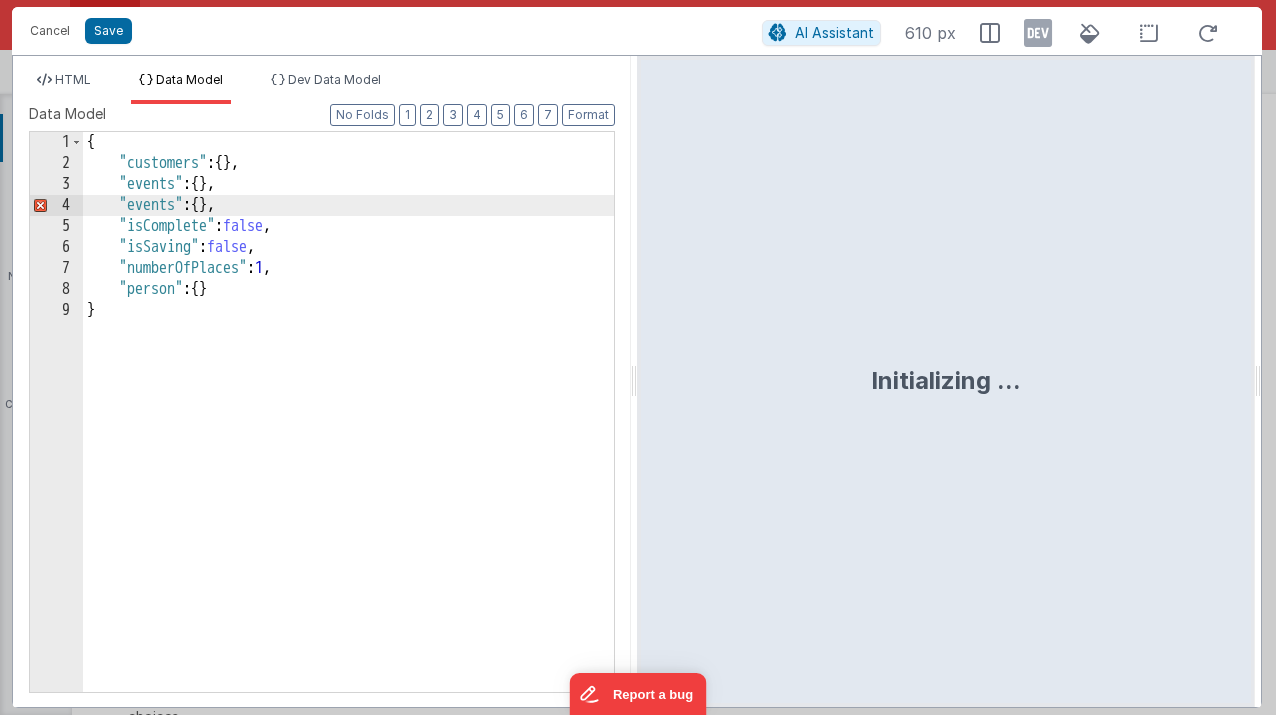click on "{      "customers" :  { } ,      "events" :  { } ,      "events" :  { } ,      "isComplete" :  false ,      "isSaving" :  false ,      "numberOfPlaces" :  1 ,      "person" :  { } }" at bounding box center (348, 433) 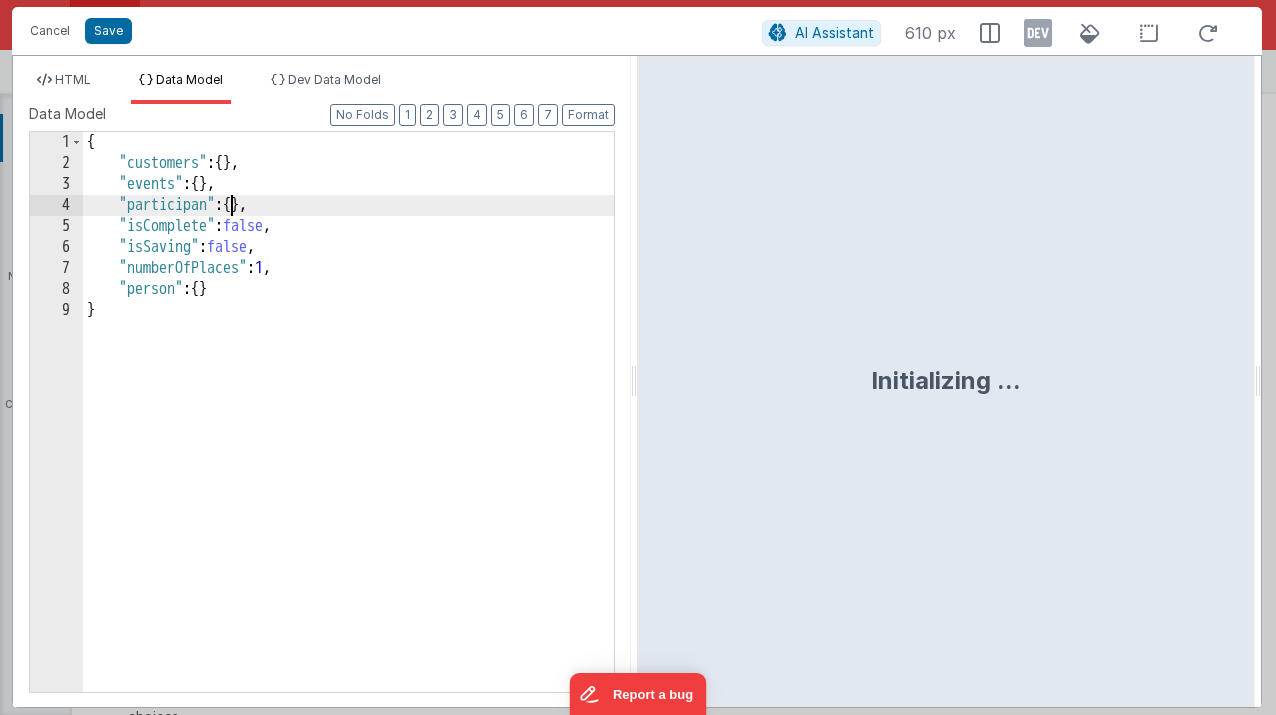 type 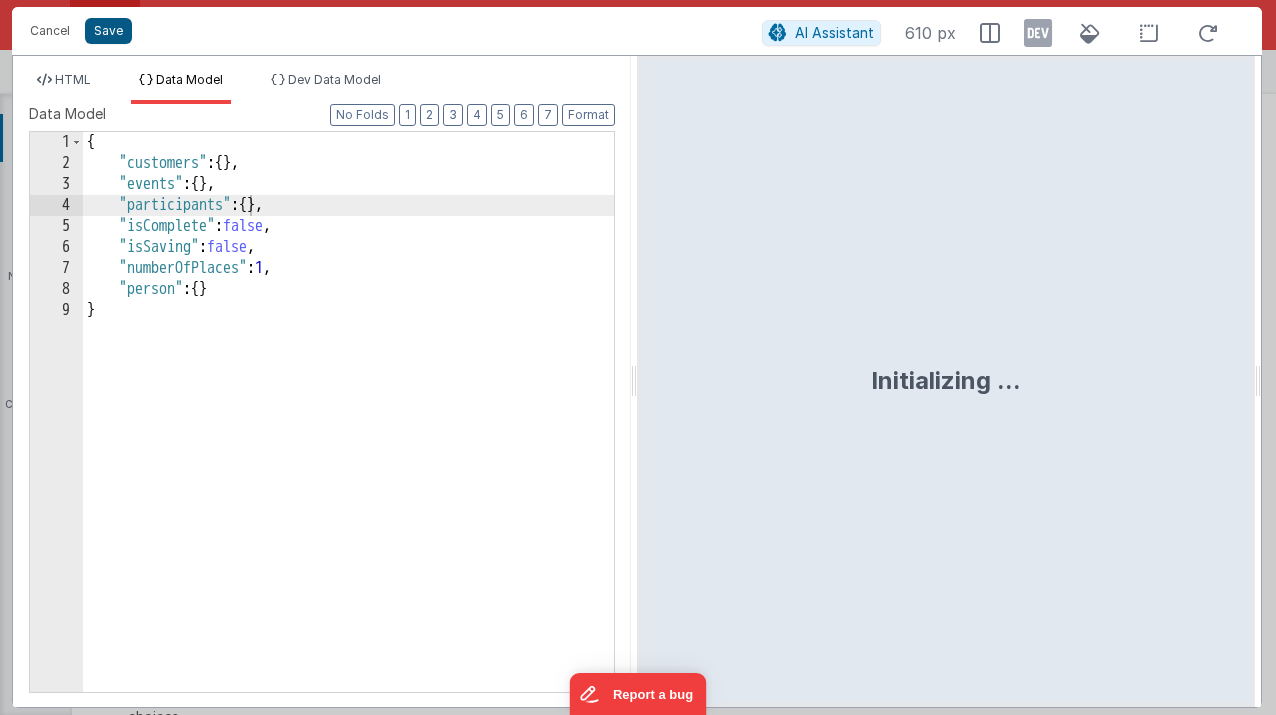 click on "Save" at bounding box center [108, 31] 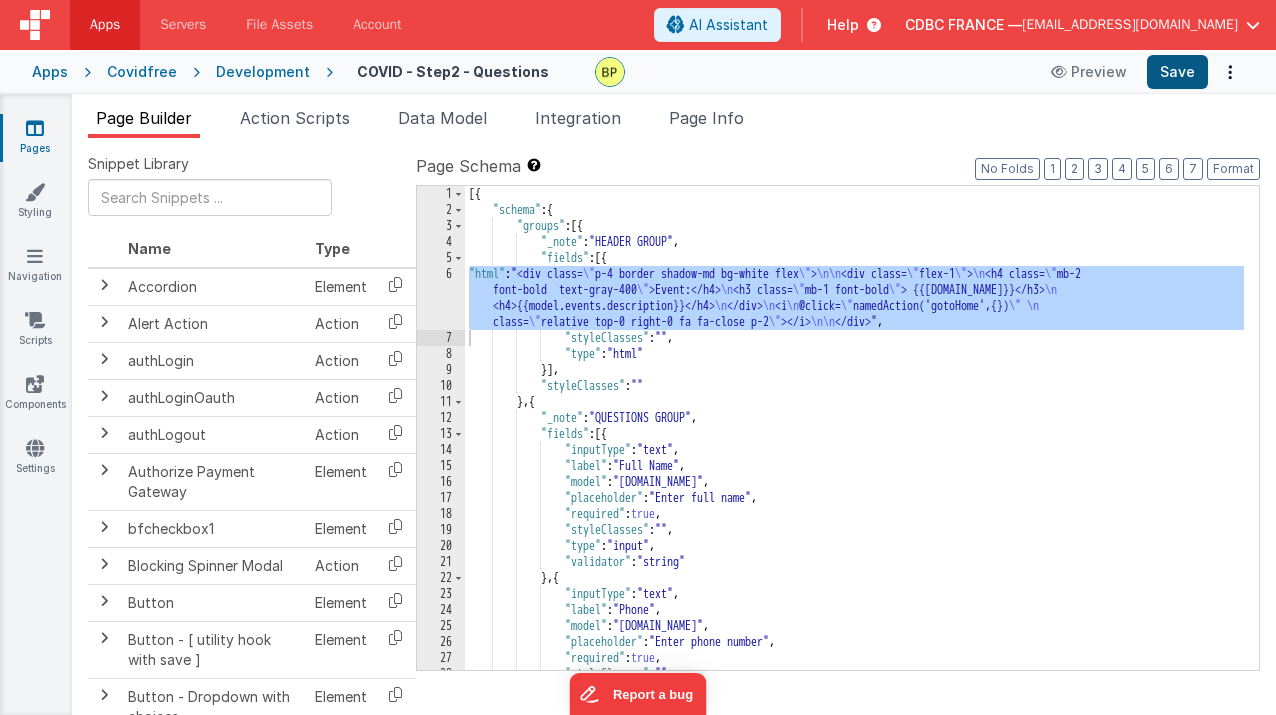 click on "Save" at bounding box center [1177, 72] 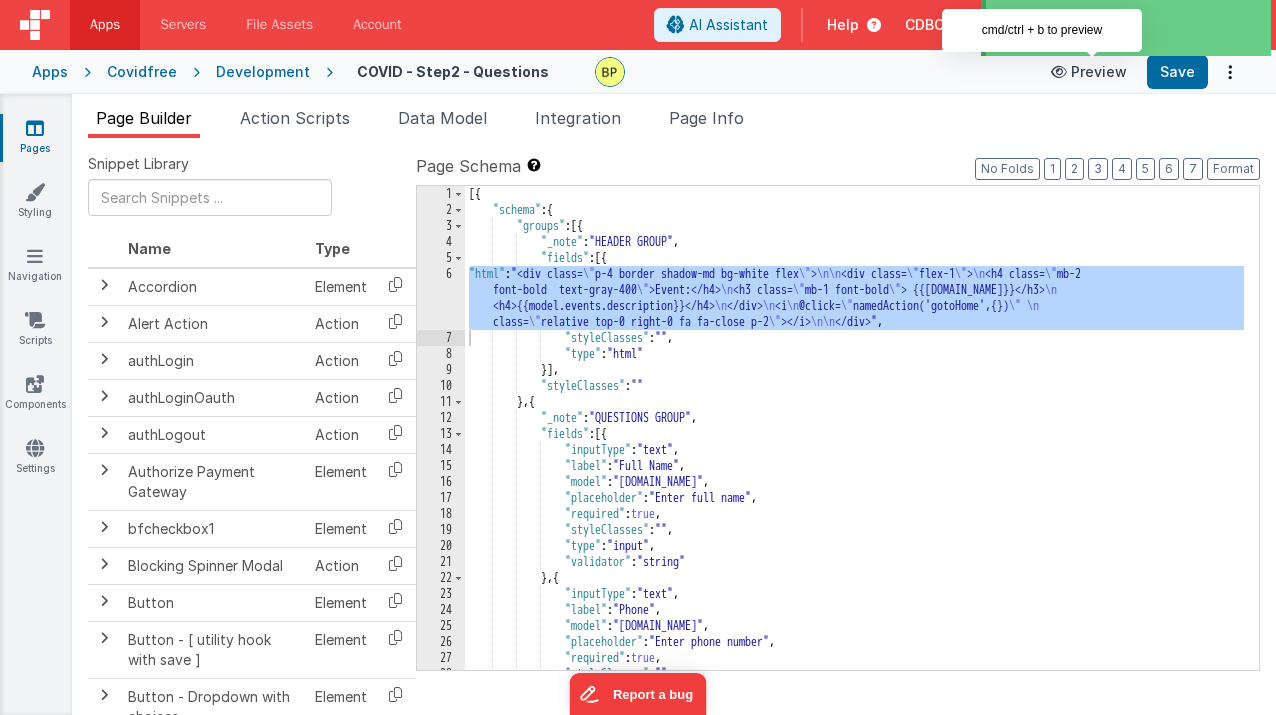 click at bounding box center [1061, 72] 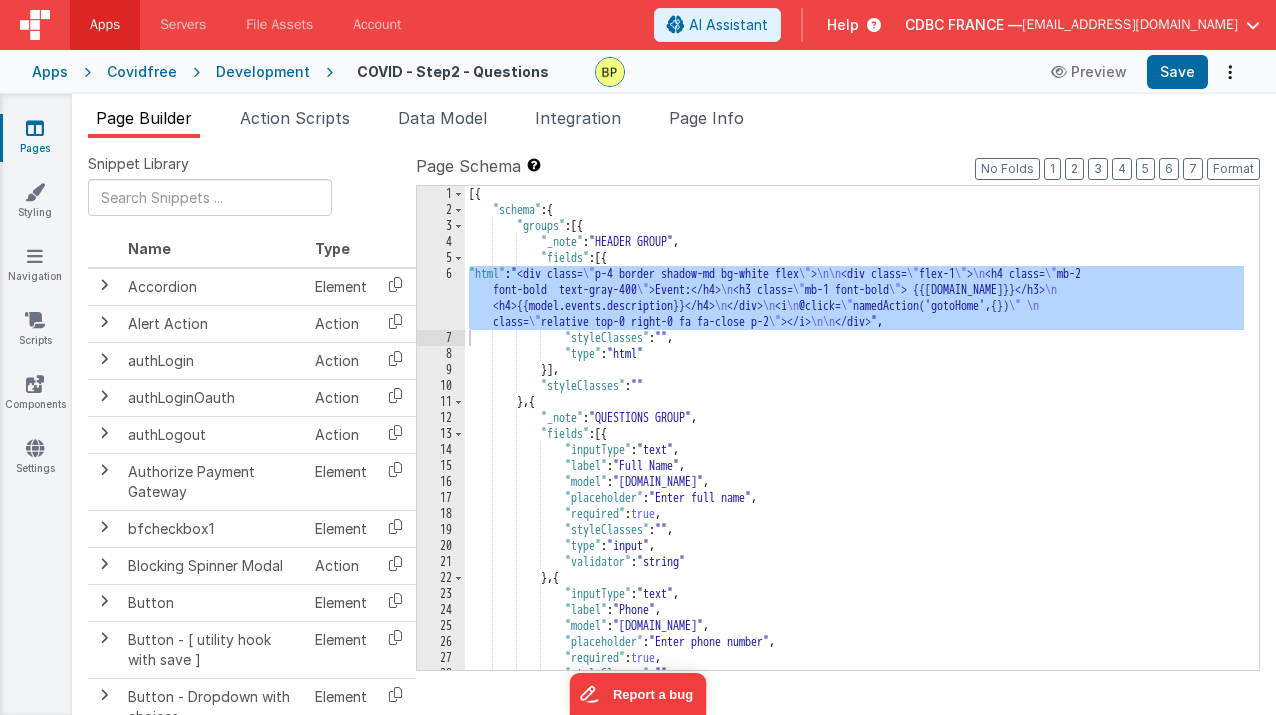 click on "Help" at bounding box center (843, 25) 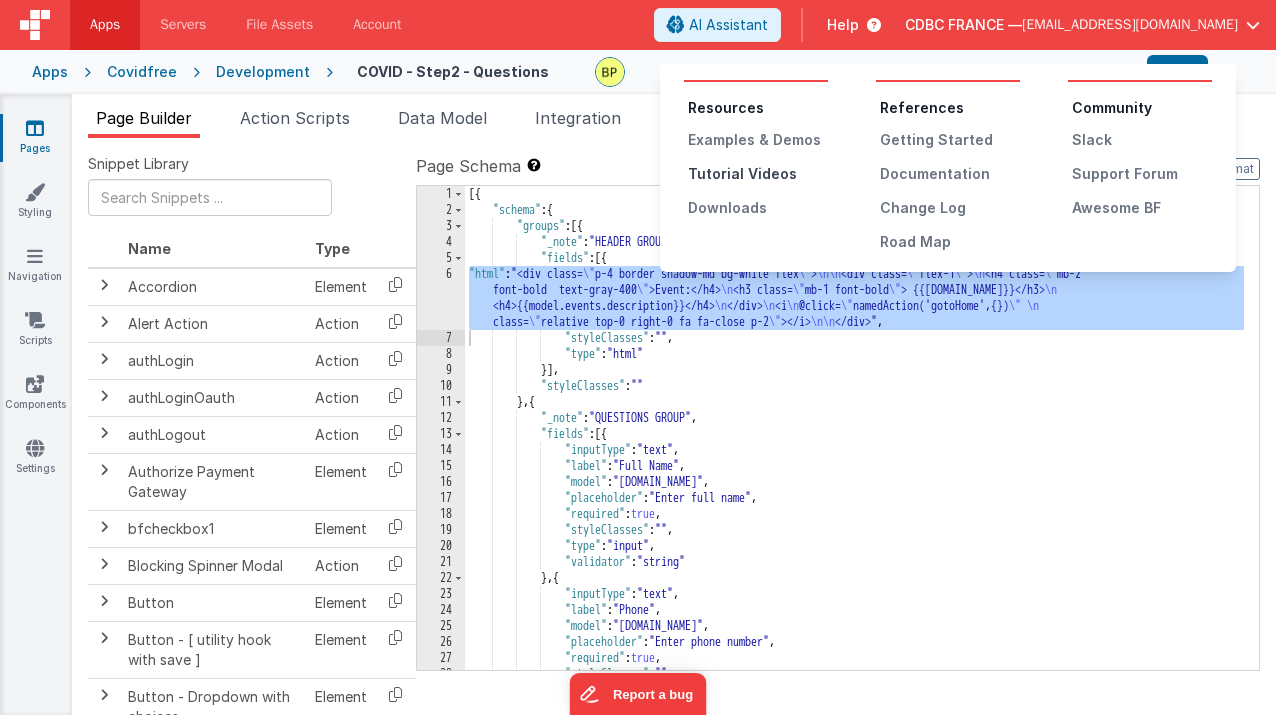 click on "Tutorial Videos" at bounding box center (758, 174) 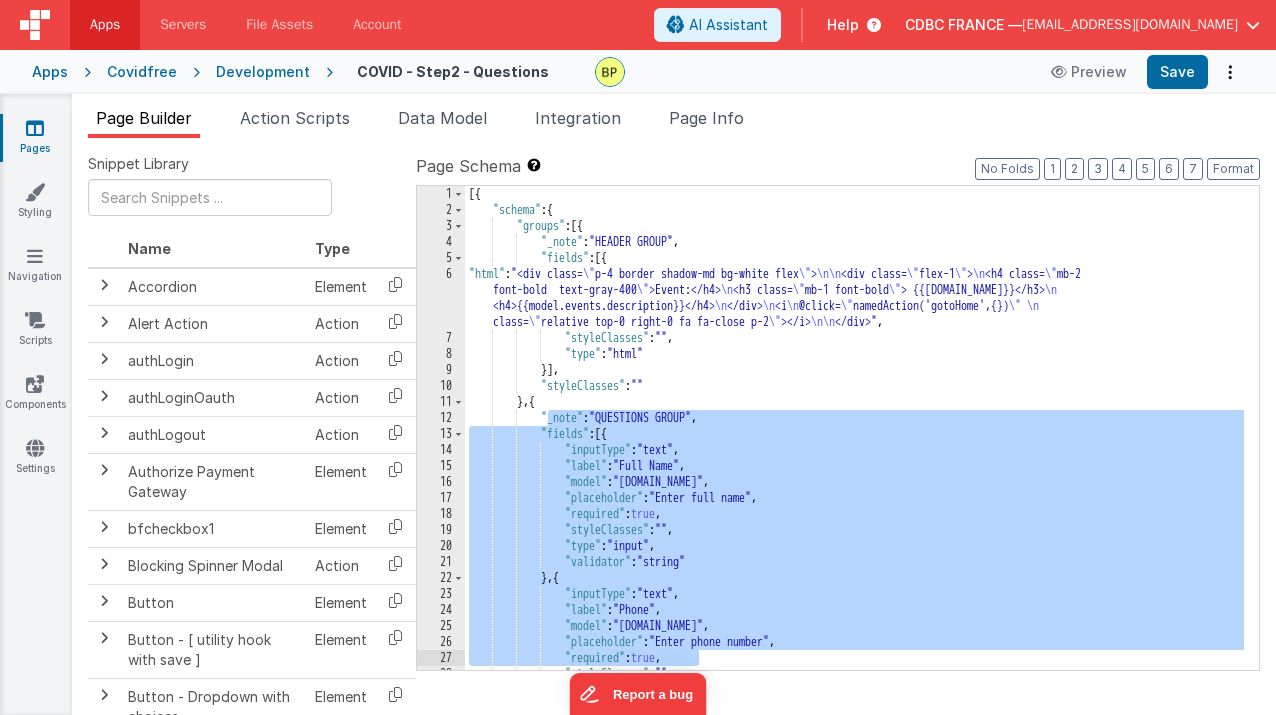 drag, startPoint x: 549, startPoint y: 421, endPoint x: 697, endPoint y: 656, distance: 277.72107 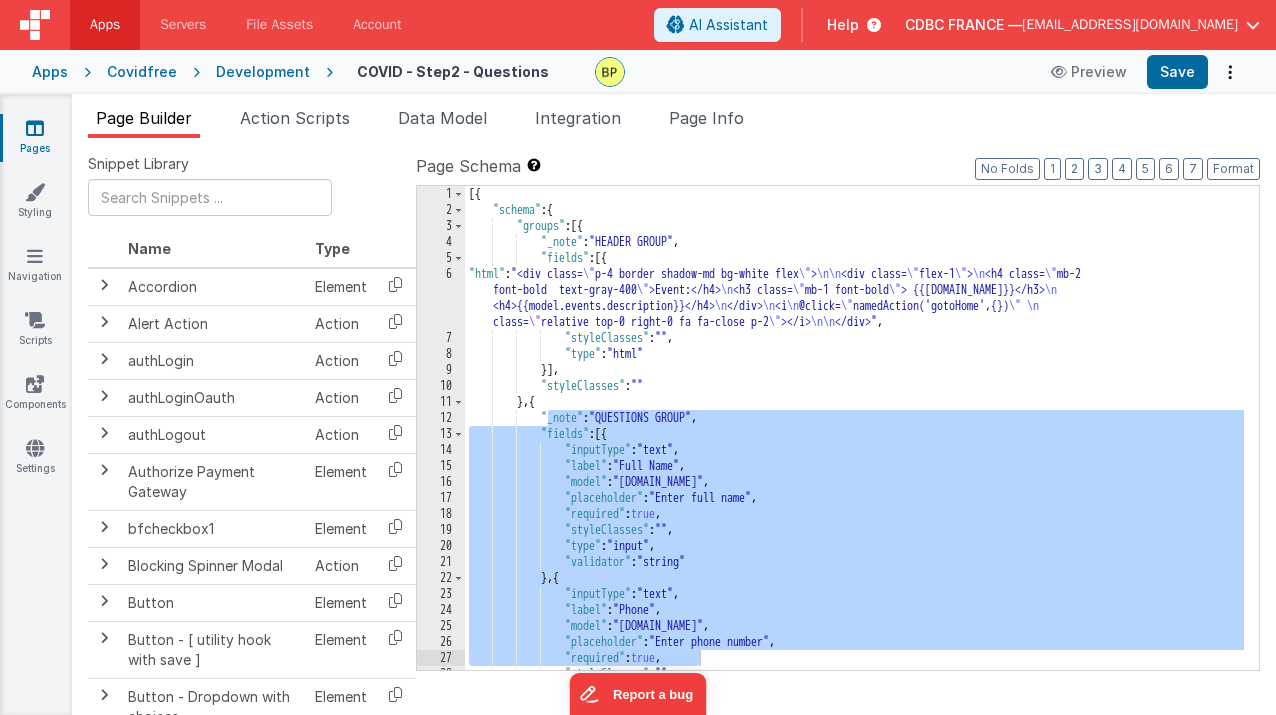 click on "Development" at bounding box center [263, 72] 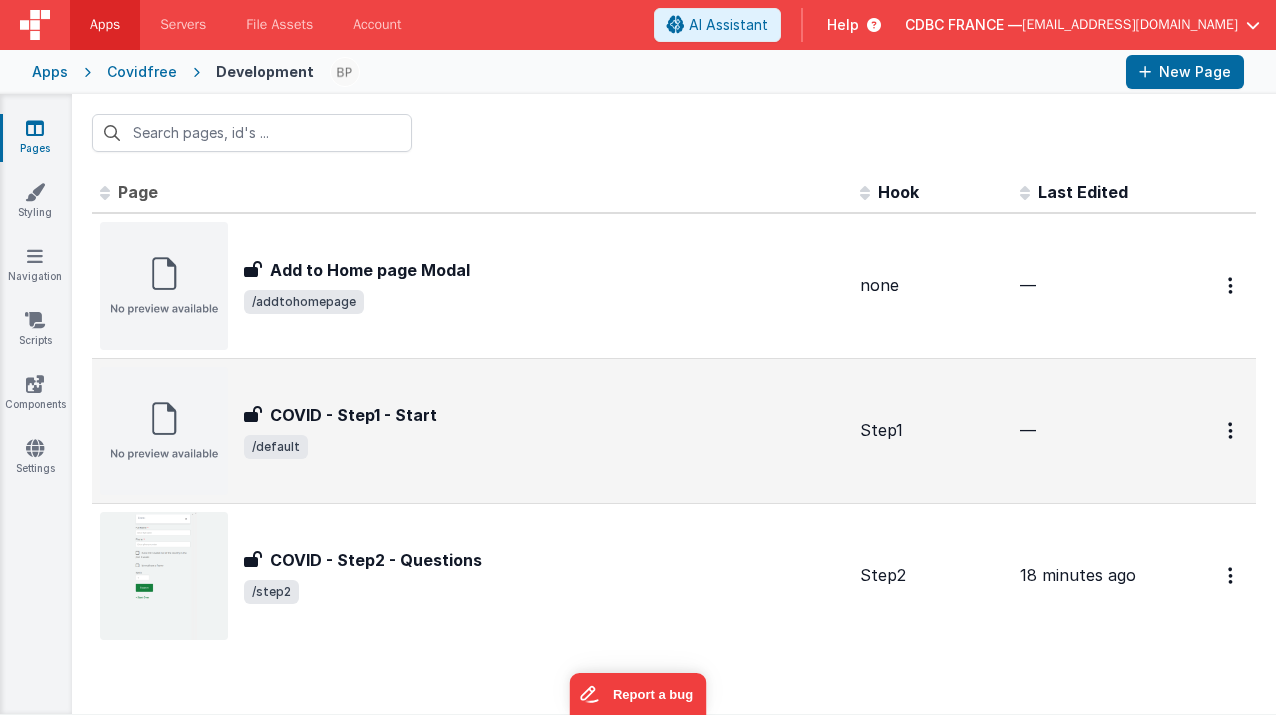 click on "COVID - Step1 - Start
COVID - Step1 - Start
/default" at bounding box center [544, 431] 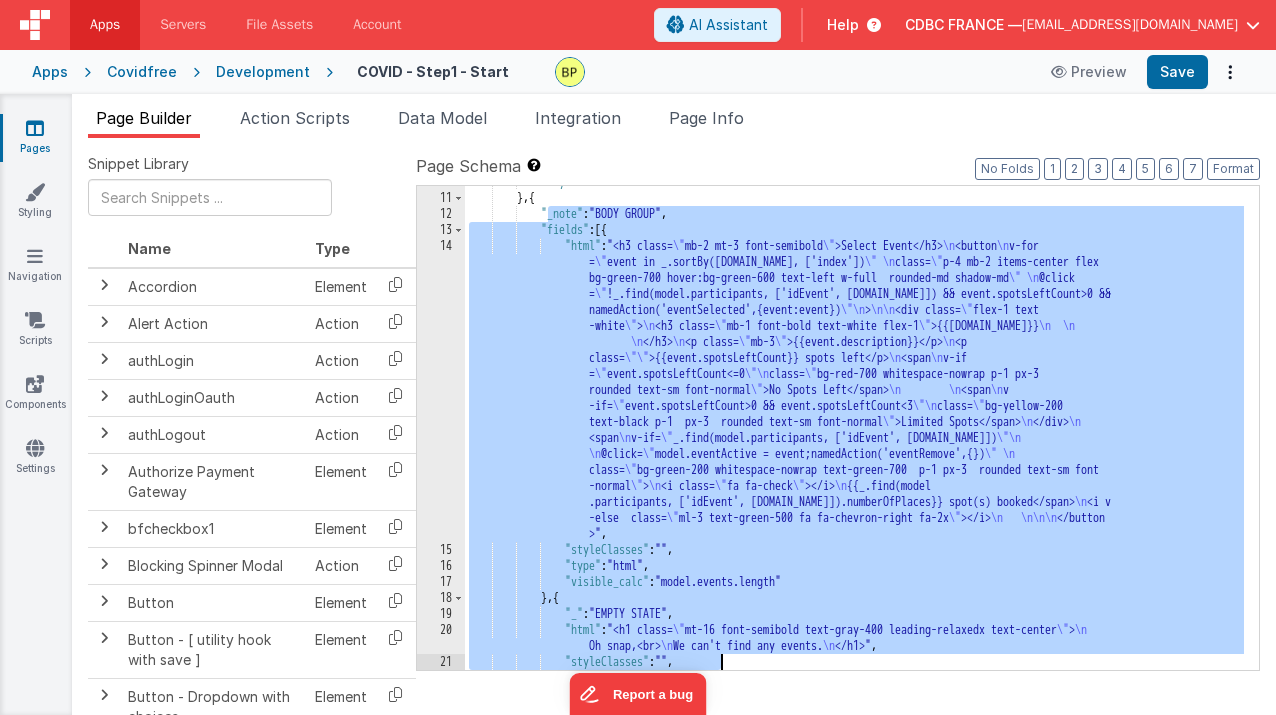 scroll, scrollTop: 316, scrollLeft: 0, axis: vertical 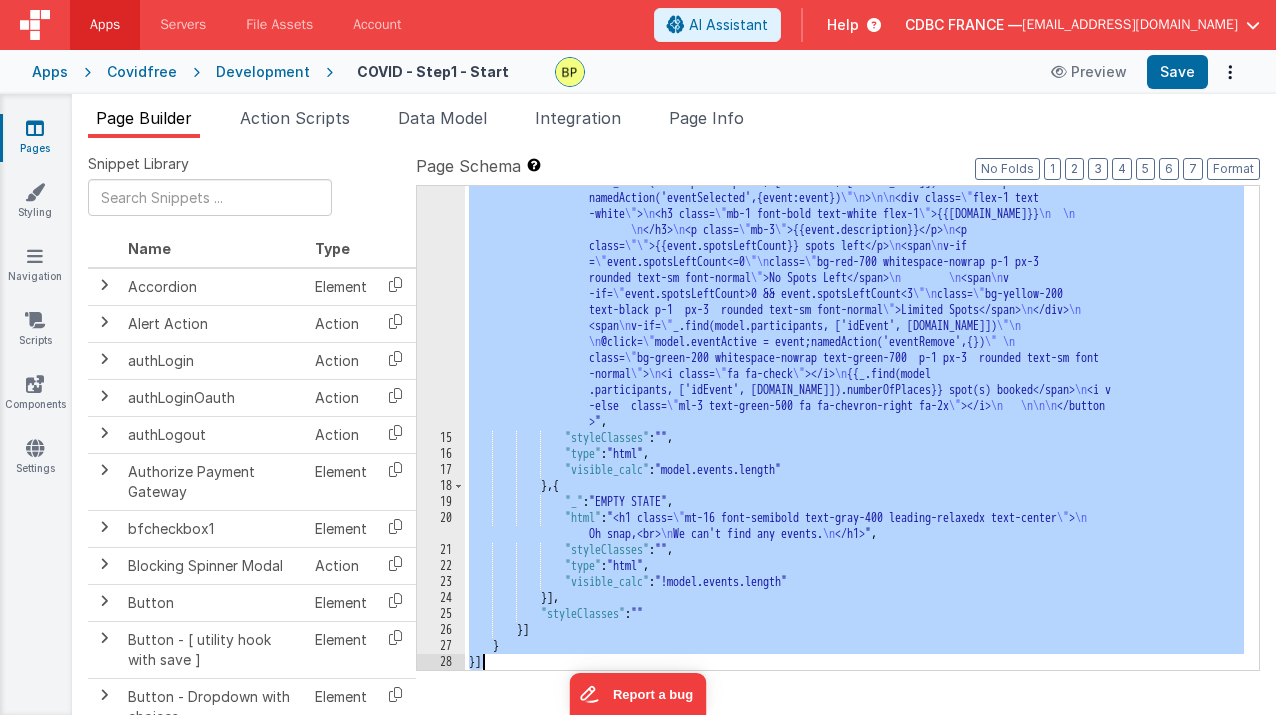 drag, startPoint x: 547, startPoint y: 419, endPoint x: 709, endPoint y: 674, distance: 302.1076 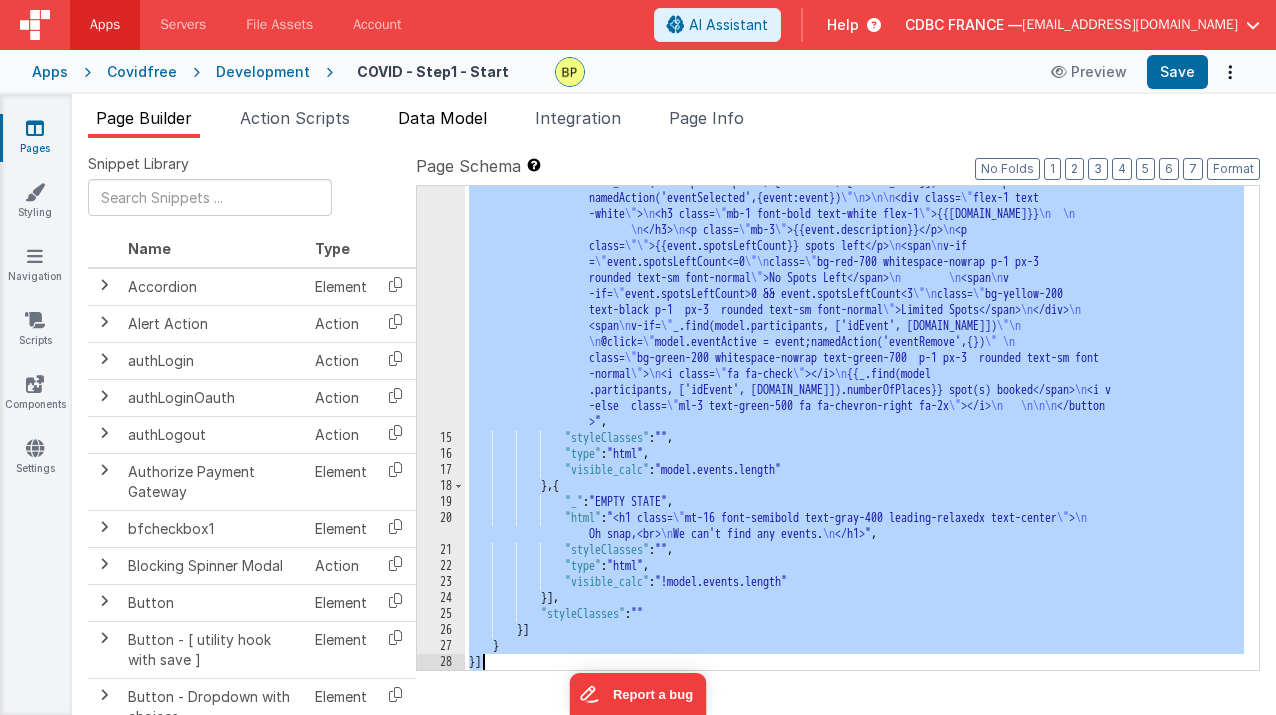 click on "Data Model" at bounding box center [442, 118] 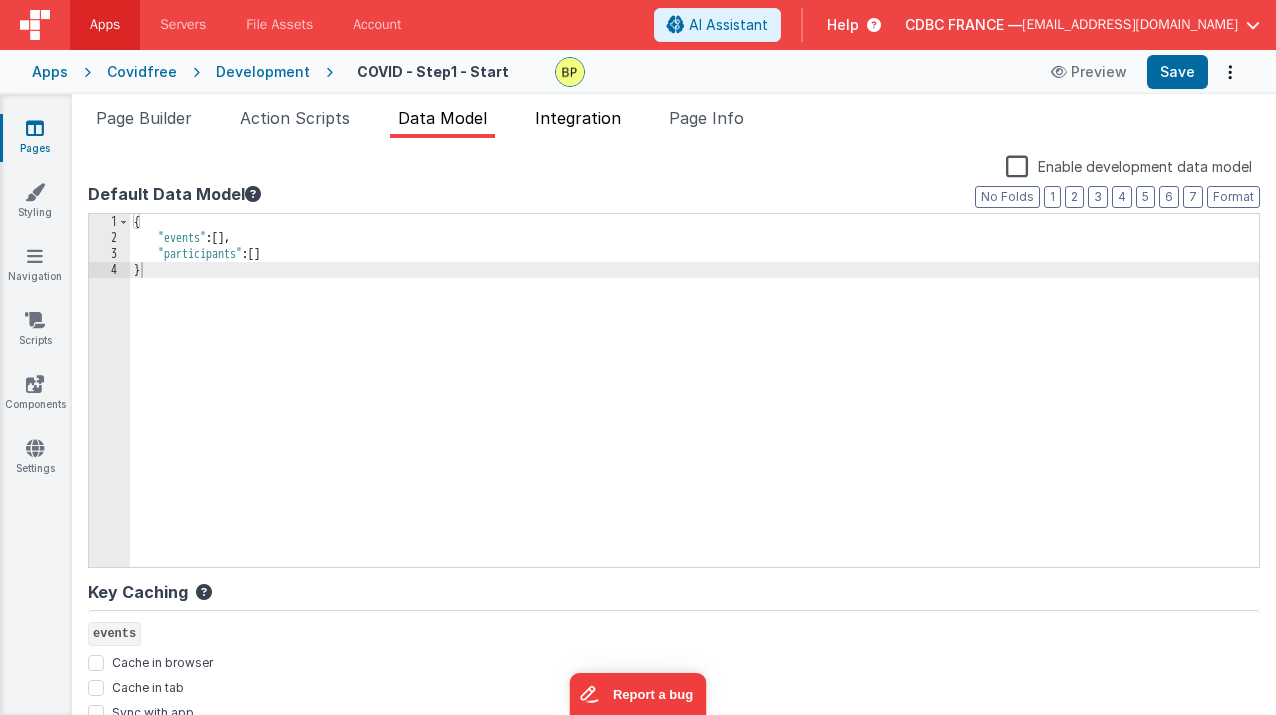 click on "Integration" at bounding box center [578, 118] 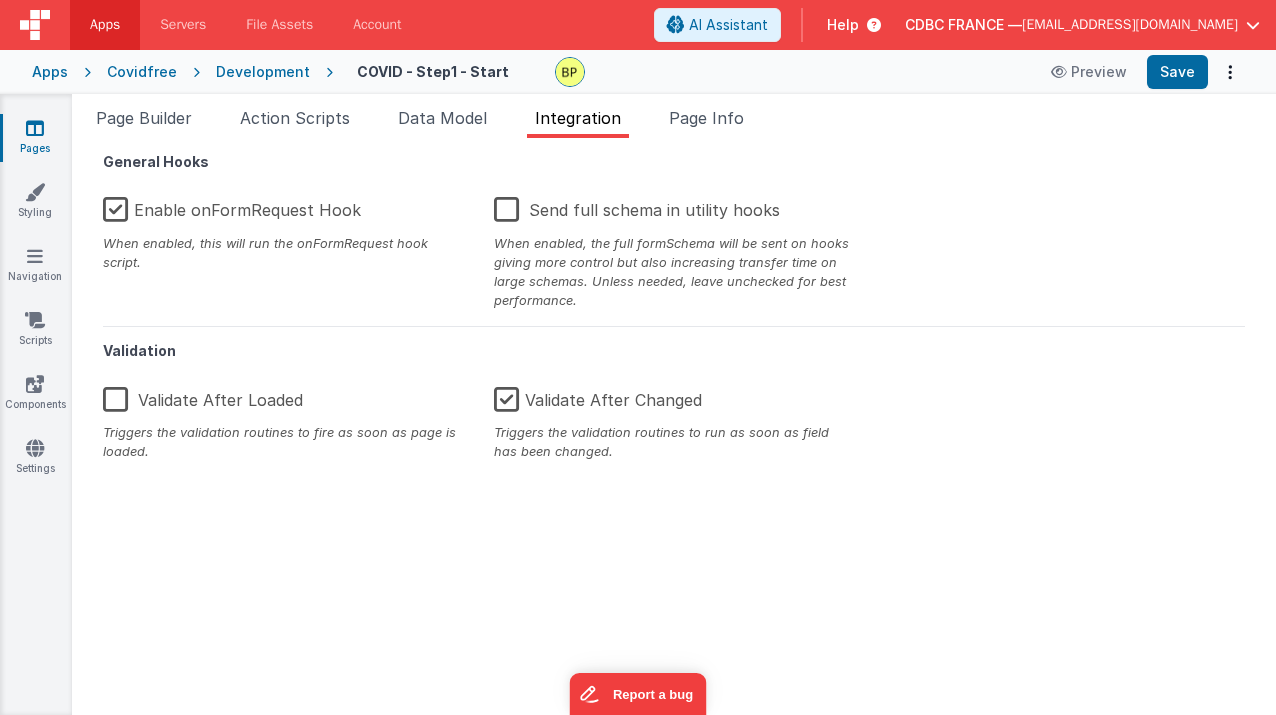 click on "Development" at bounding box center (263, 72) 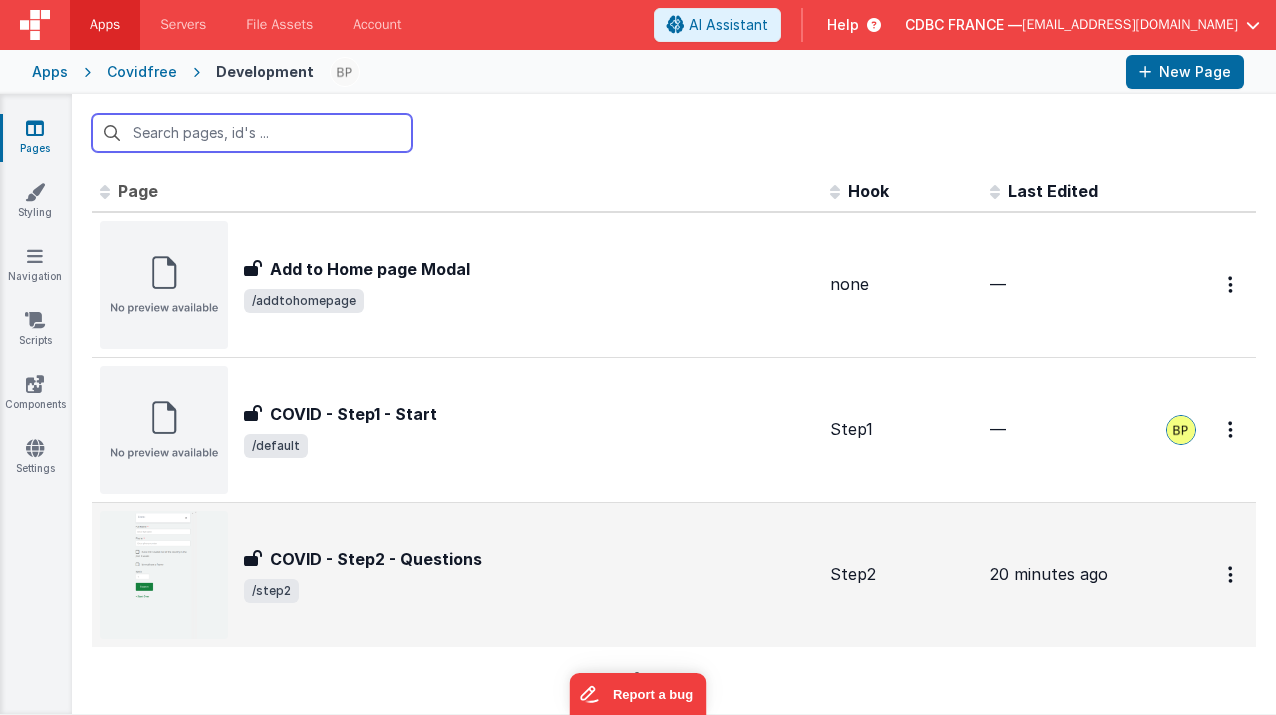 scroll, scrollTop: 0, scrollLeft: 0, axis: both 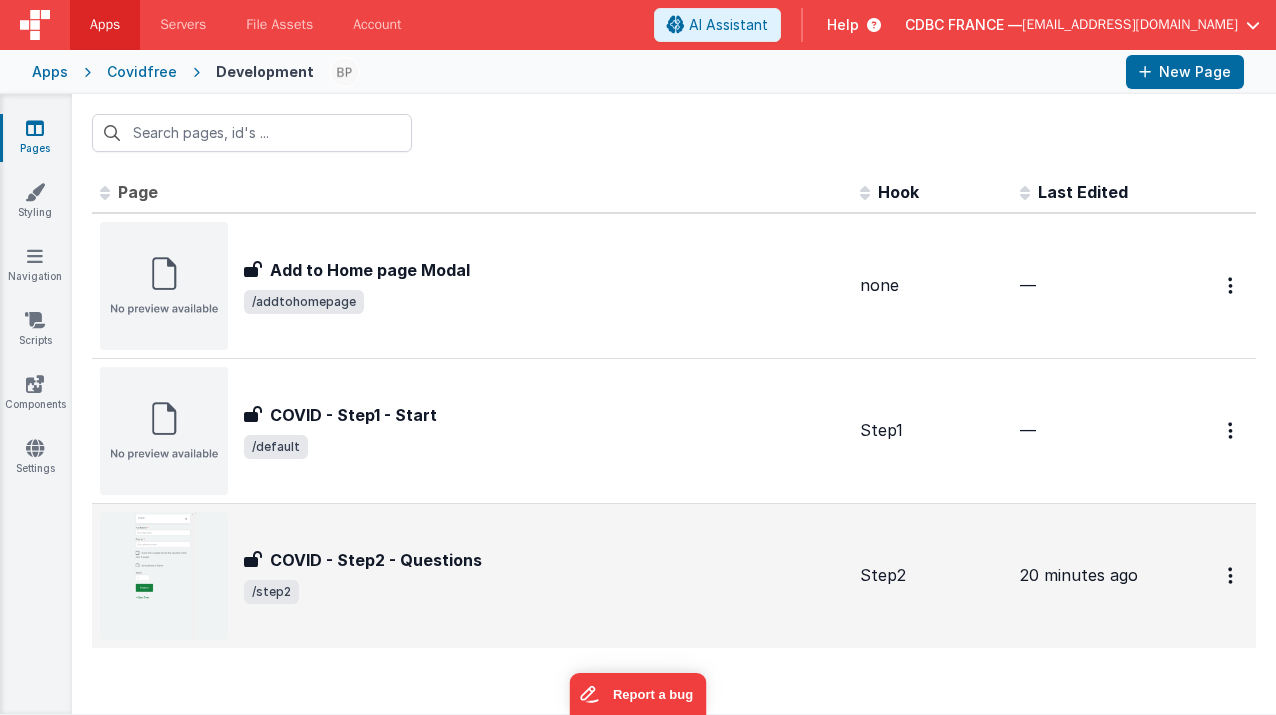 click on "COVID - Step2 - Questions" at bounding box center (376, 560) 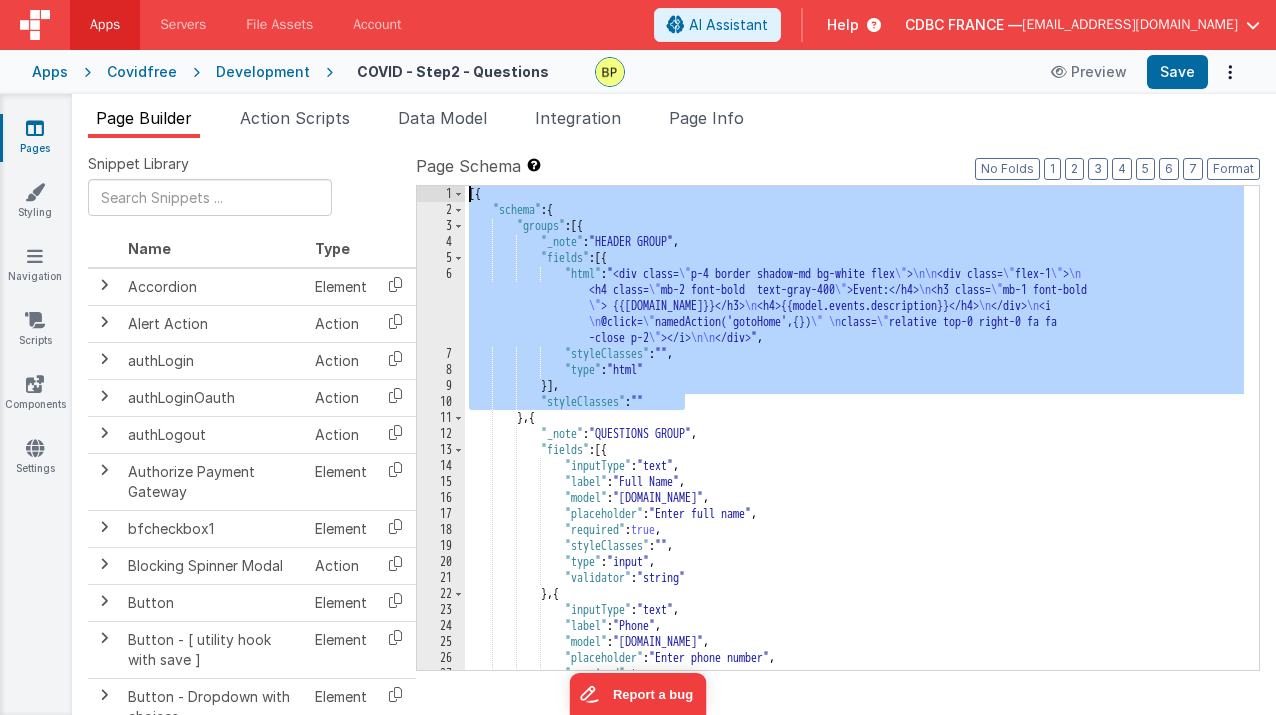 drag, startPoint x: 697, startPoint y: 402, endPoint x: 435, endPoint y: 163, distance: 354.6336 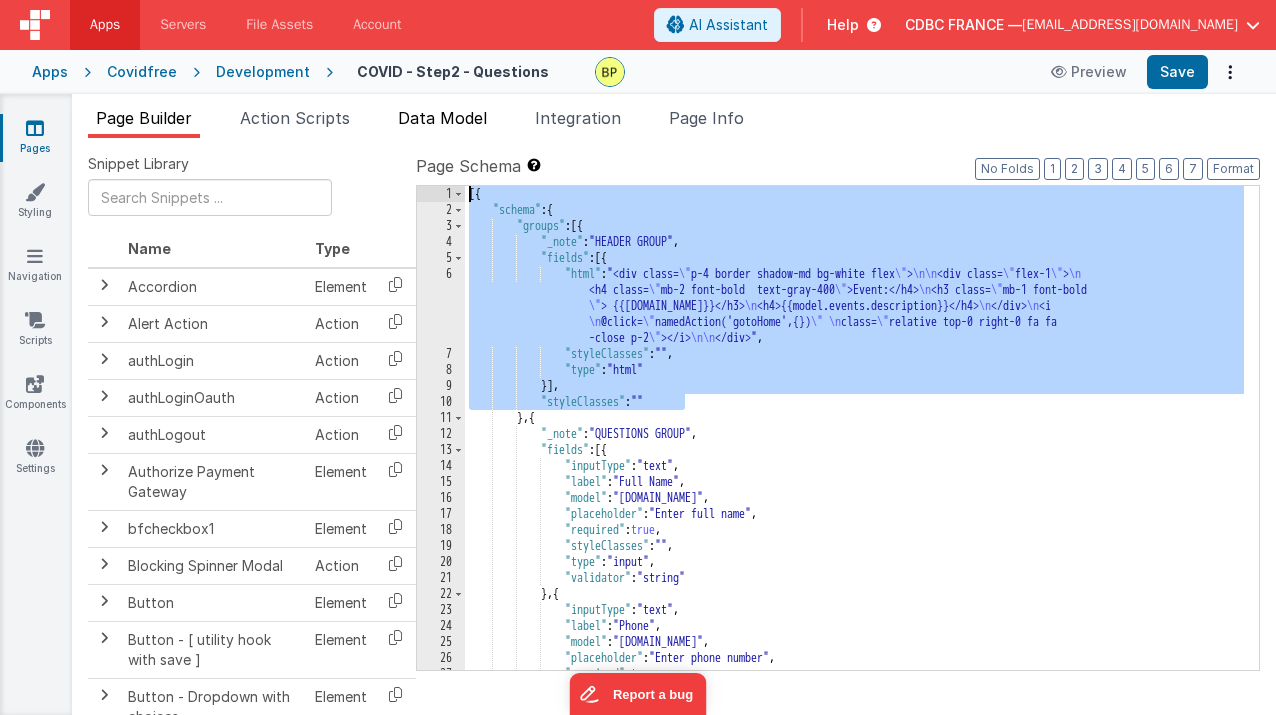 click on "Data Model" at bounding box center (442, 118) 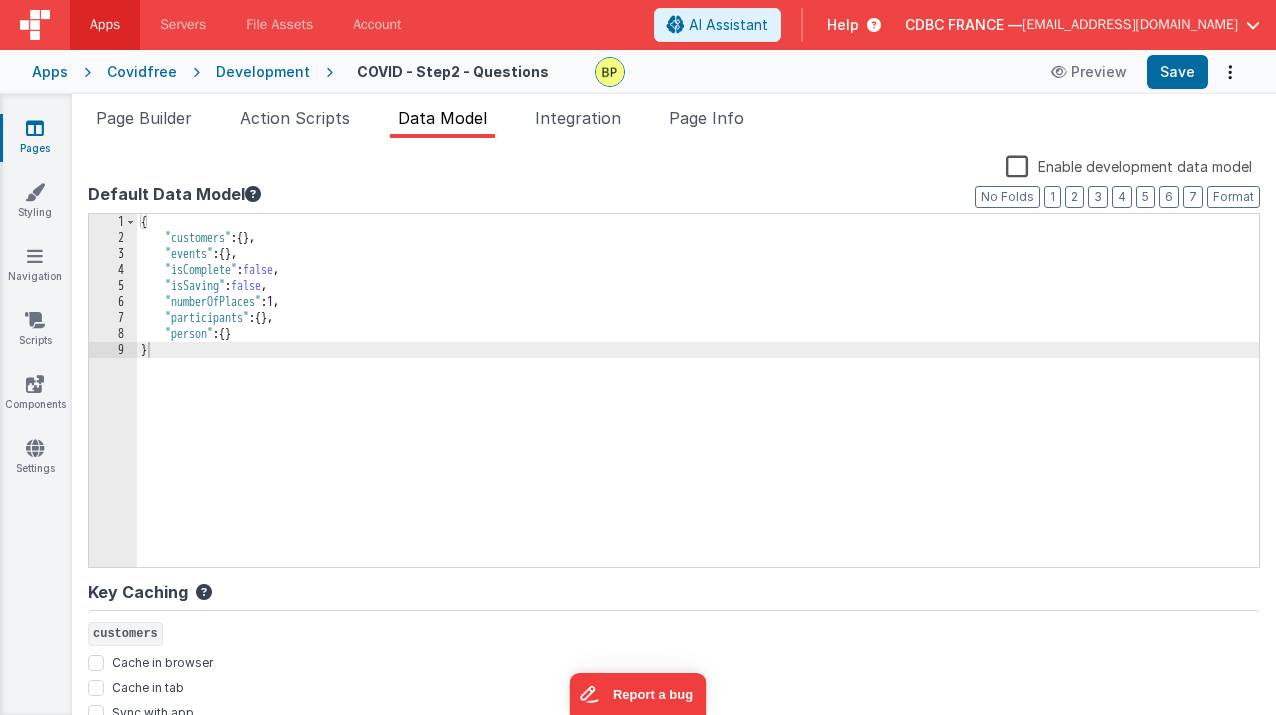 click on "Development" at bounding box center (263, 72) 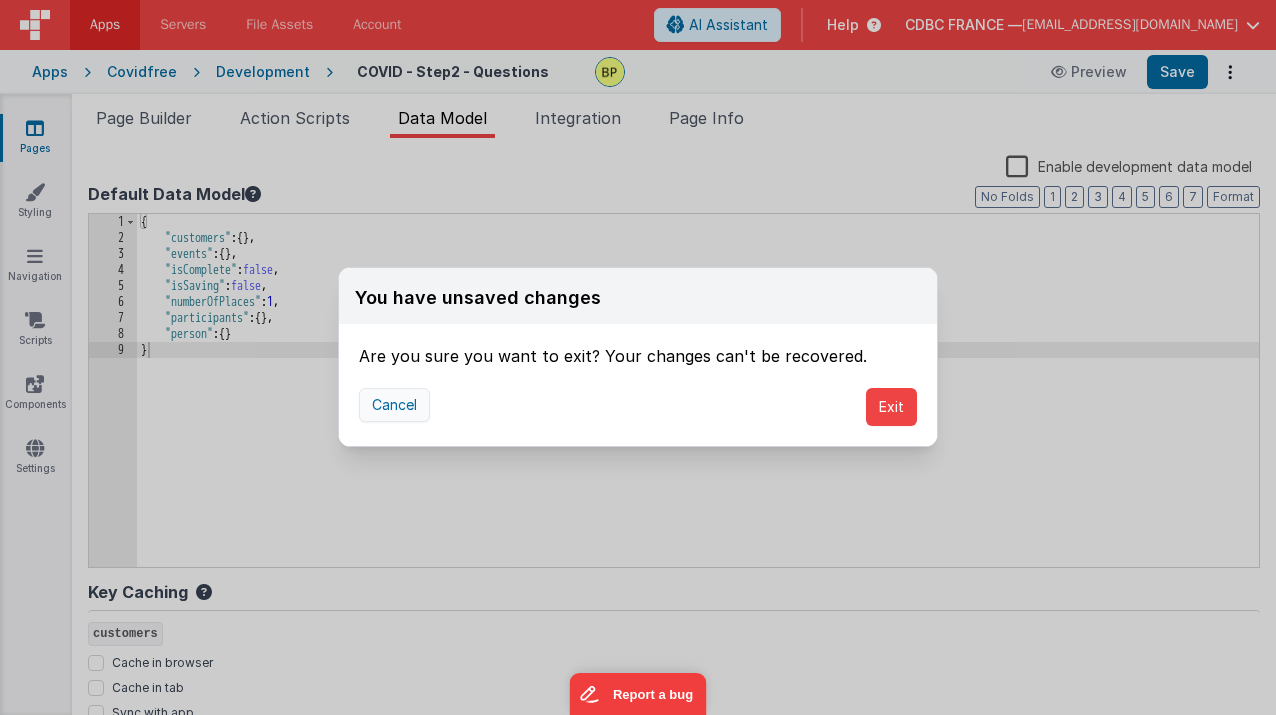 click on "Cancel" at bounding box center (394, 405) 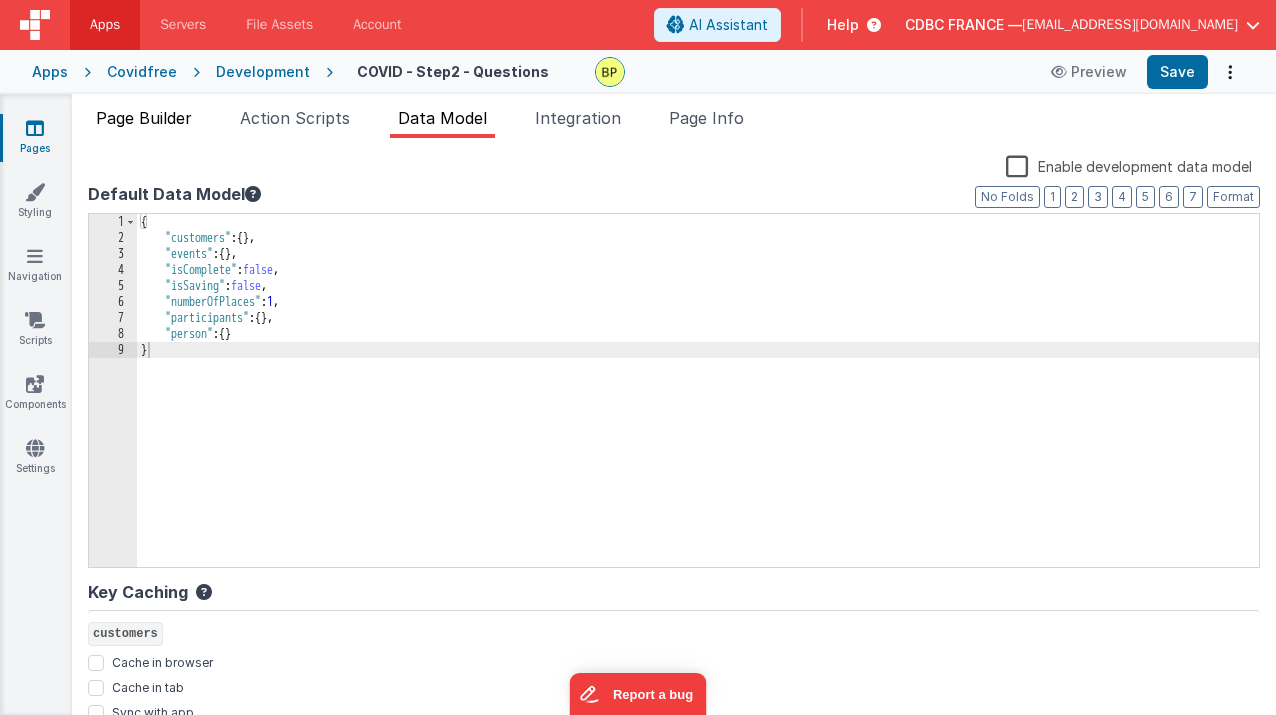 click on "Page Builder" at bounding box center [144, 118] 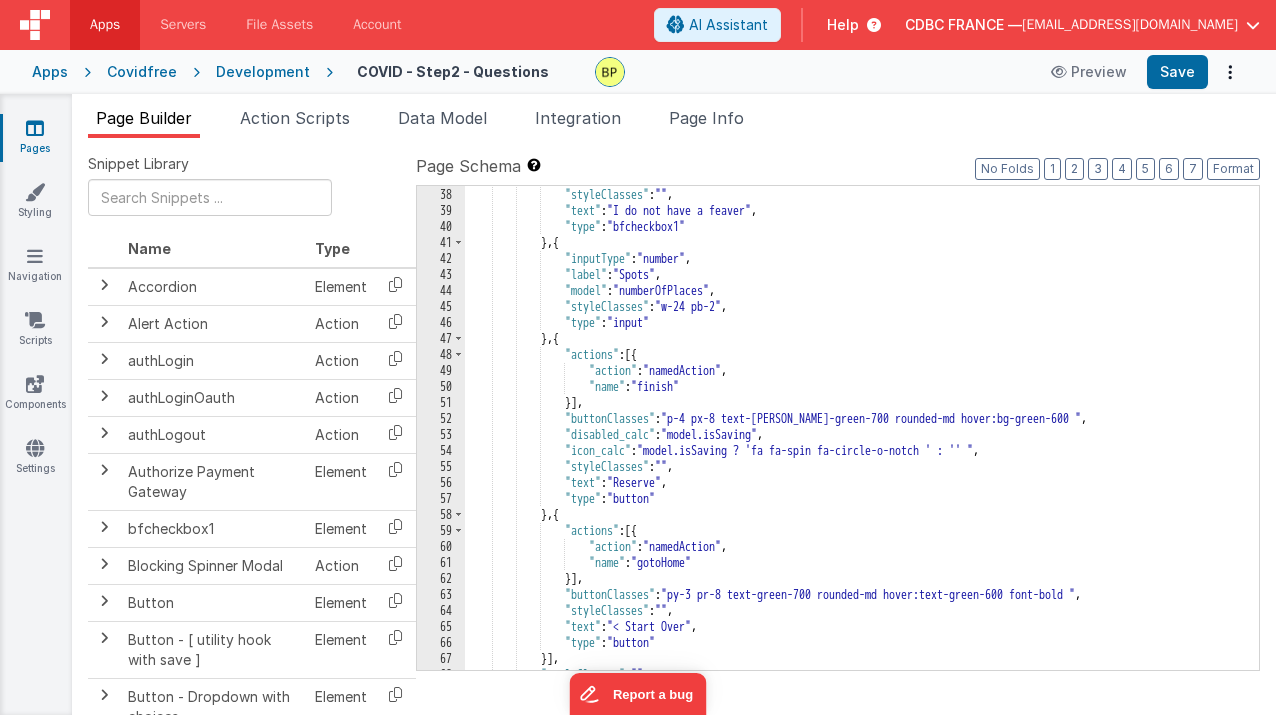 scroll, scrollTop: 780, scrollLeft: 0, axis: vertical 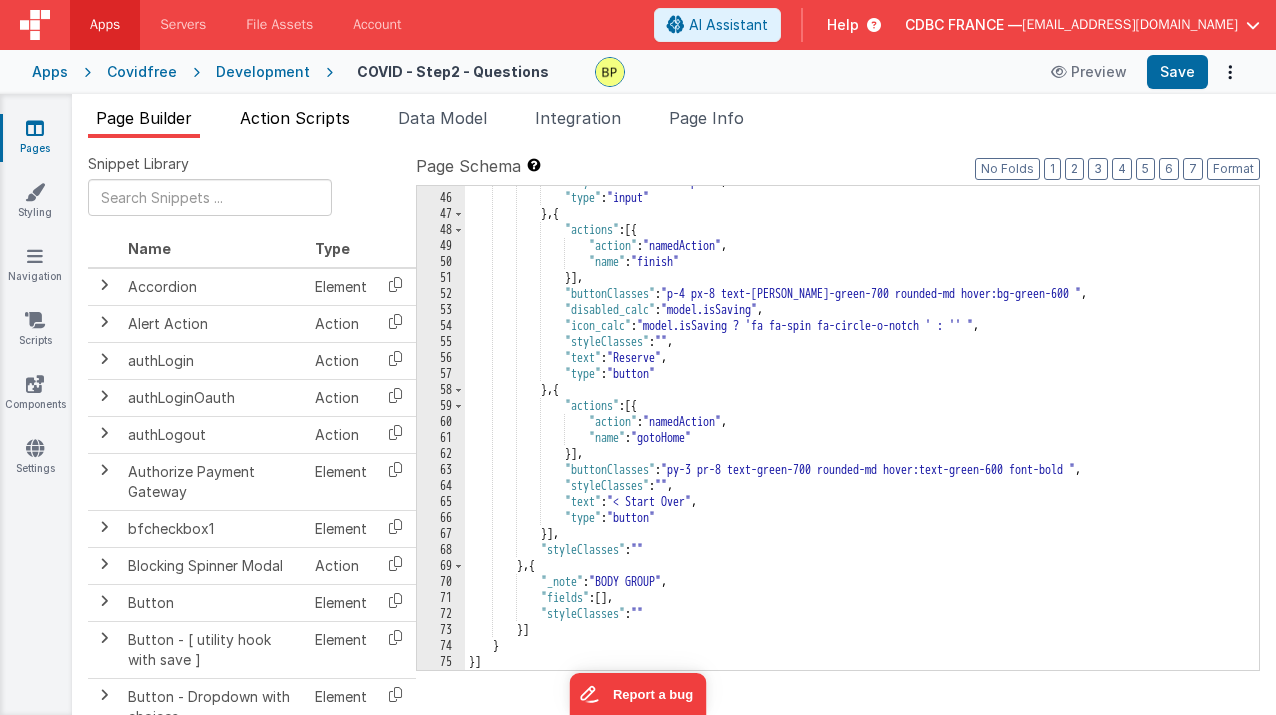 click on "Action Scripts" at bounding box center [295, 118] 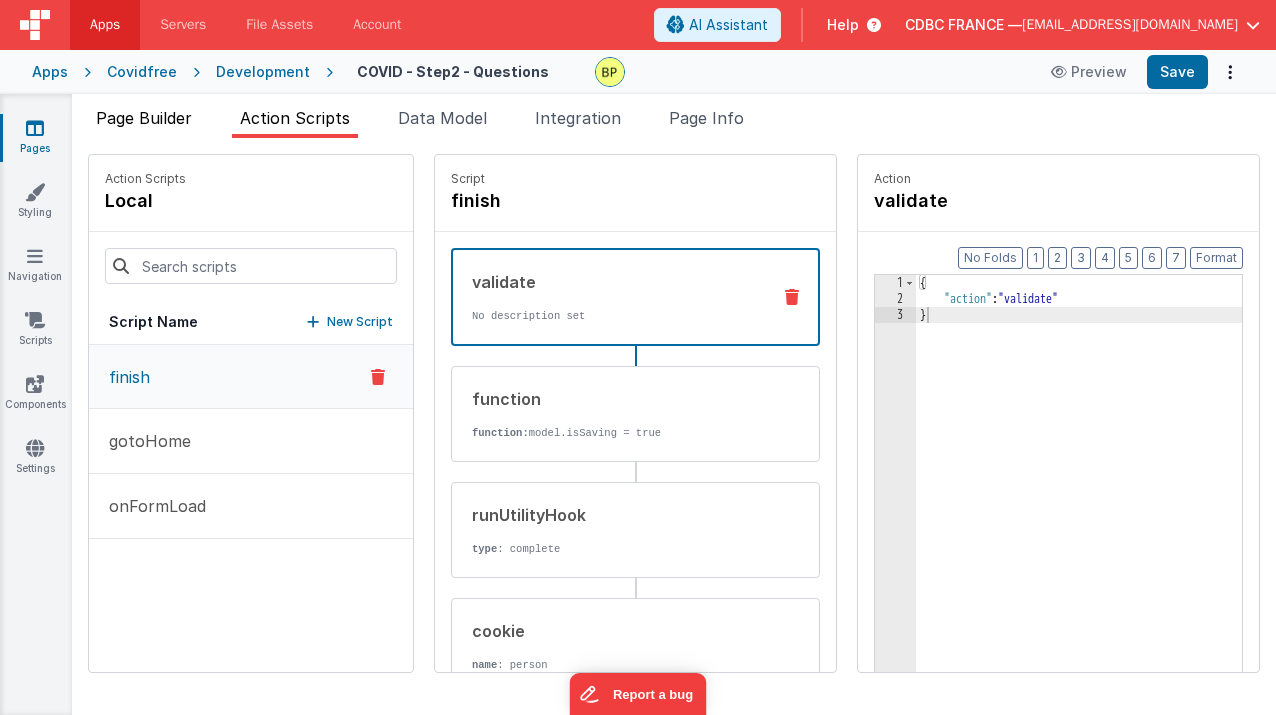 click on "Page Builder" at bounding box center (144, 118) 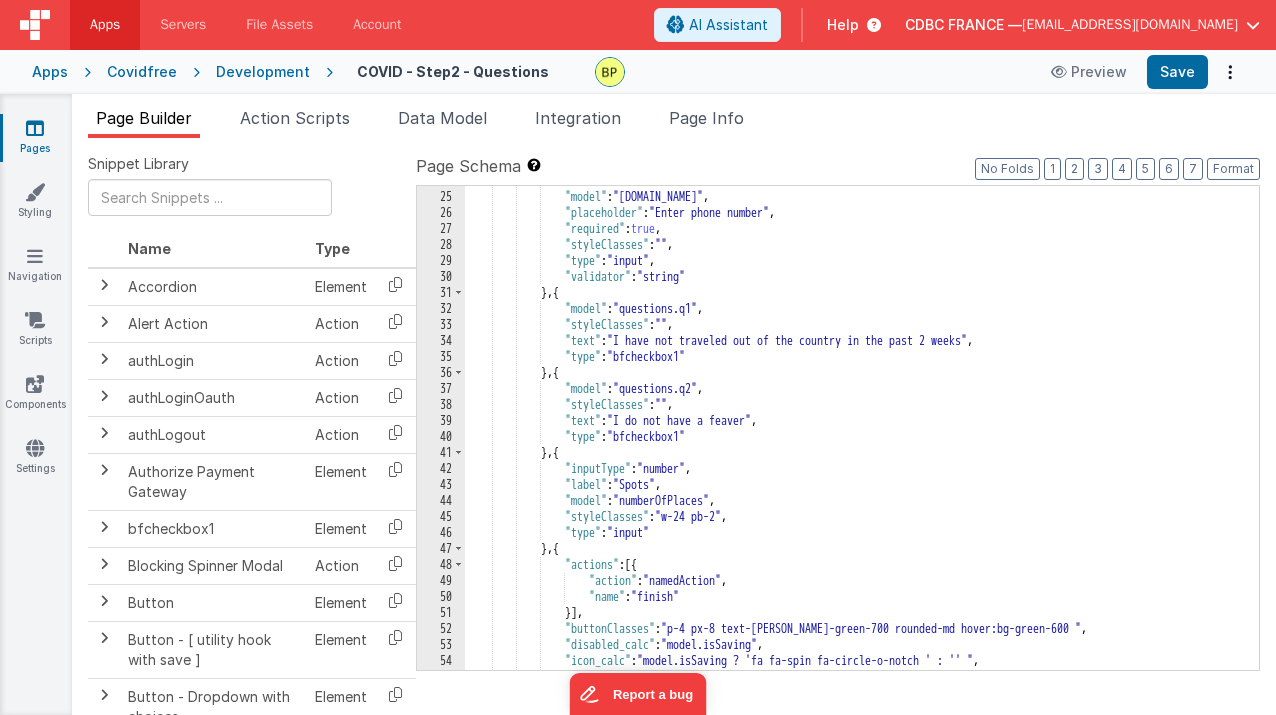 scroll, scrollTop: 0, scrollLeft: 0, axis: both 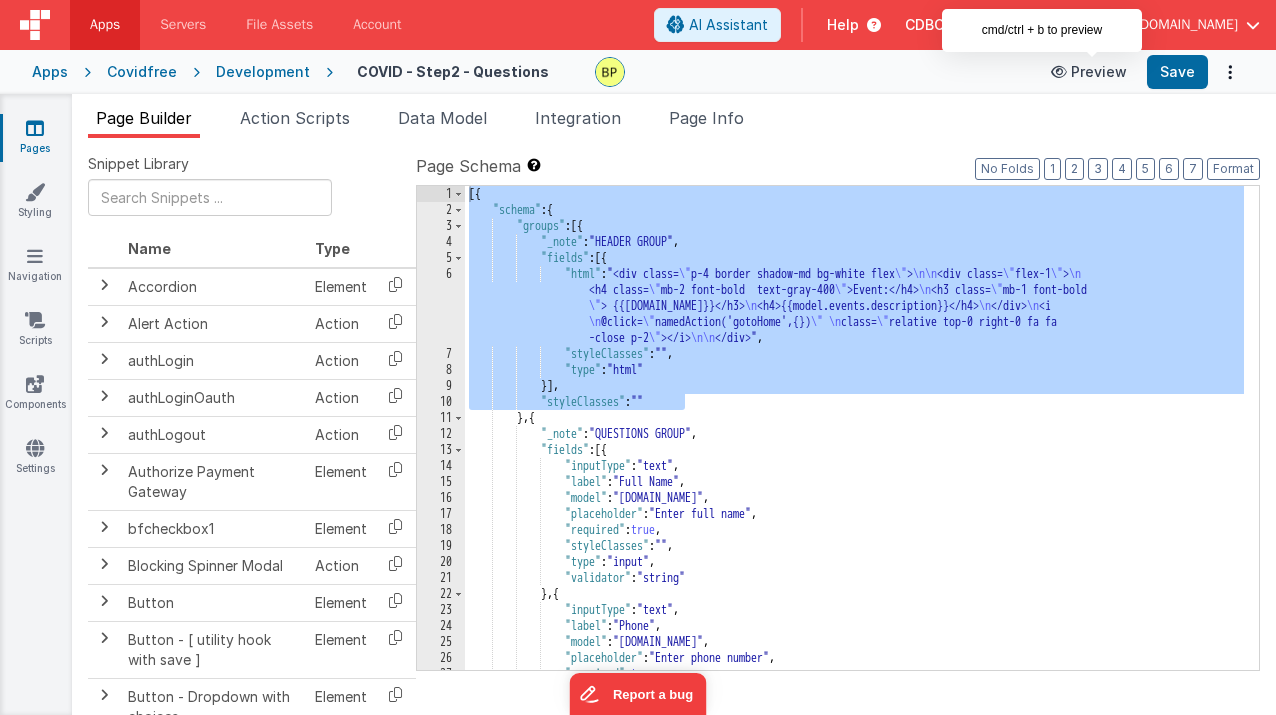 click on "Preview" at bounding box center (1089, 72) 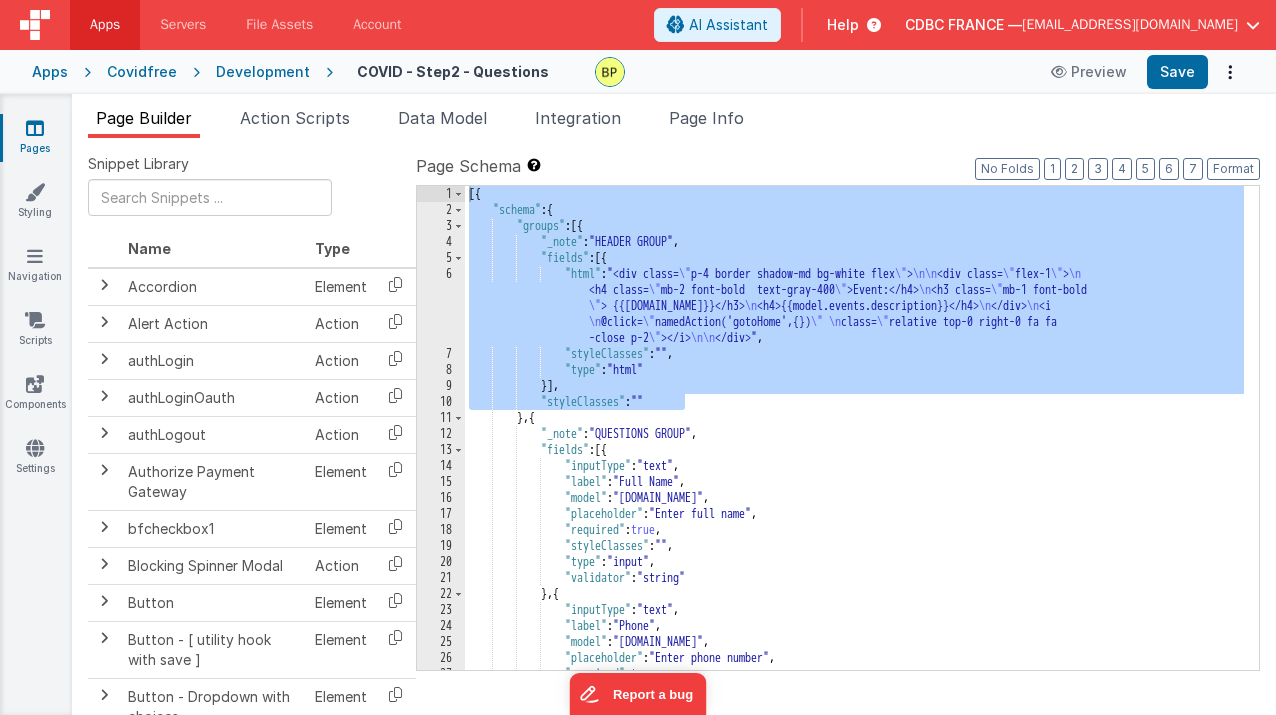 click on "Apps
Covidfree
Development
COVID - Step2 - Questions
Preview
Save" at bounding box center (638, 72) 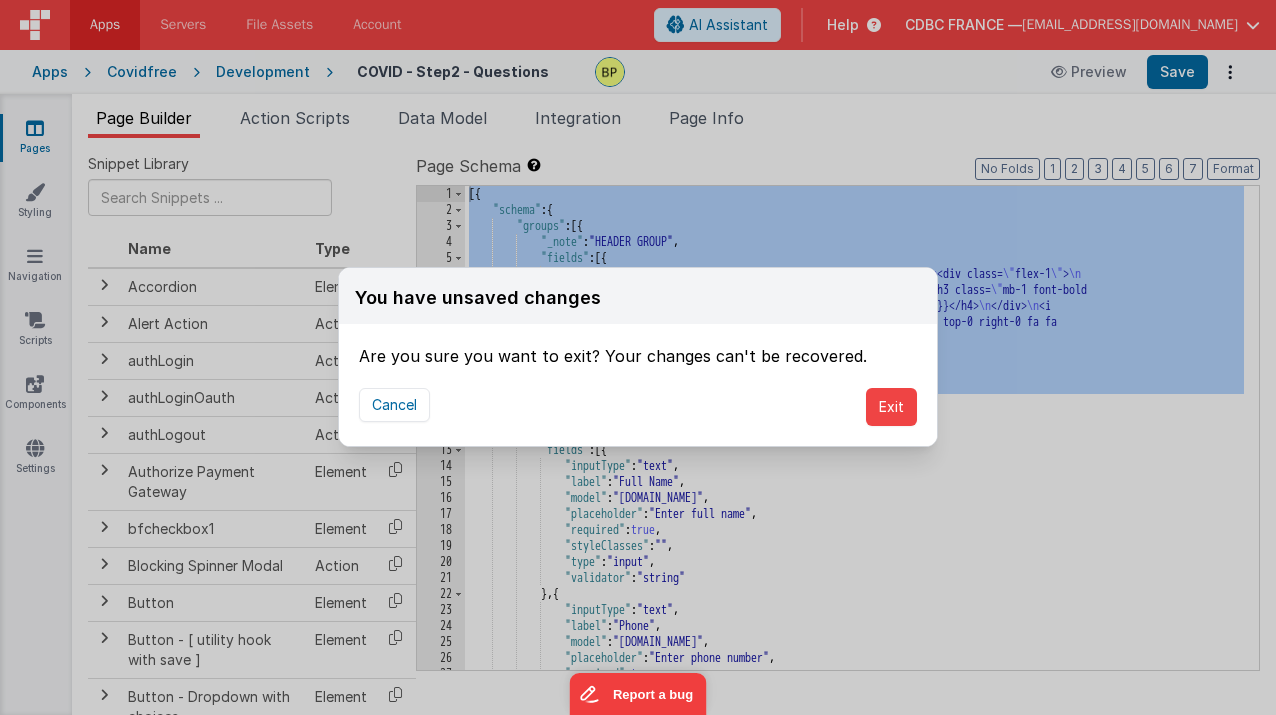 drag, startPoint x: 887, startPoint y: 405, endPoint x: 791, endPoint y: 394, distance: 96.62815 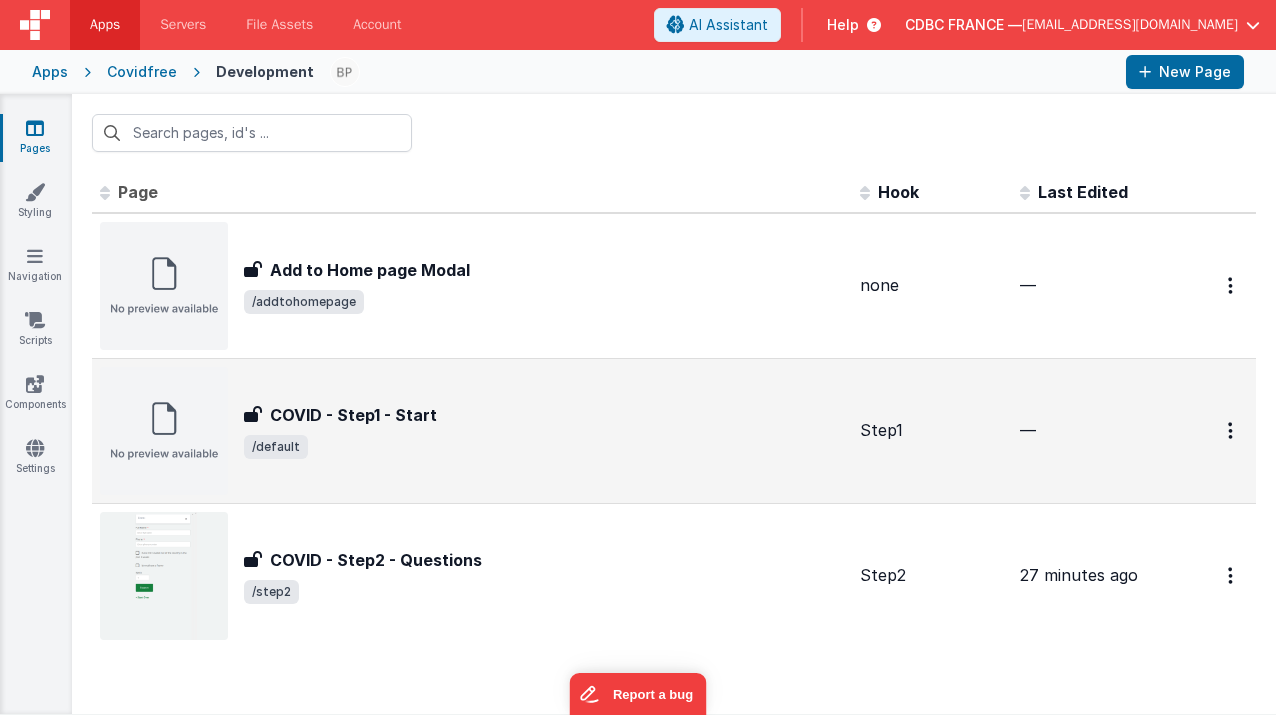click on "COVID - Step1 - Start" at bounding box center [353, 415] 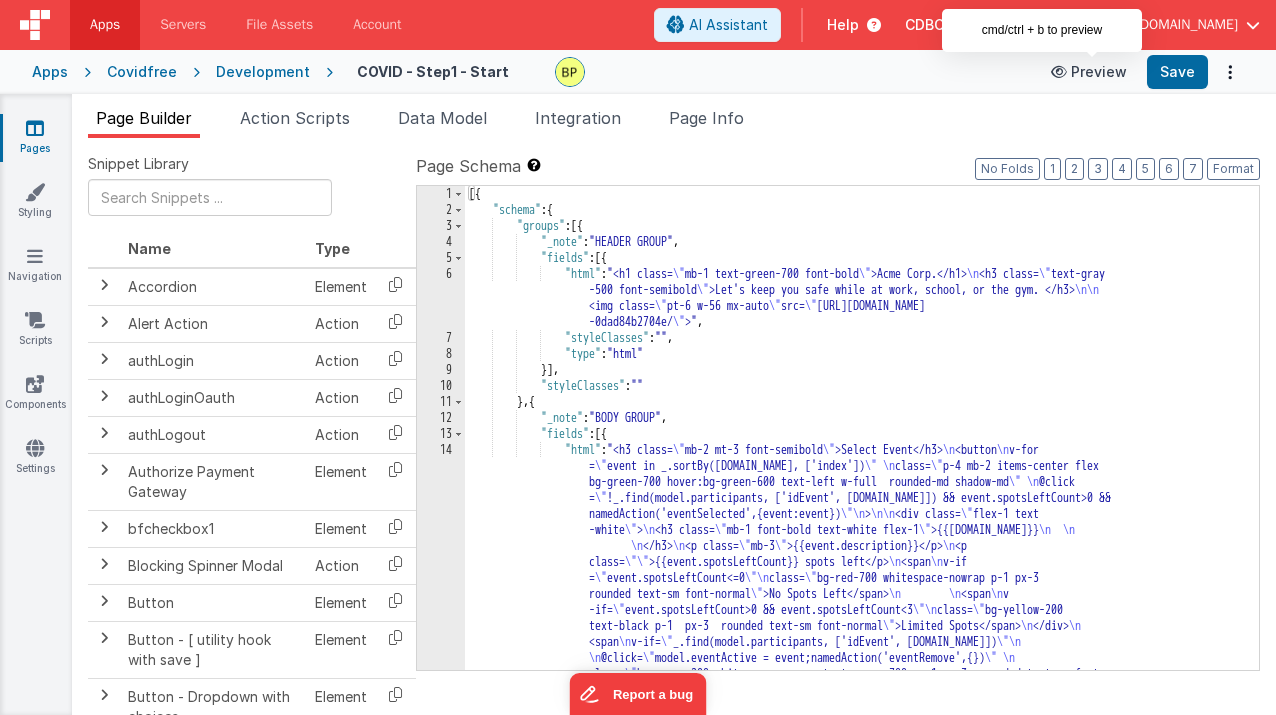 click on "Preview" at bounding box center (1089, 72) 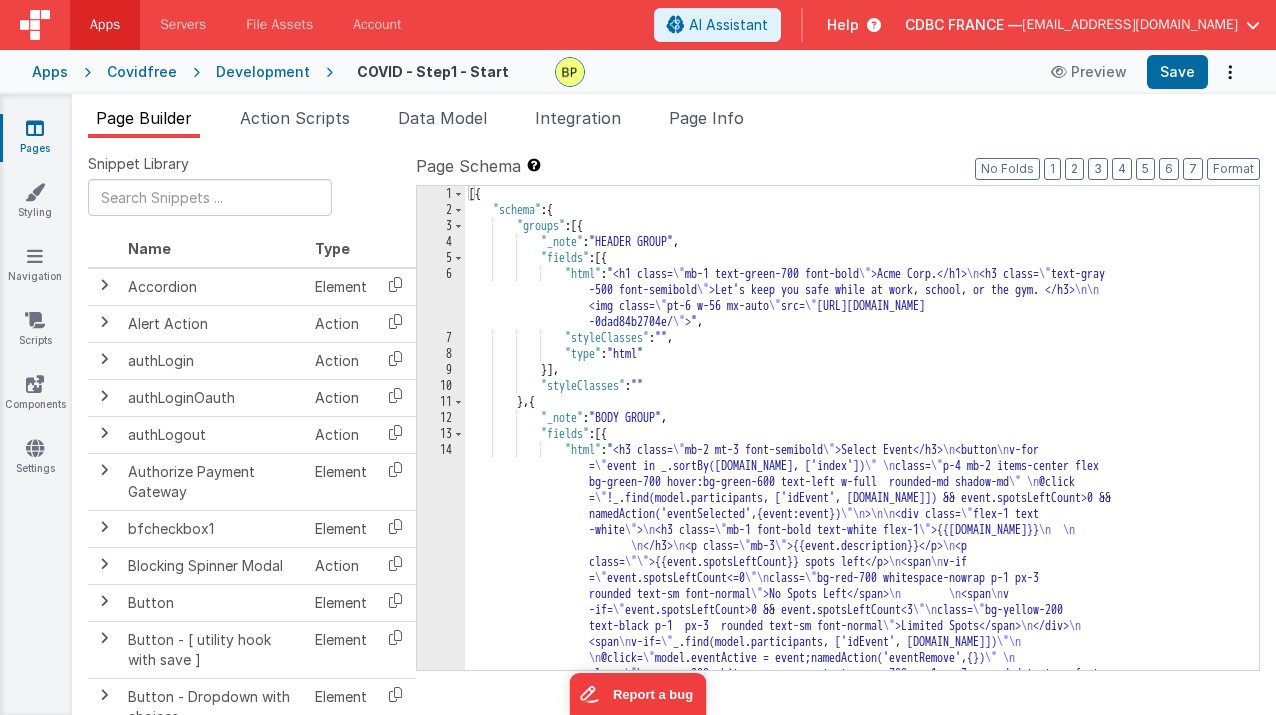 click on "Apps" at bounding box center [105, 25] 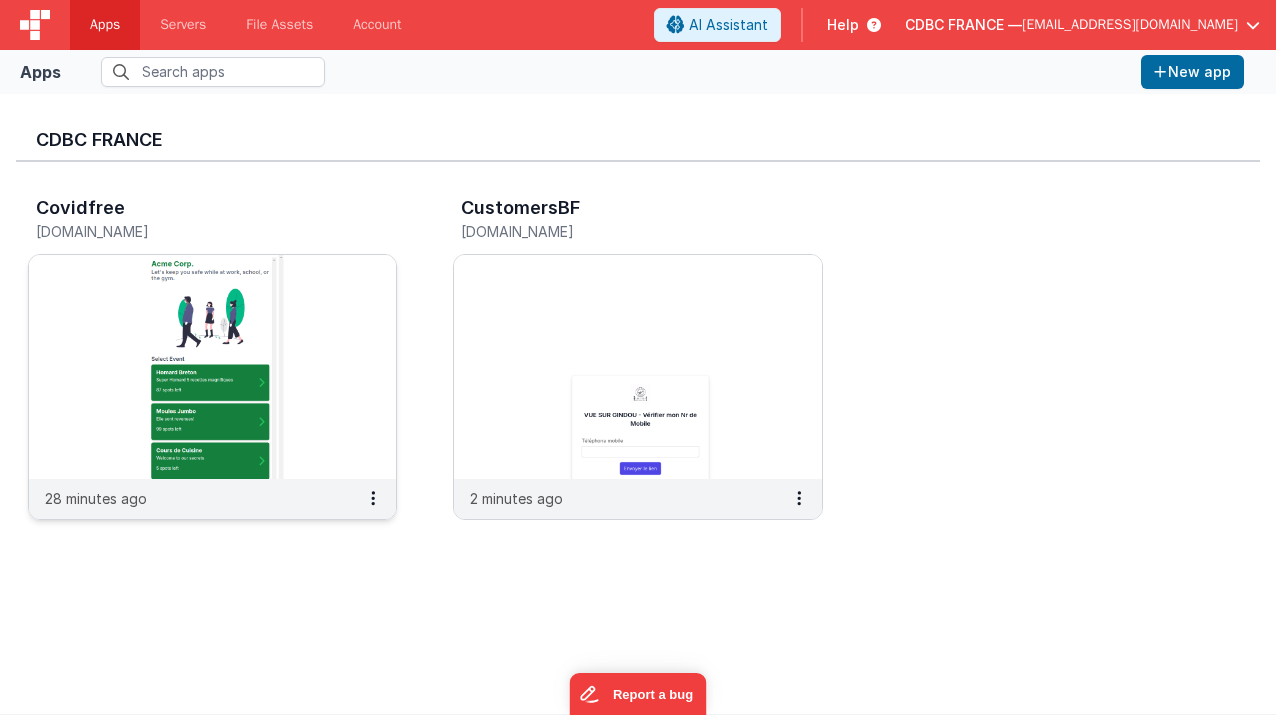 click at bounding box center (212, 367) 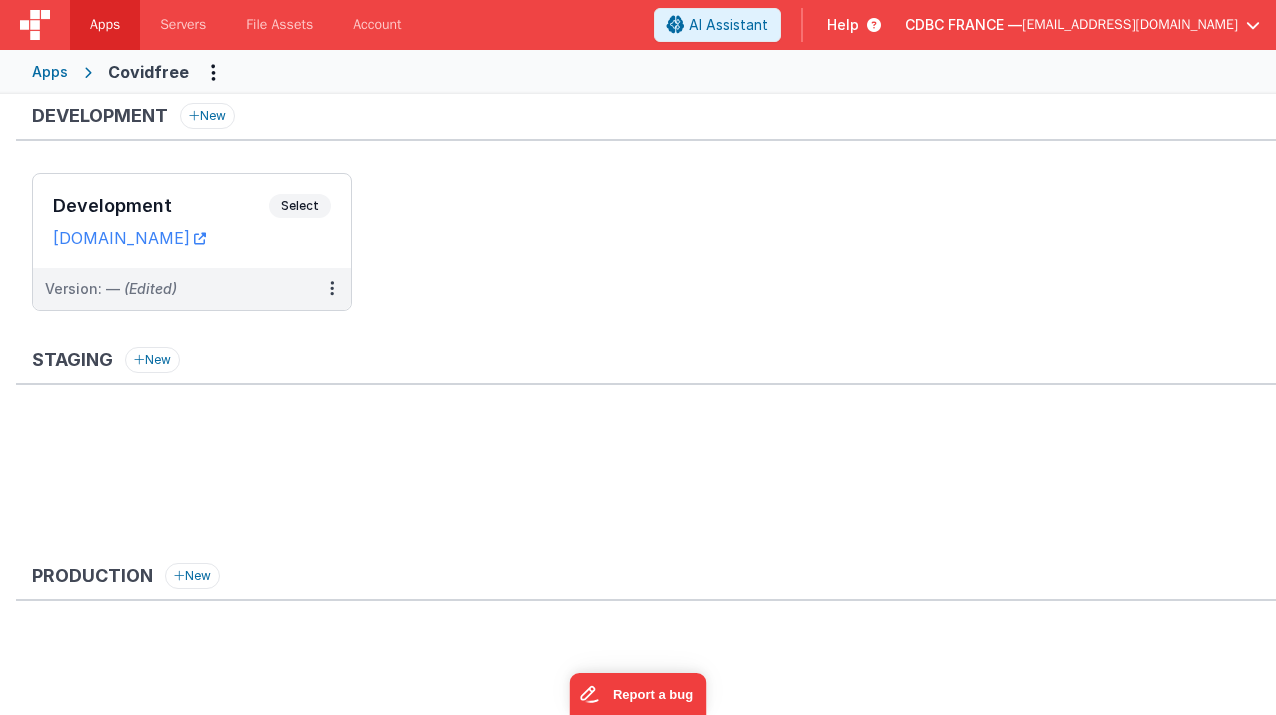 scroll, scrollTop: 10, scrollLeft: 0, axis: vertical 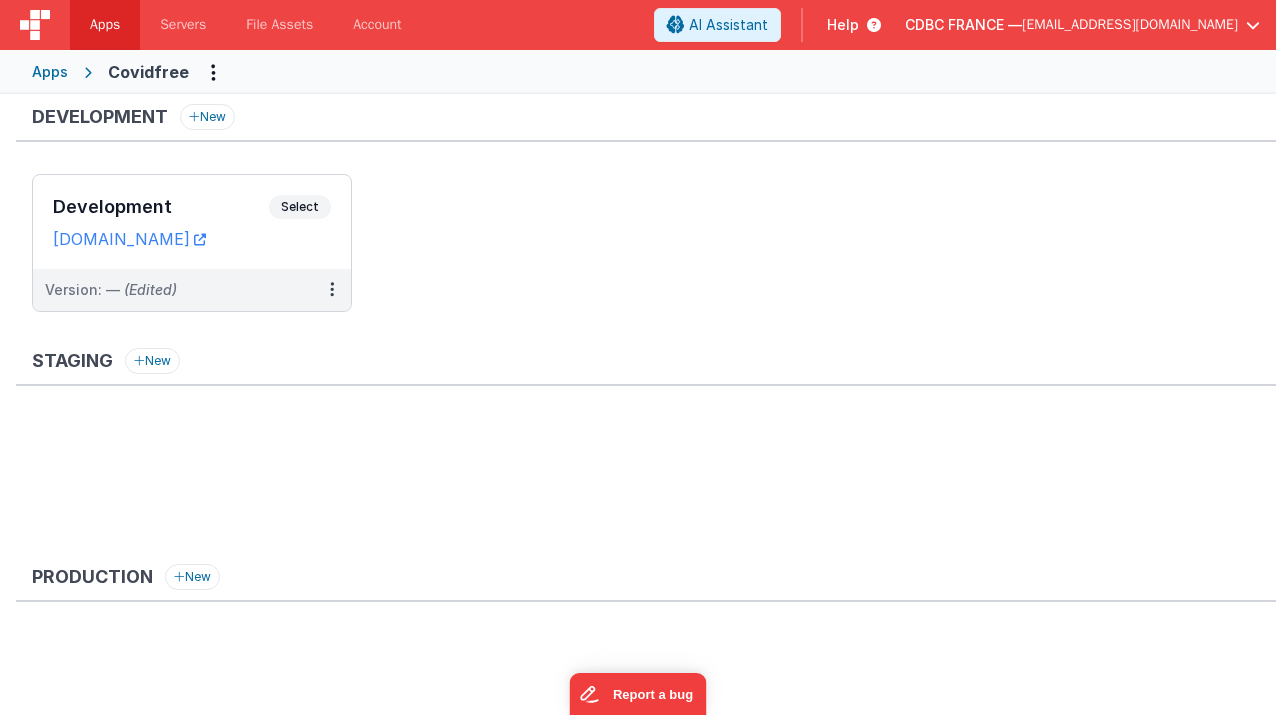 click on "Apps" at bounding box center [50, 72] 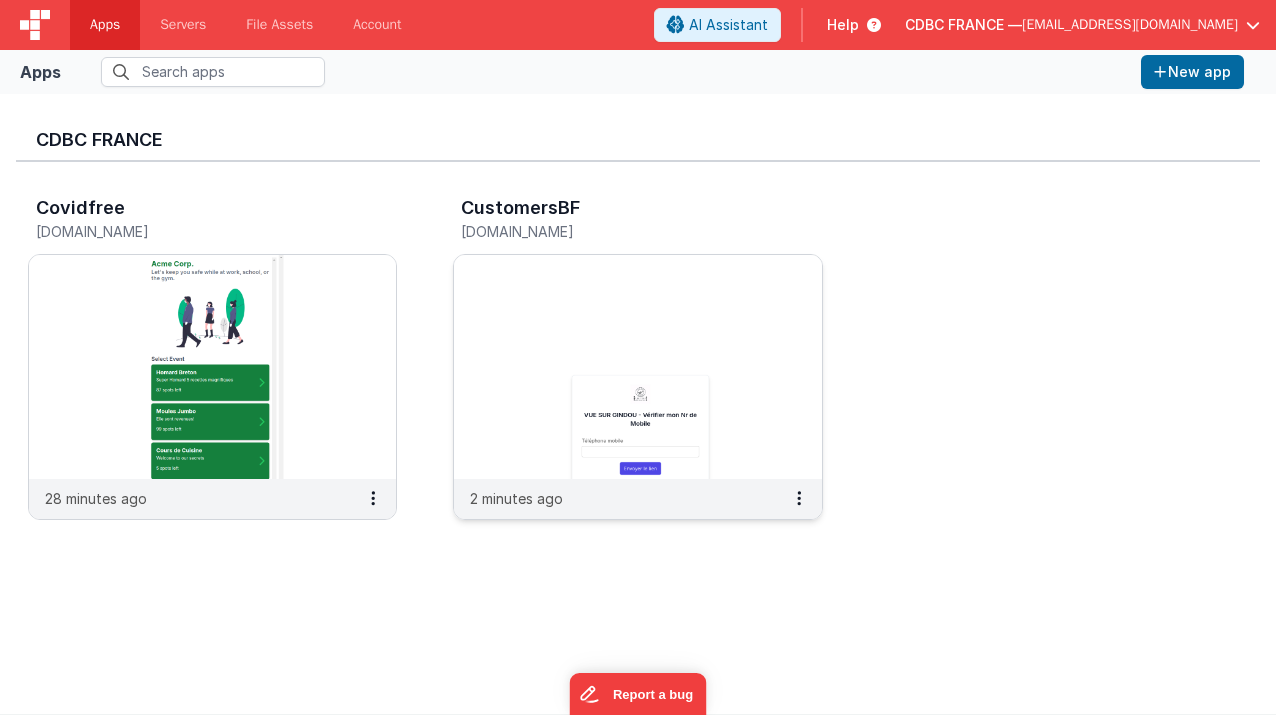 click at bounding box center (637, 367) 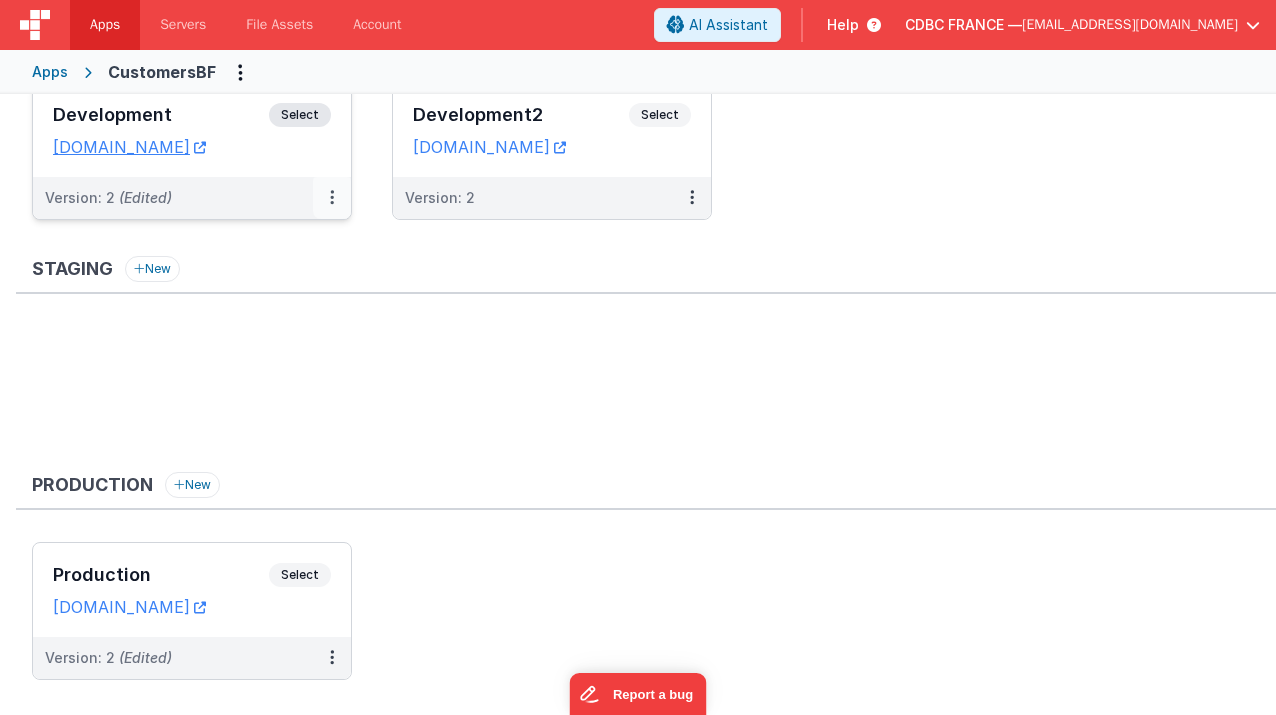scroll, scrollTop: 141, scrollLeft: 0, axis: vertical 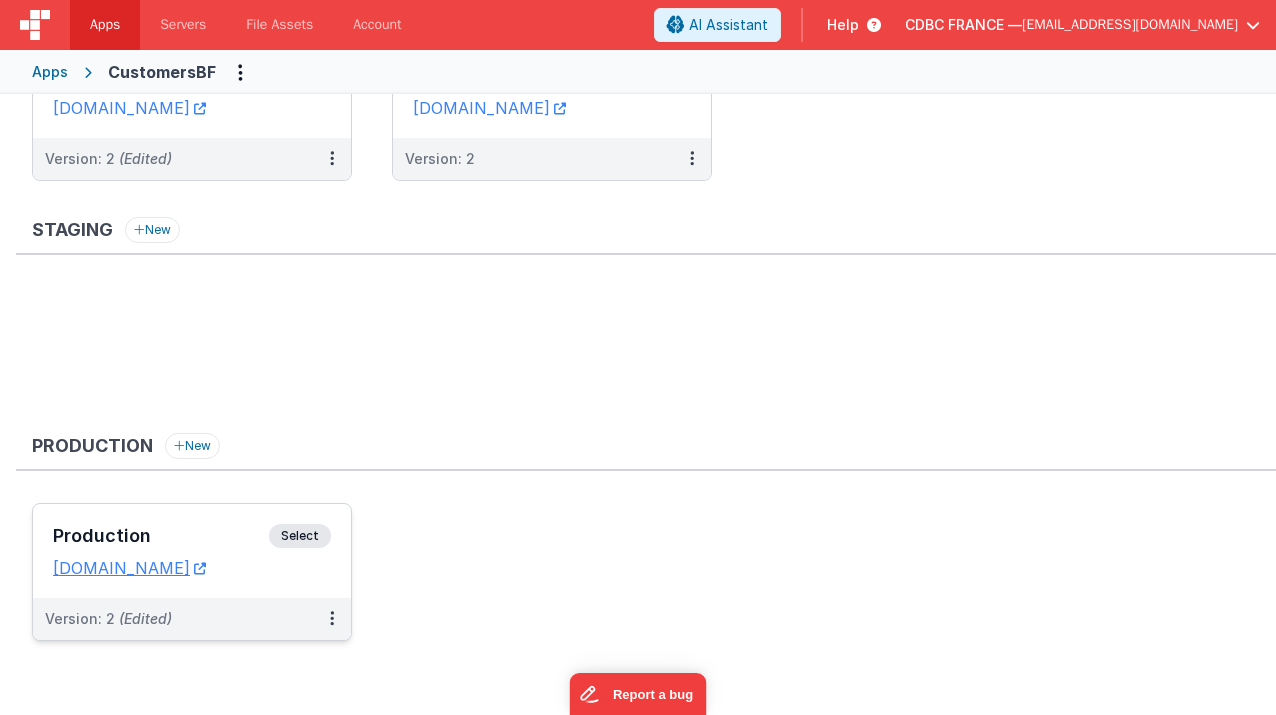 click on "Select" at bounding box center (300, 536) 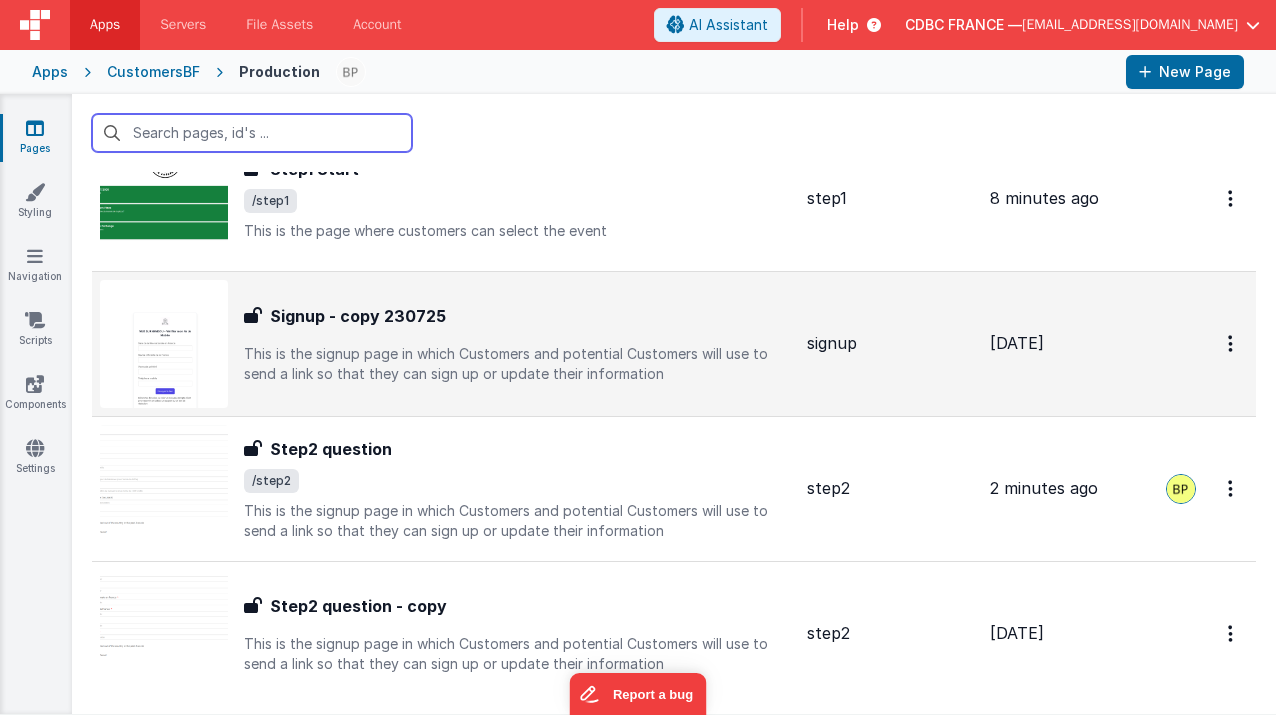 scroll, scrollTop: 1480, scrollLeft: 0, axis: vertical 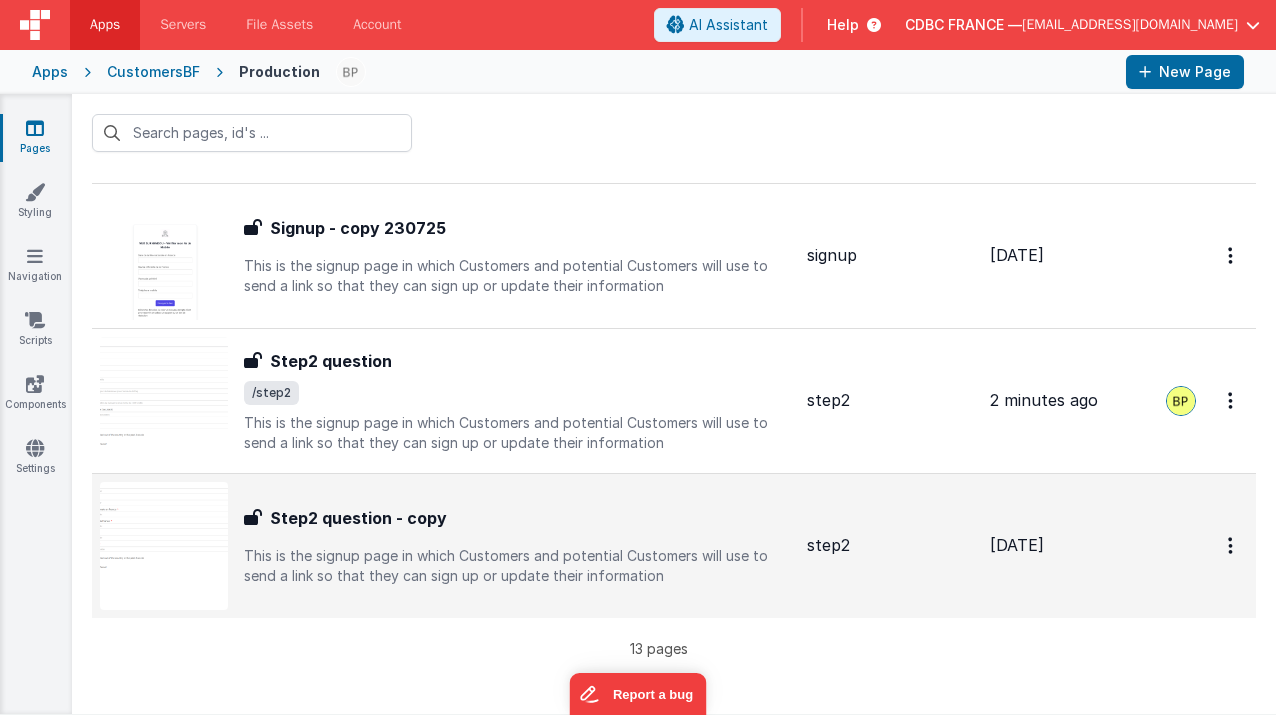 click on "Step2 question - copy
Step2 question - copy         This is the signup page in which Customers and potential Customers will use to send a link so that they can sign up or update their information" at bounding box center (517, 546) 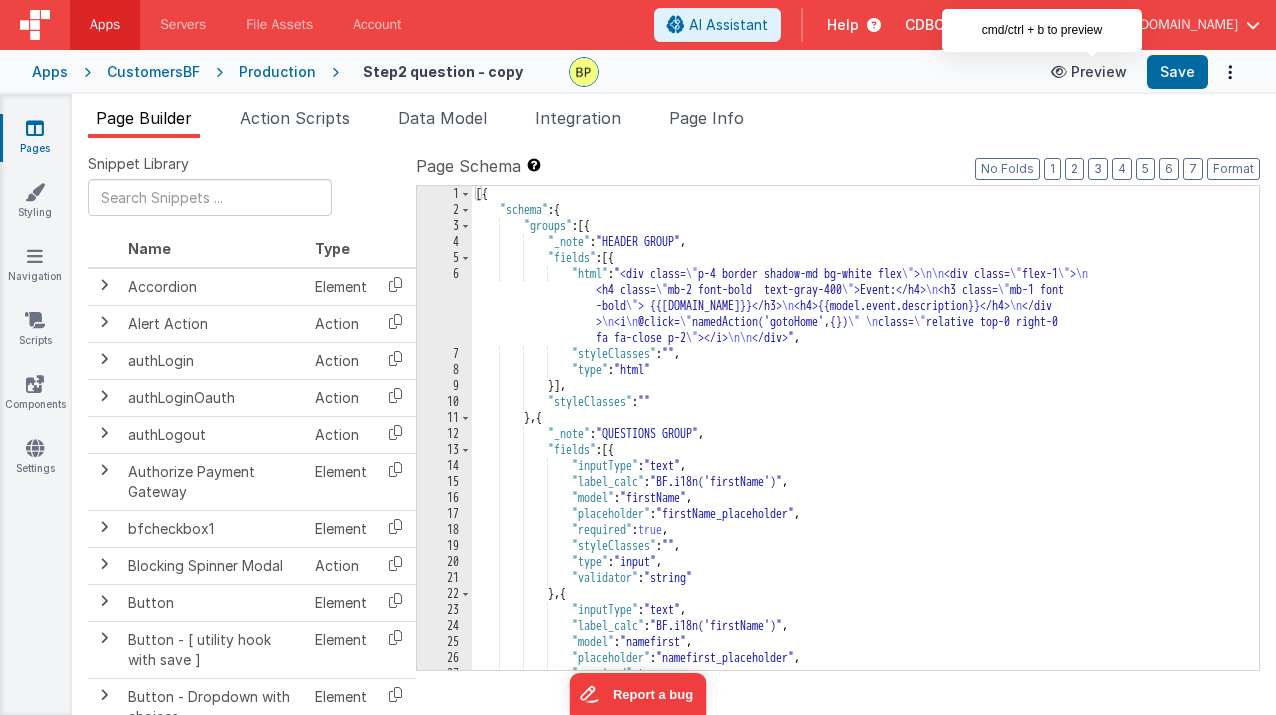 click on "Preview" at bounding box center [1089, 72] 